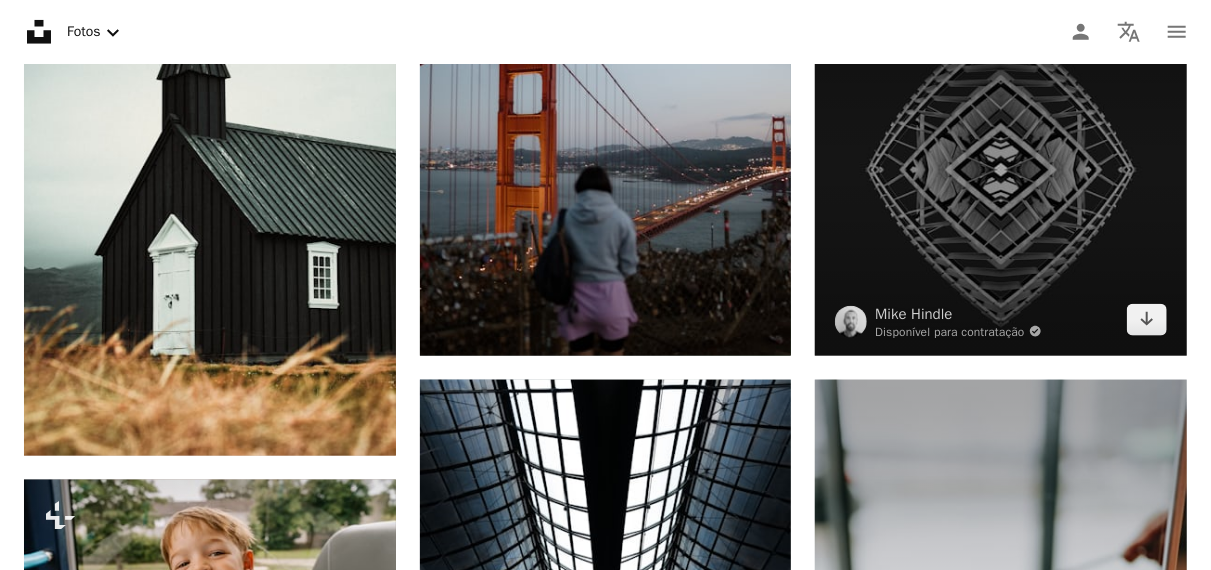 scroll, scrollTop: 4684, scrollLeft: 0, axis: vertical 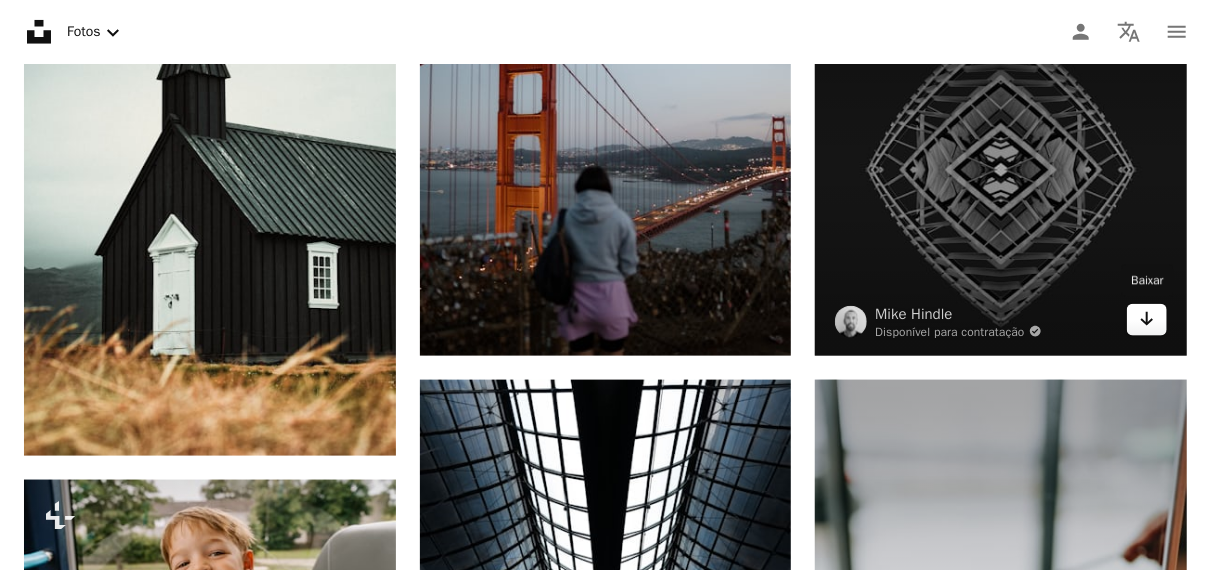 click 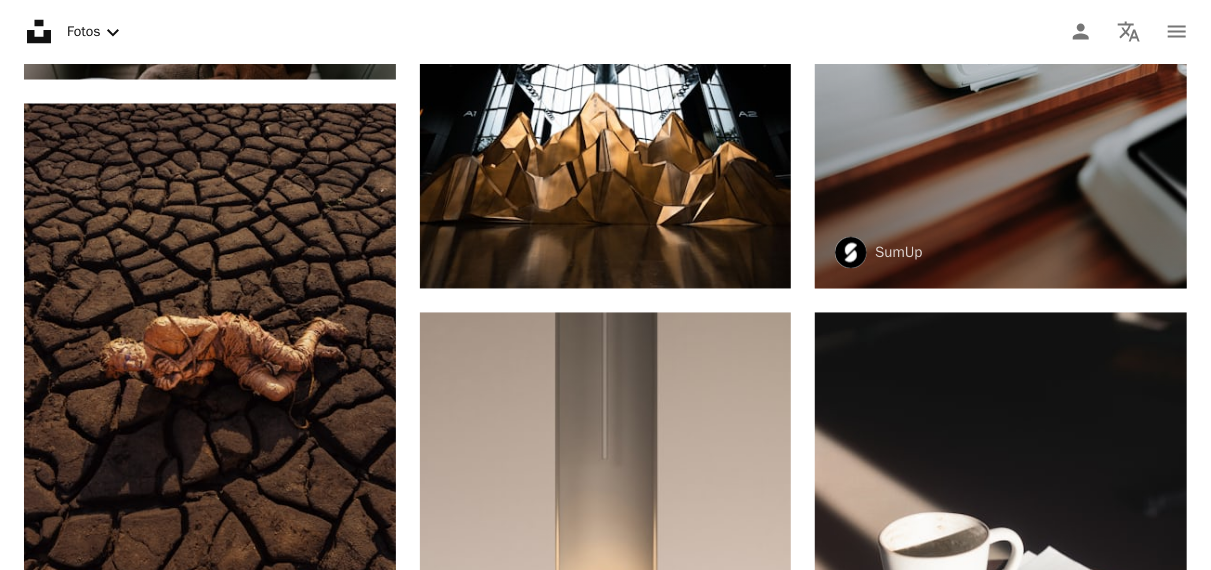 scroll, scrollTop: 5128, scrollLeft: 0, axis: vertical 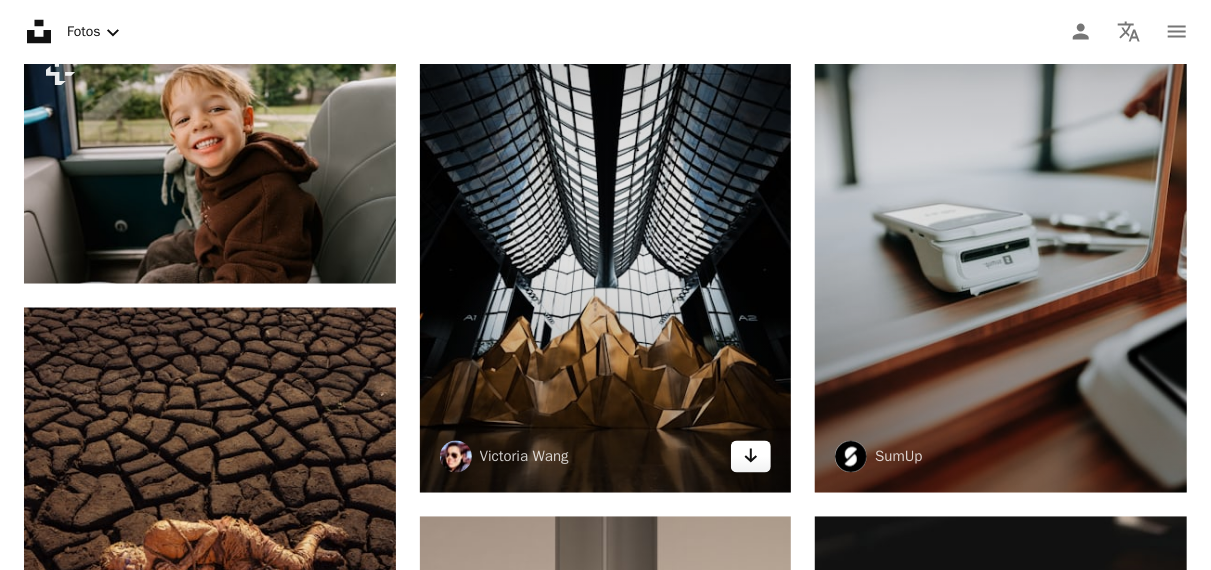 click 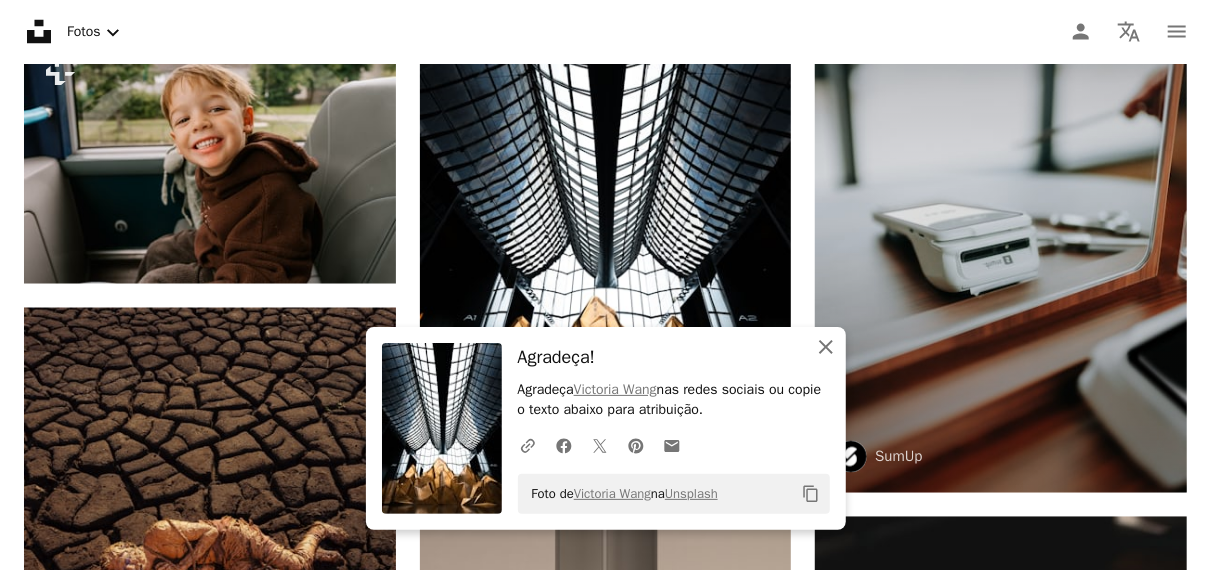 click on "An X shape" 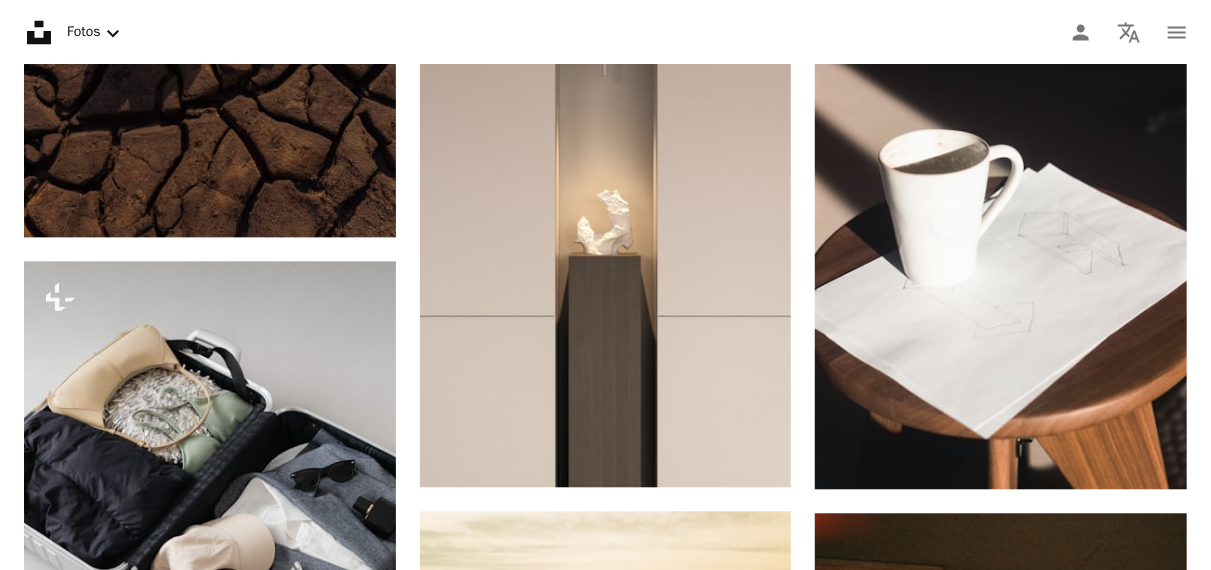 scroll, scrollTop: 5900, scrollLeft: 0, axis: vertical 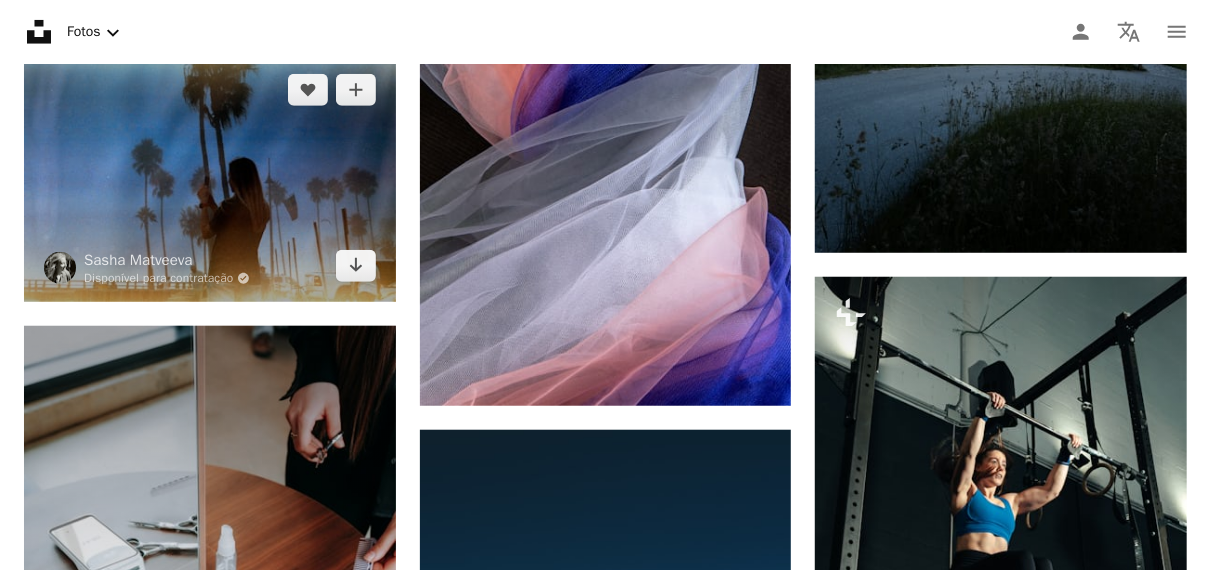 click at bounding box center [210, 178] 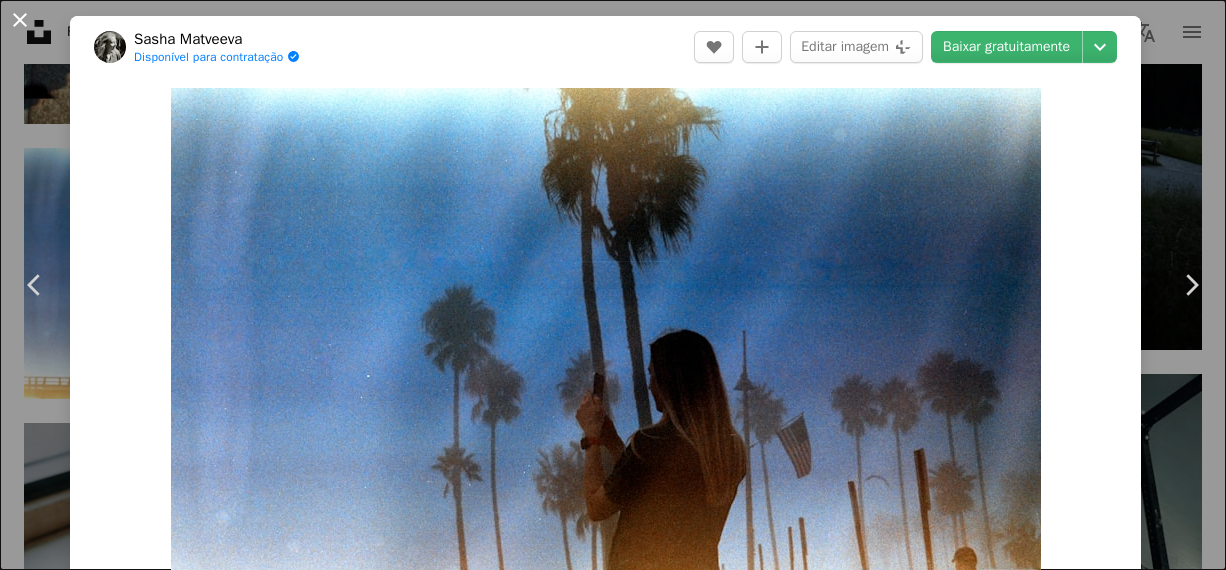 click on "An X shape" at bounding box center [20, 20] 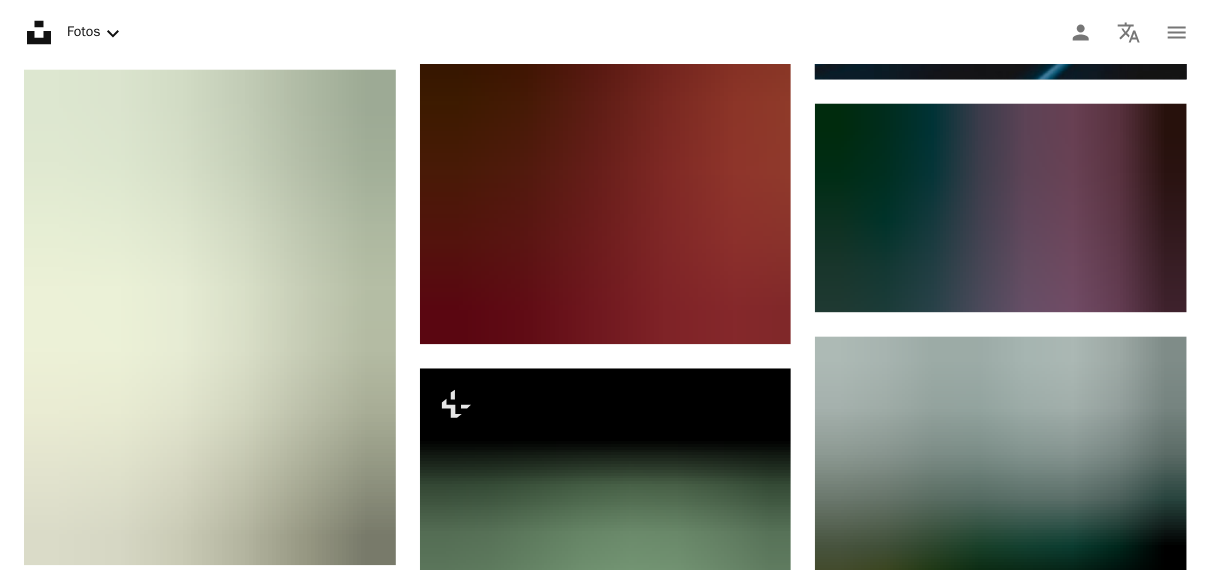 scroll, scrollTop: 9219, scrollLeft: 0, axis: vertical 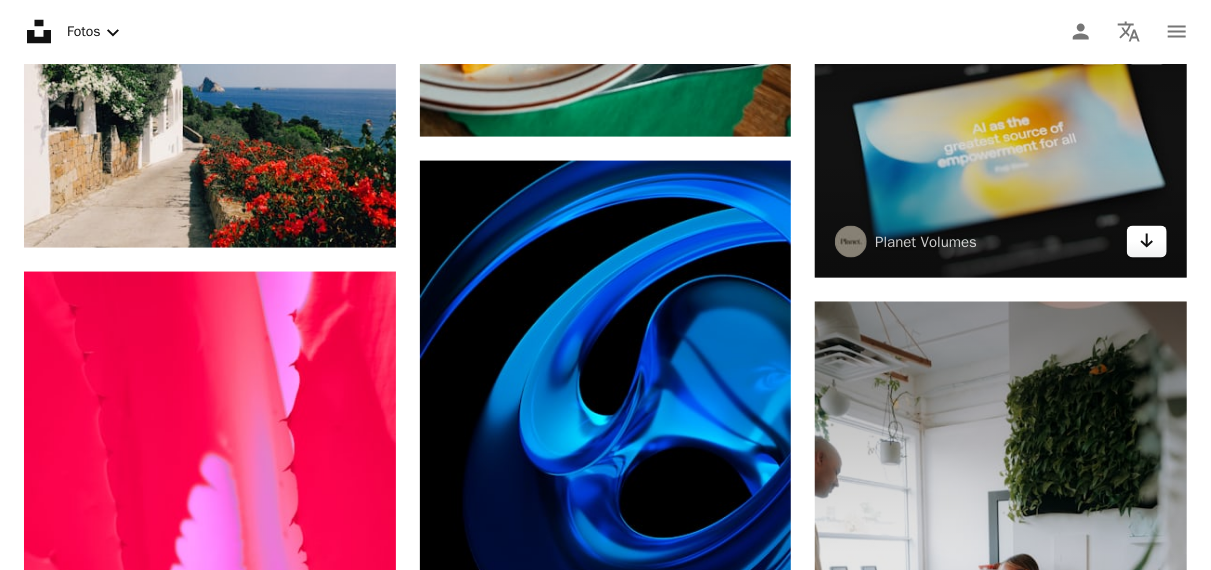 click on "Arrow pointing down" 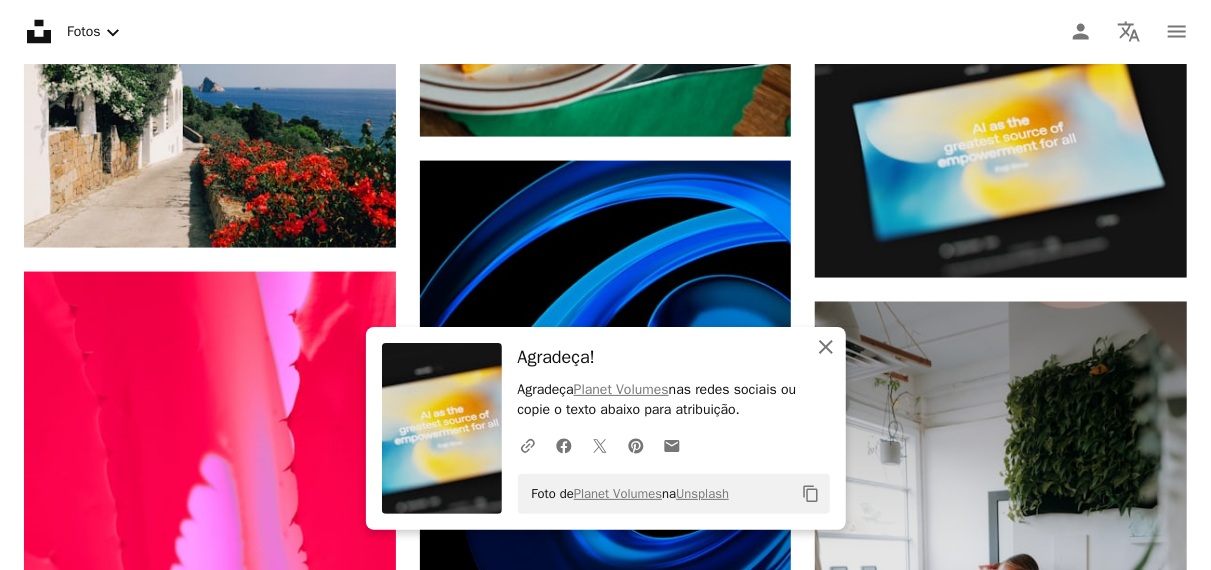 click 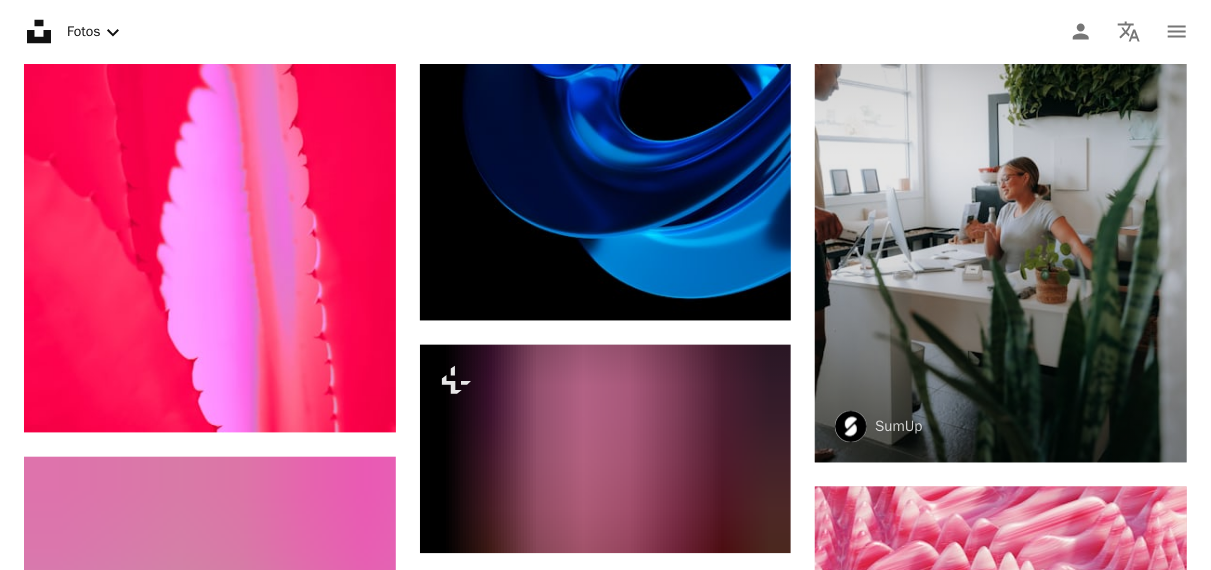 scroll, scrollTop: 12686, scrollLeft: 0, axis: vertical 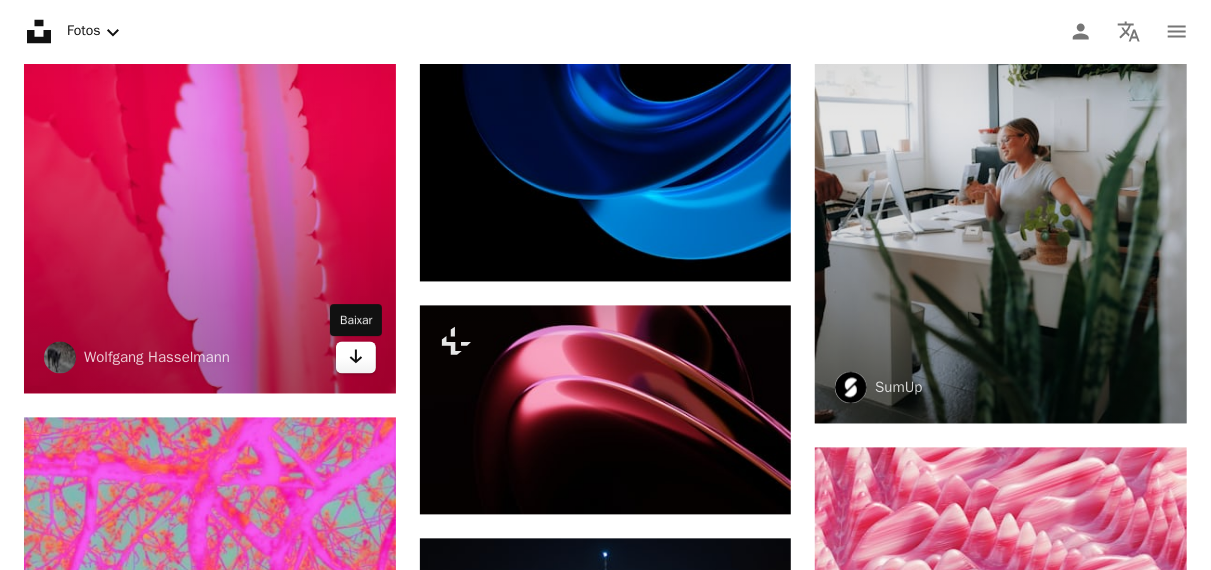 click on "Arrow pointing down" 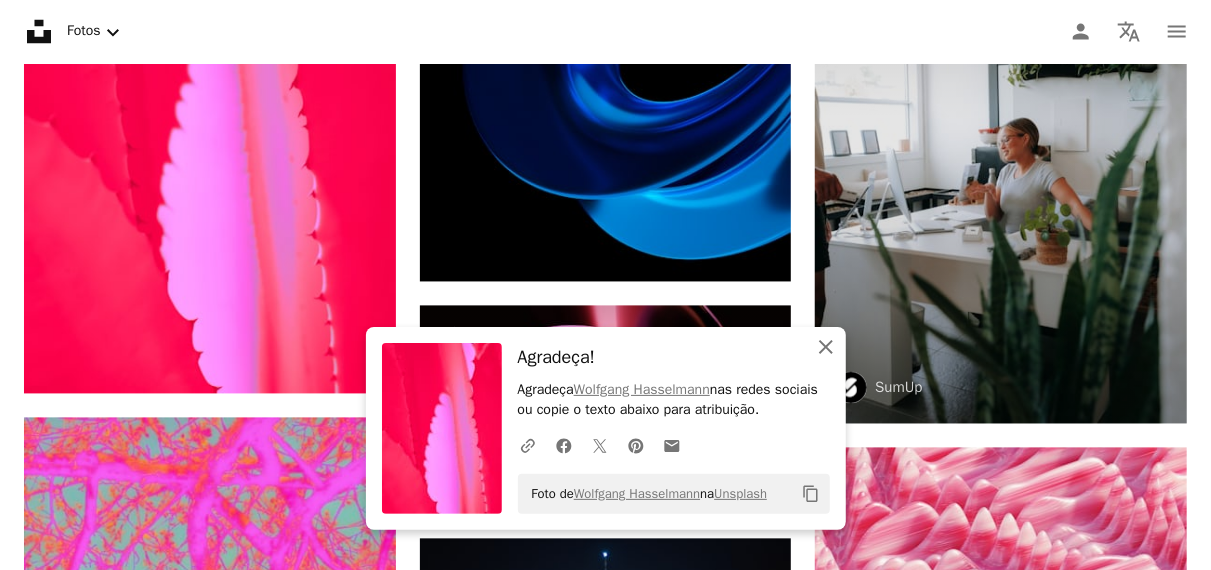 click on "An X shape" 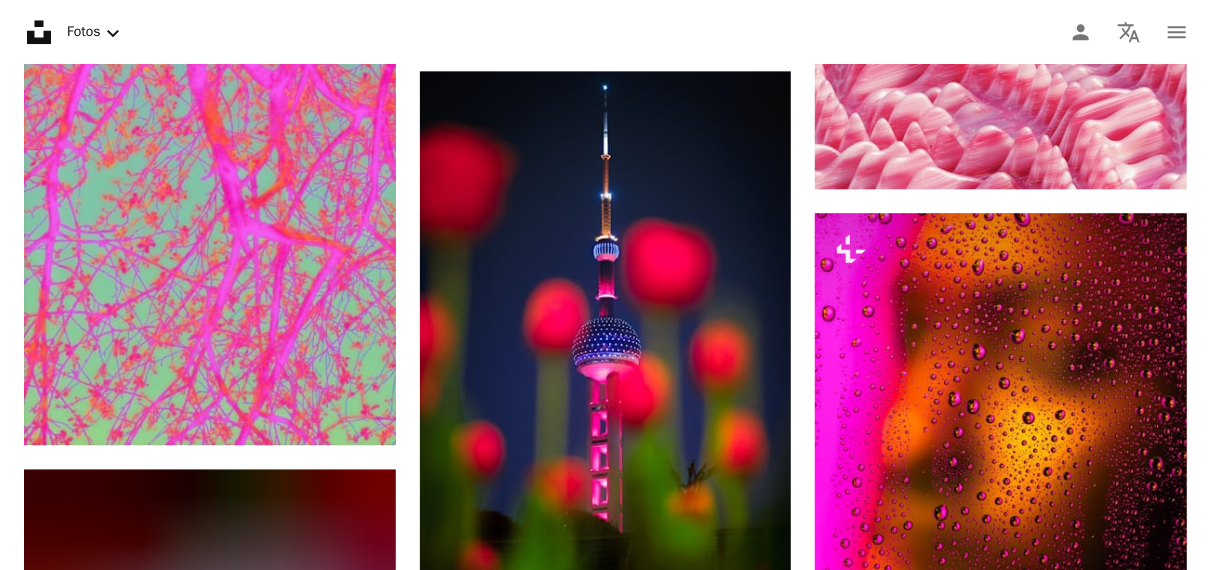 scroll, scrollTop: 13216, scrollLeft: 0, axis: vertical 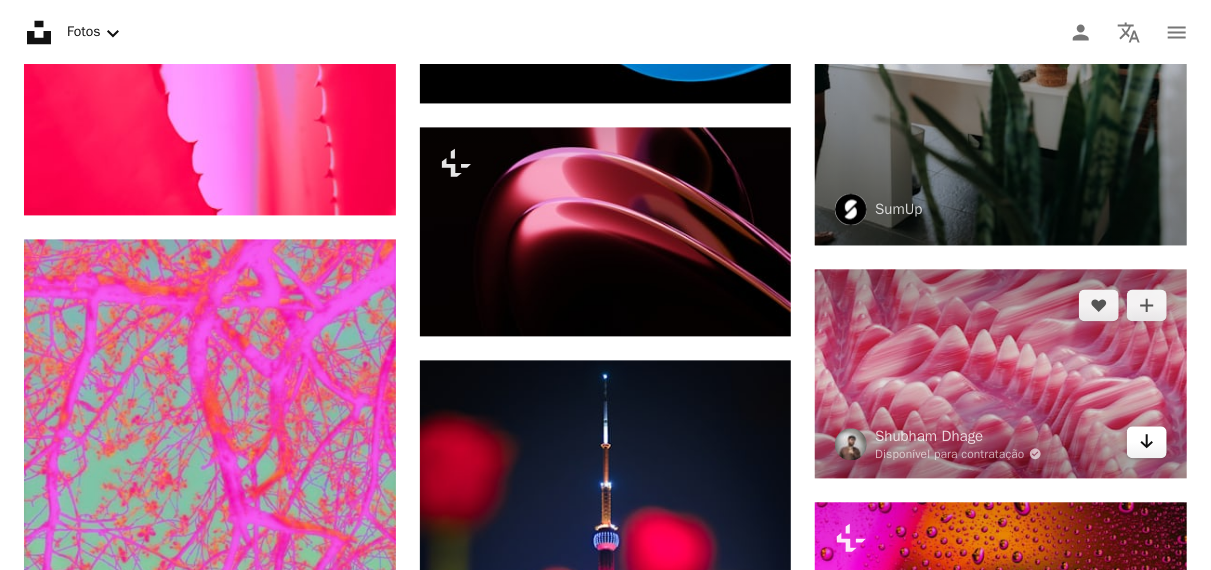 click 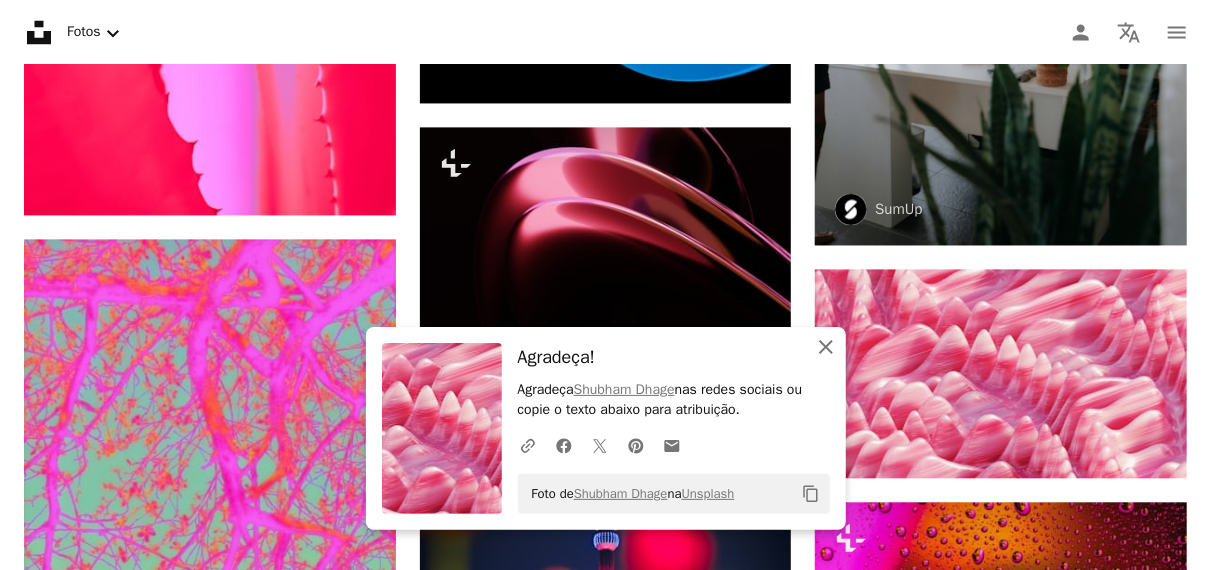 click 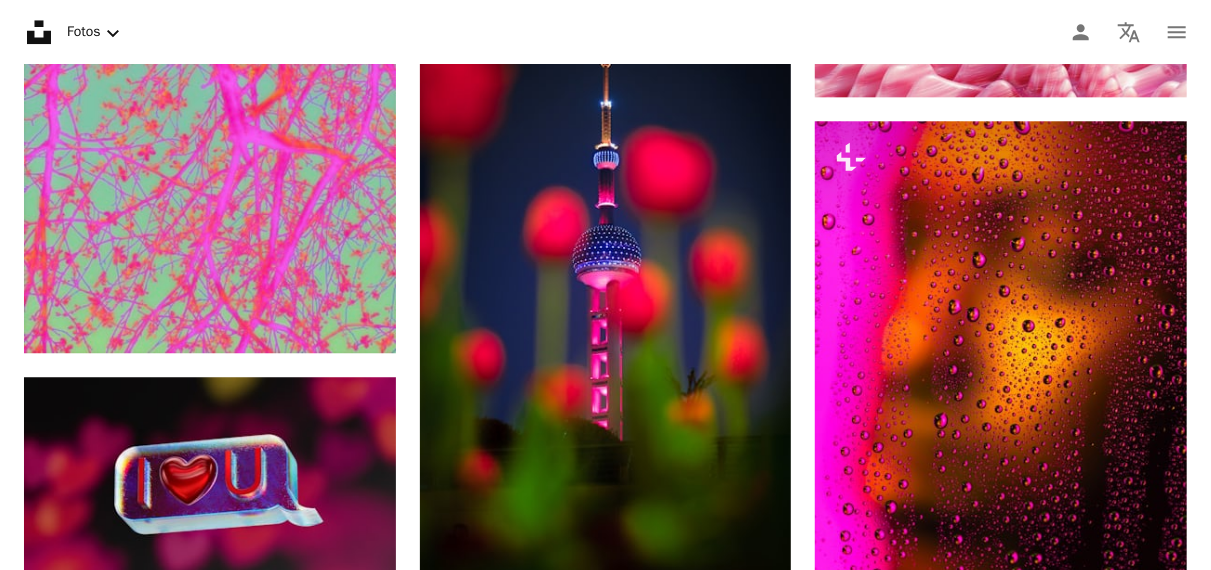 scroll, scrollTop: 13268, scrollLeft: 0, axis: vertical 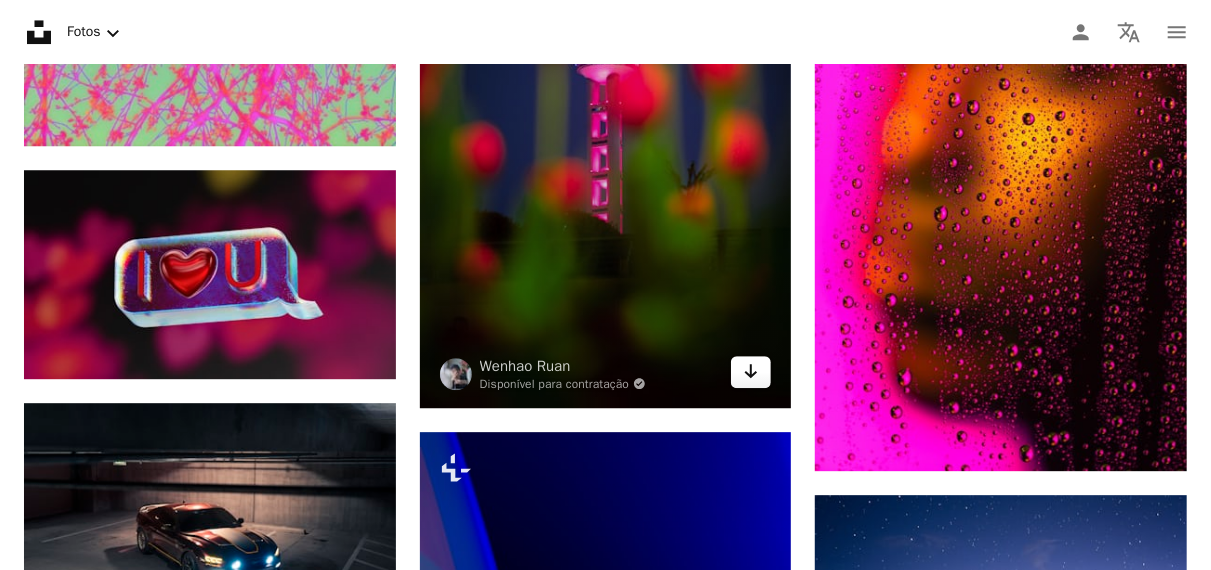 click on "Arrow pointing down" 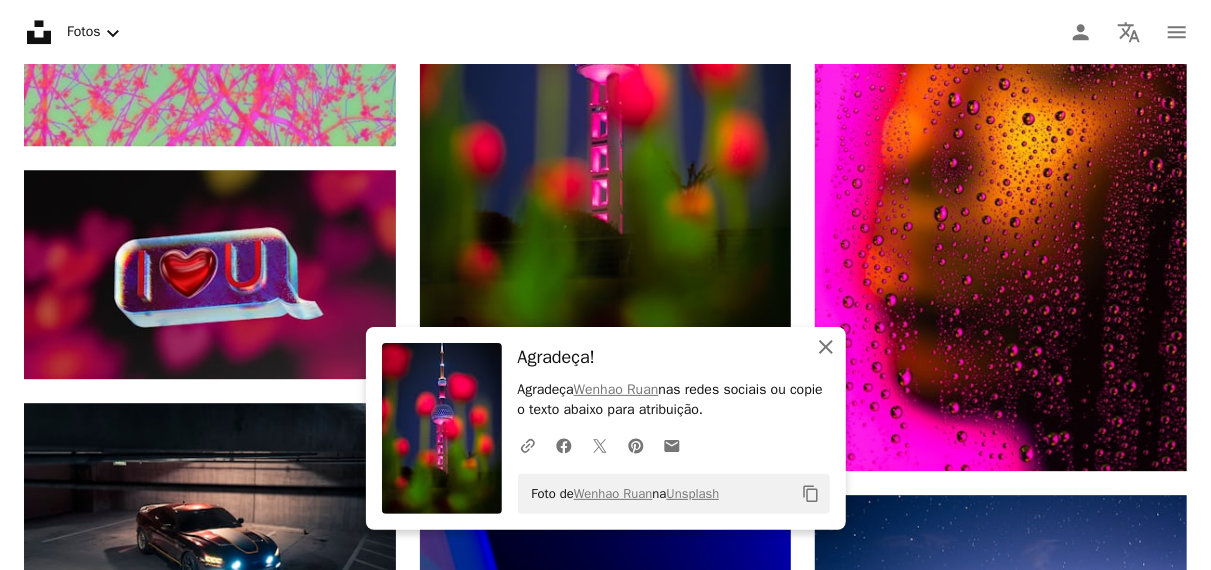 click 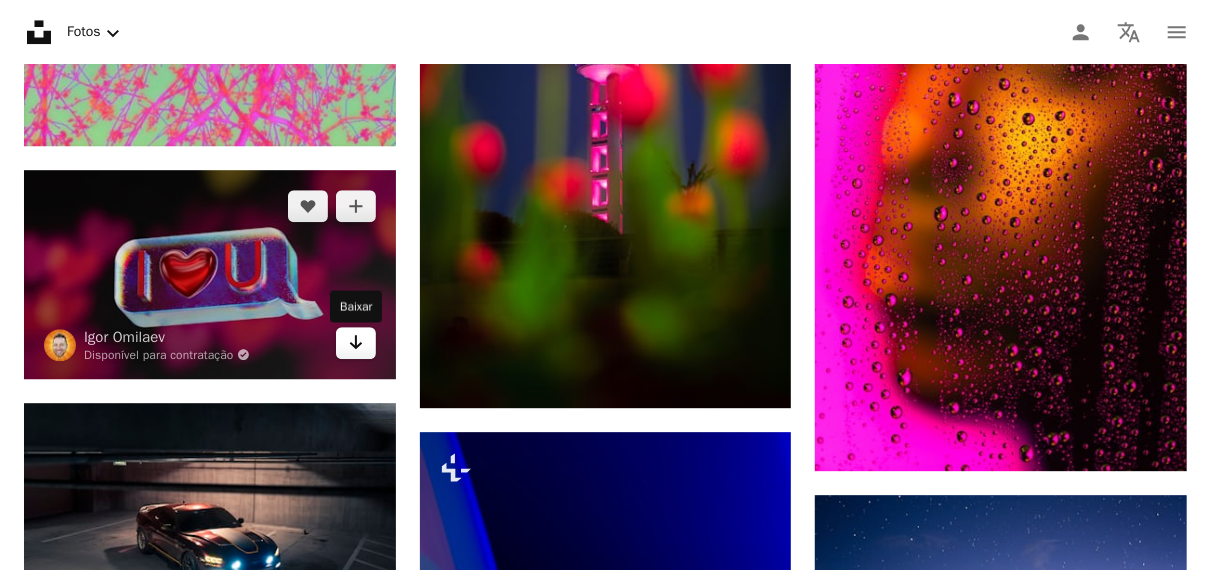 click on "Arrow pointing down" 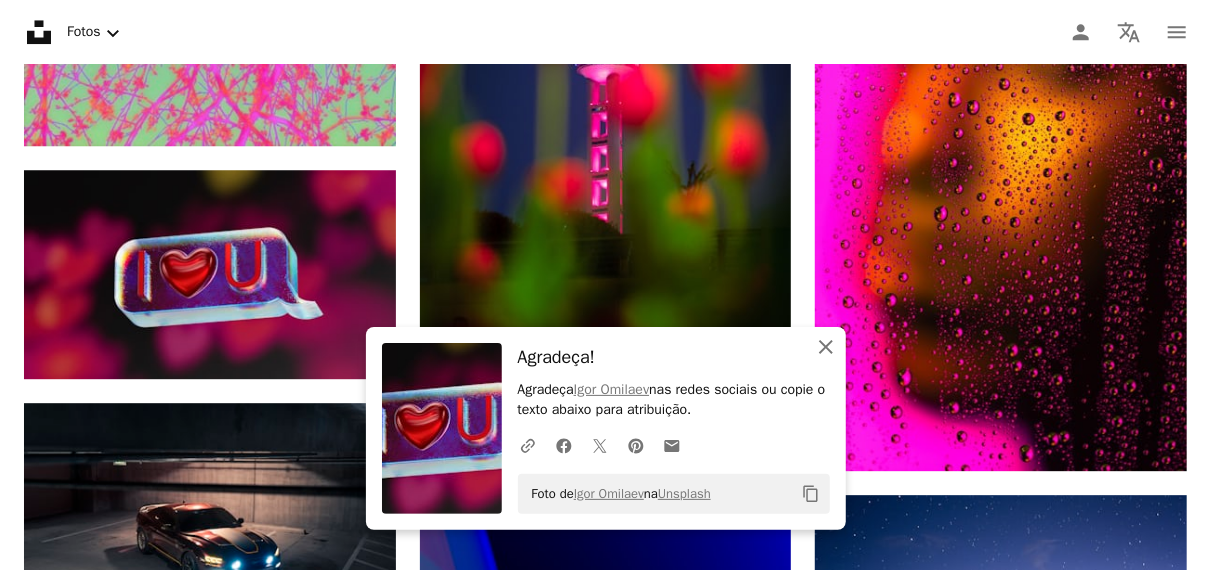 click on "An X shape" 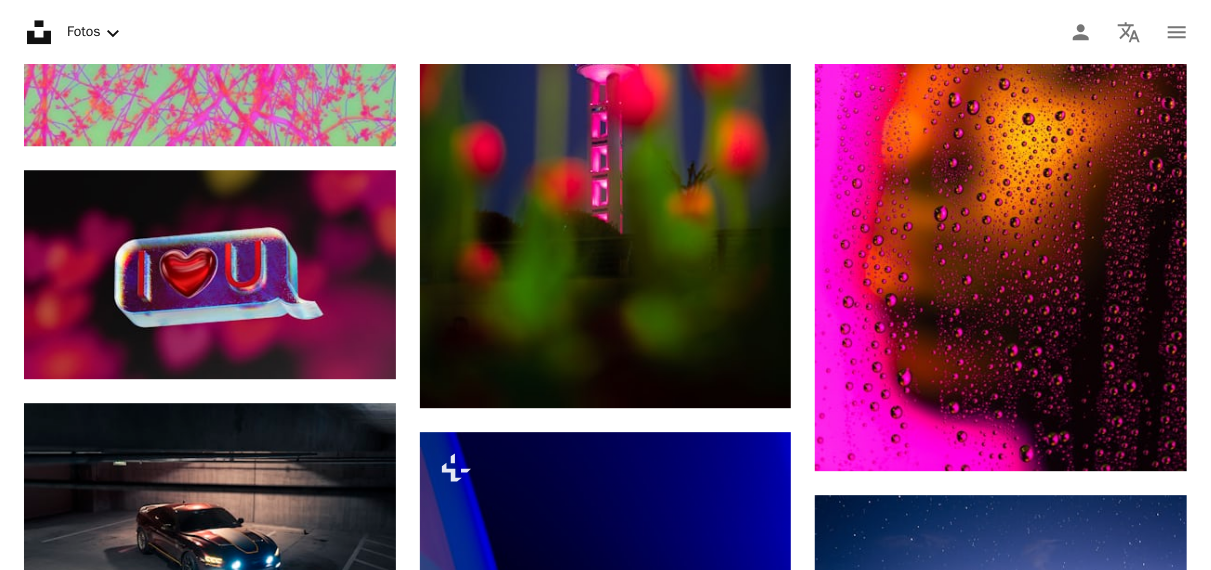 scroll, scrollTop: 13942, scrollLeft: 0, axis: vertical 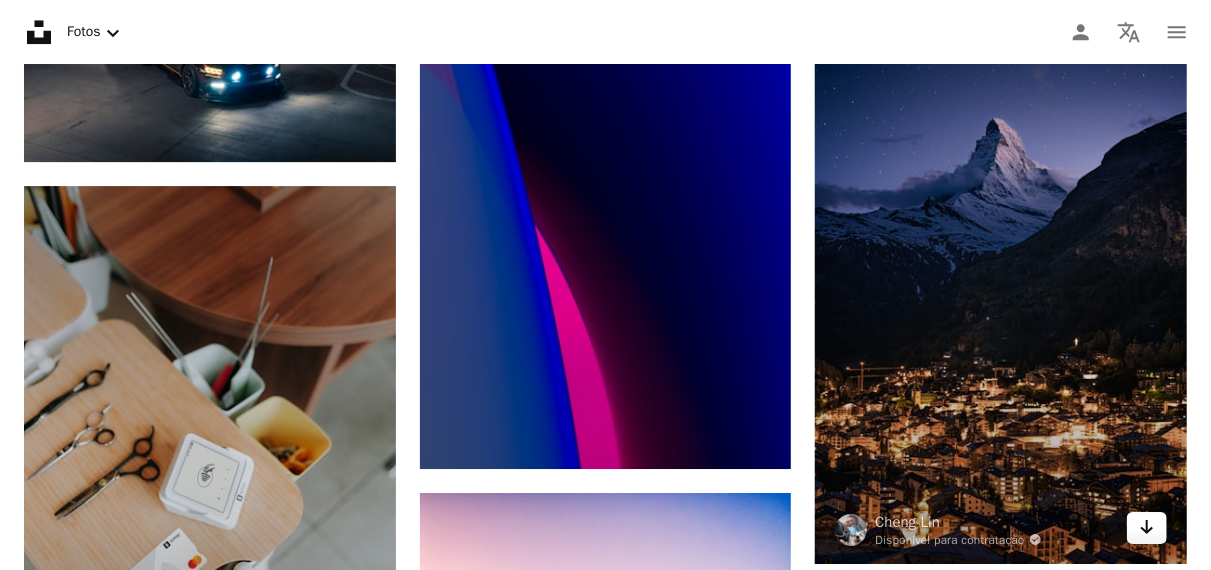 click on "Arrow pointing down" 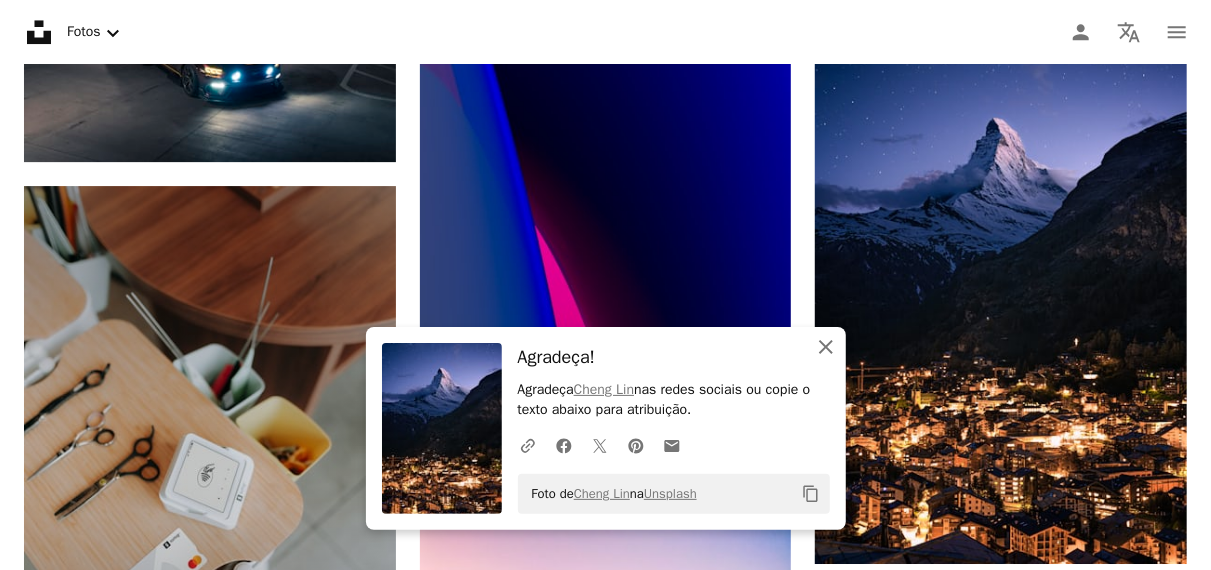 click on "An X shape" 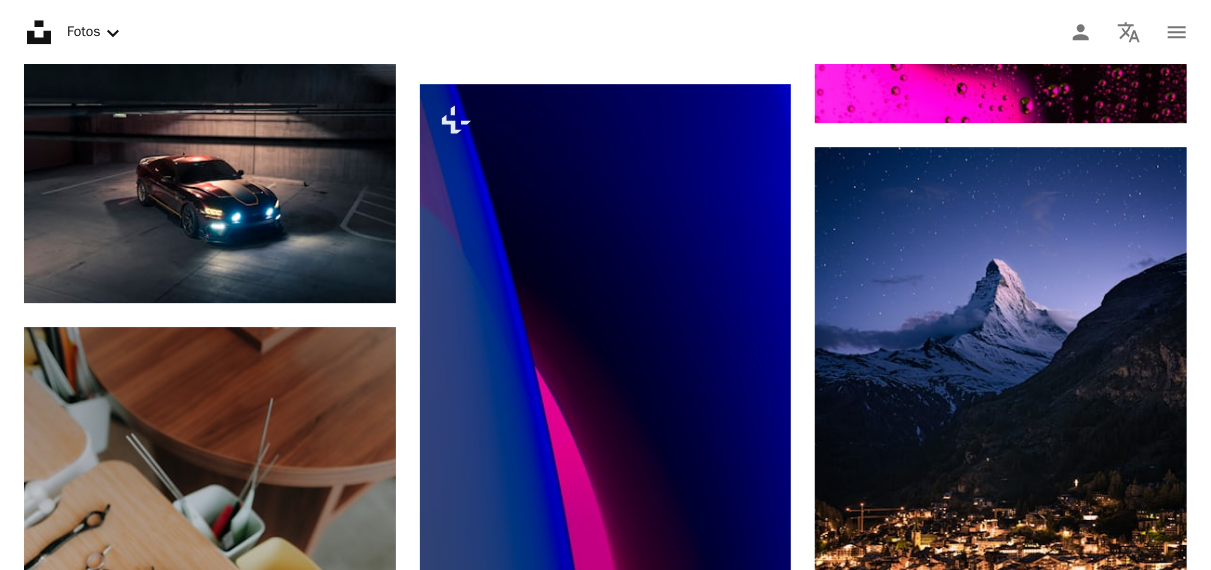 scroll, scrollTop: 13692, scrollLeft: 0, axis: vertical 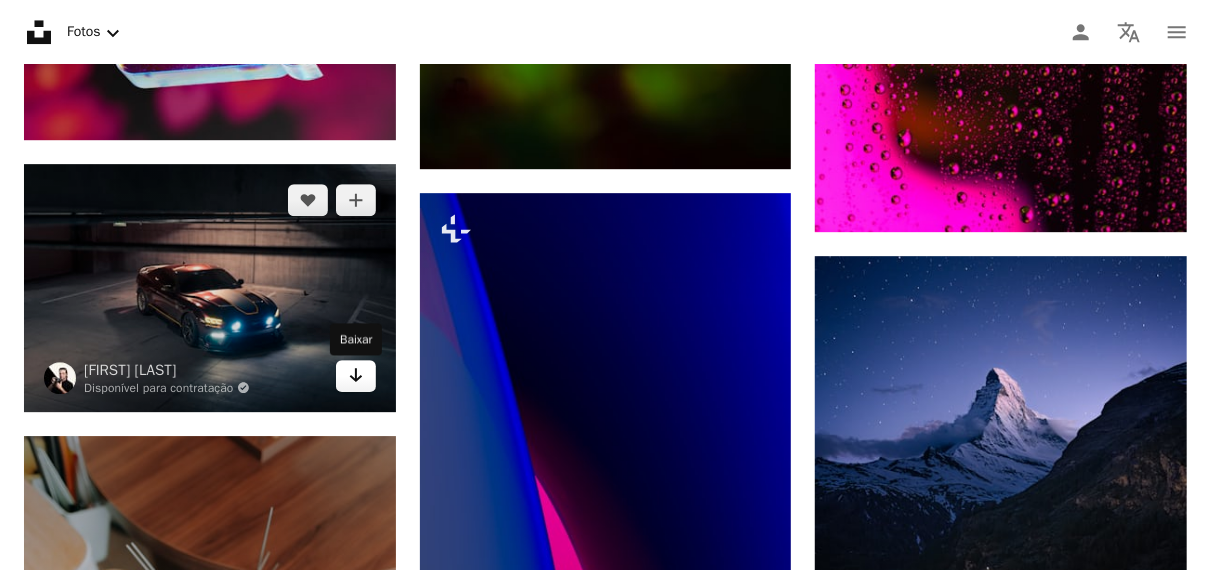 click on "Arrow pointing down" 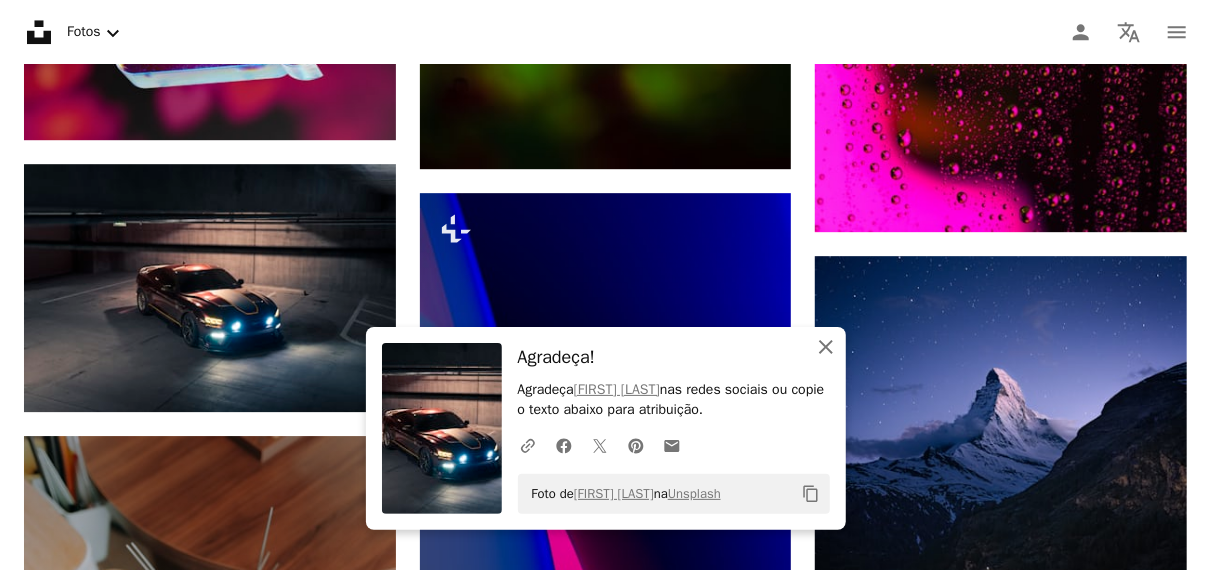 click 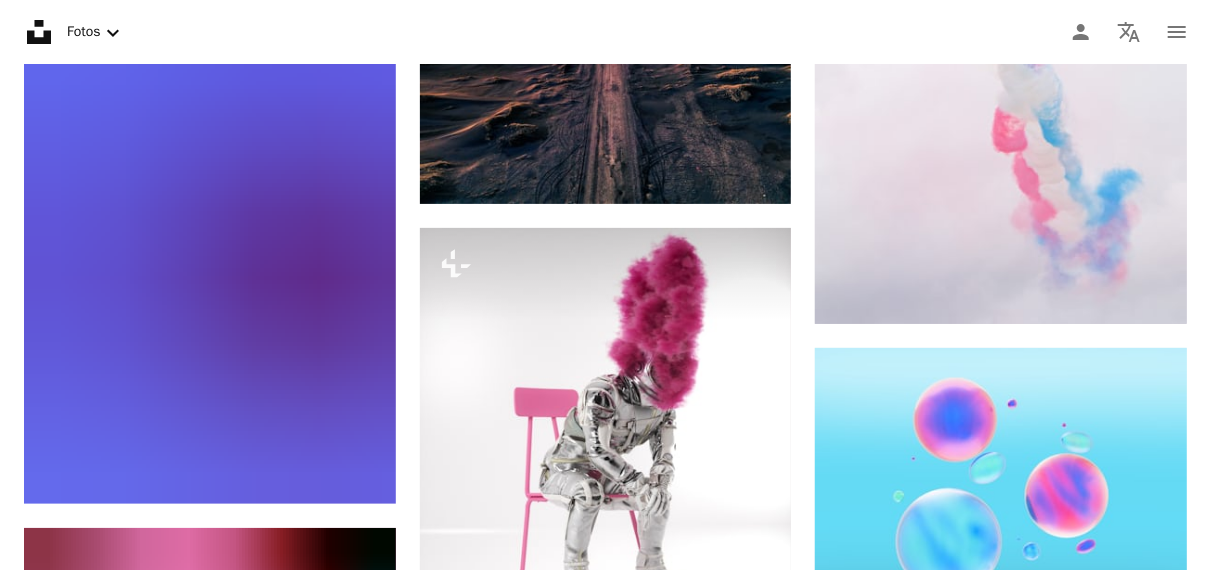 scroll, scrollTop: 14944, scrollLeft: 0, axis: vertical 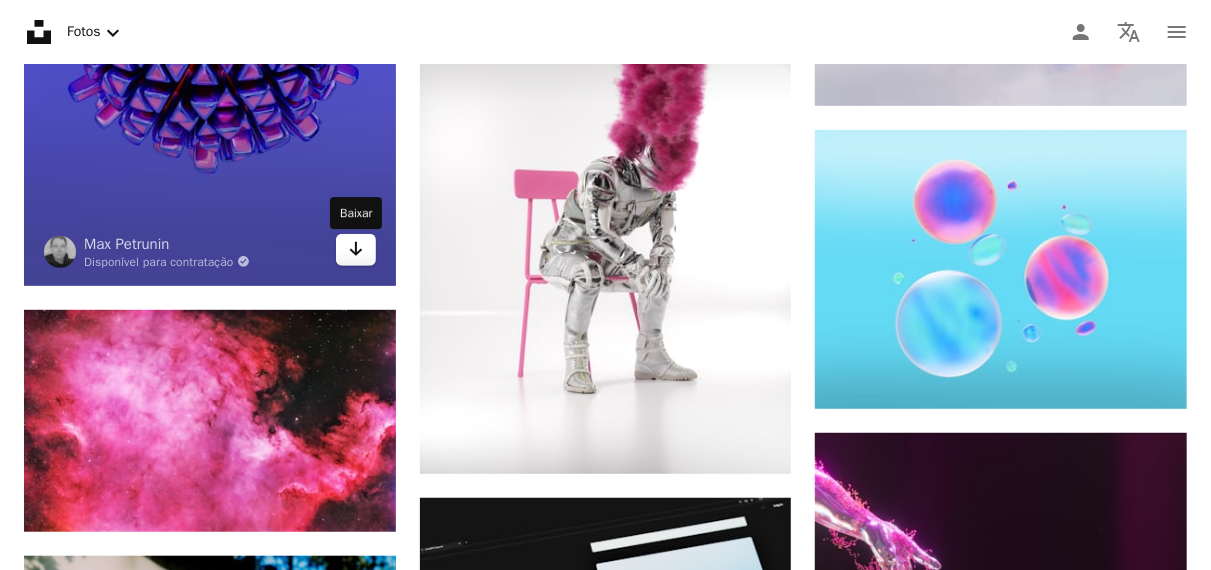 click on "Arrow pointing down" 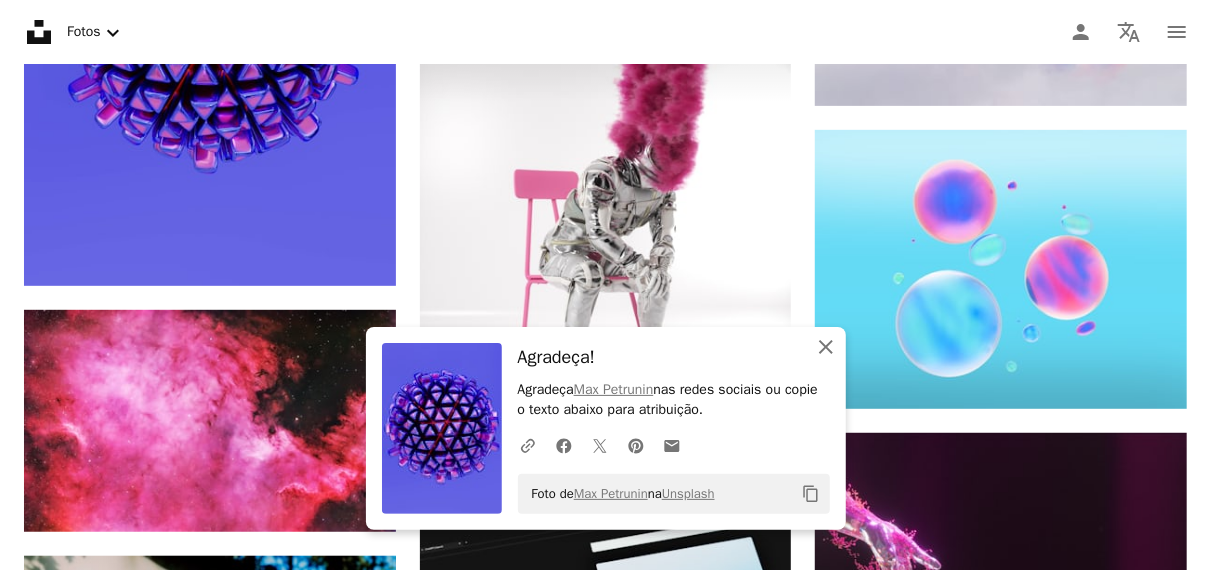 click 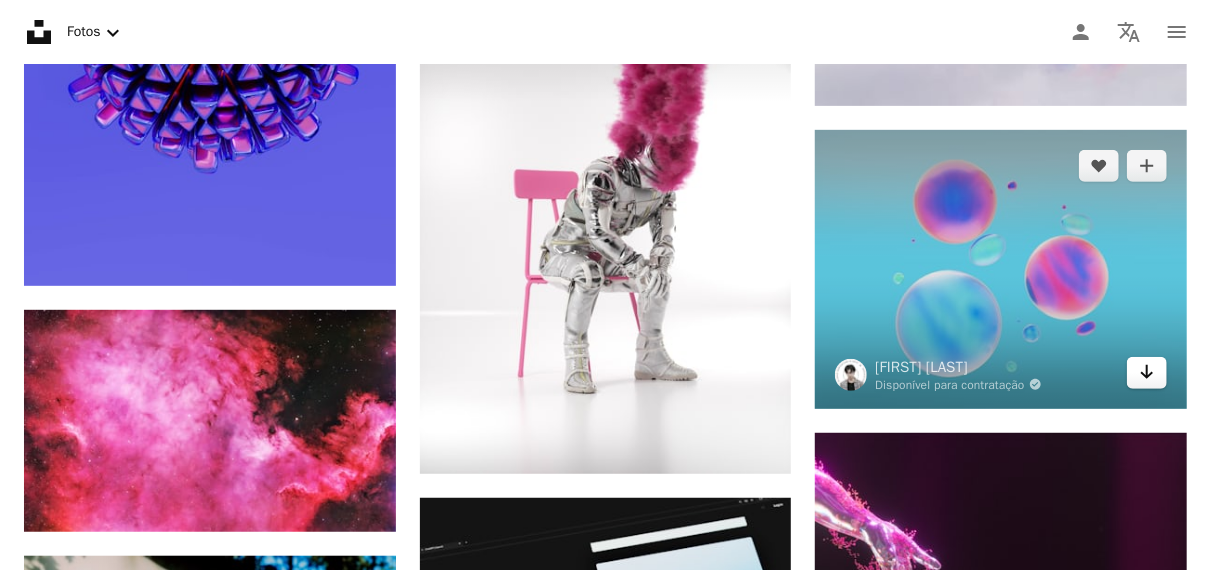 click on "Arrow pointing down" 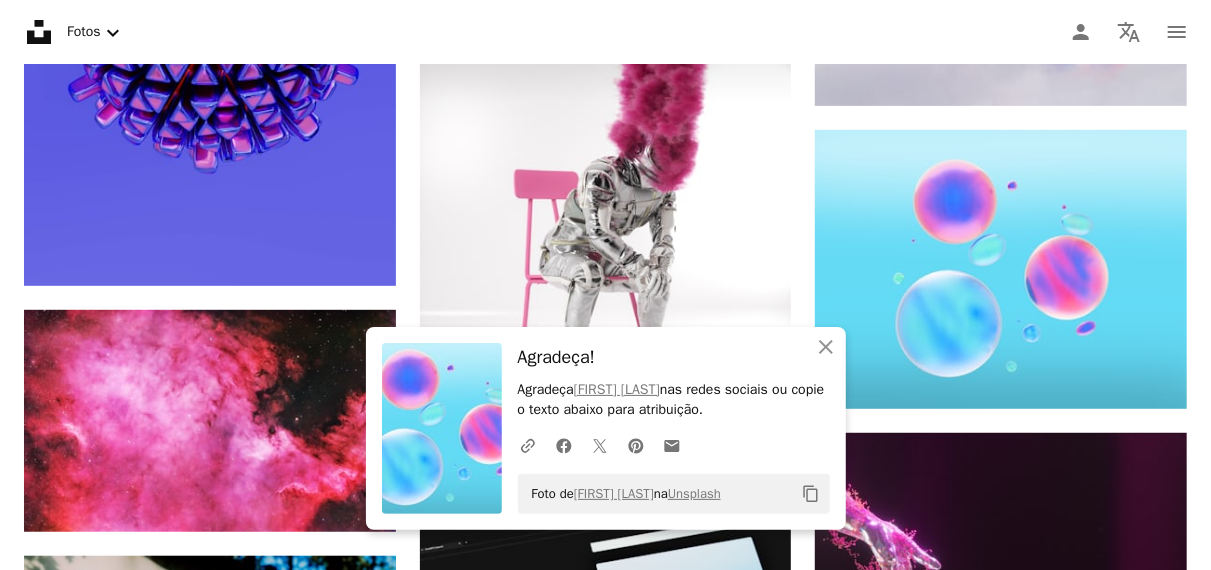 scroll, scrollTop: 15508, scrollLeft: 0, axis: vertical 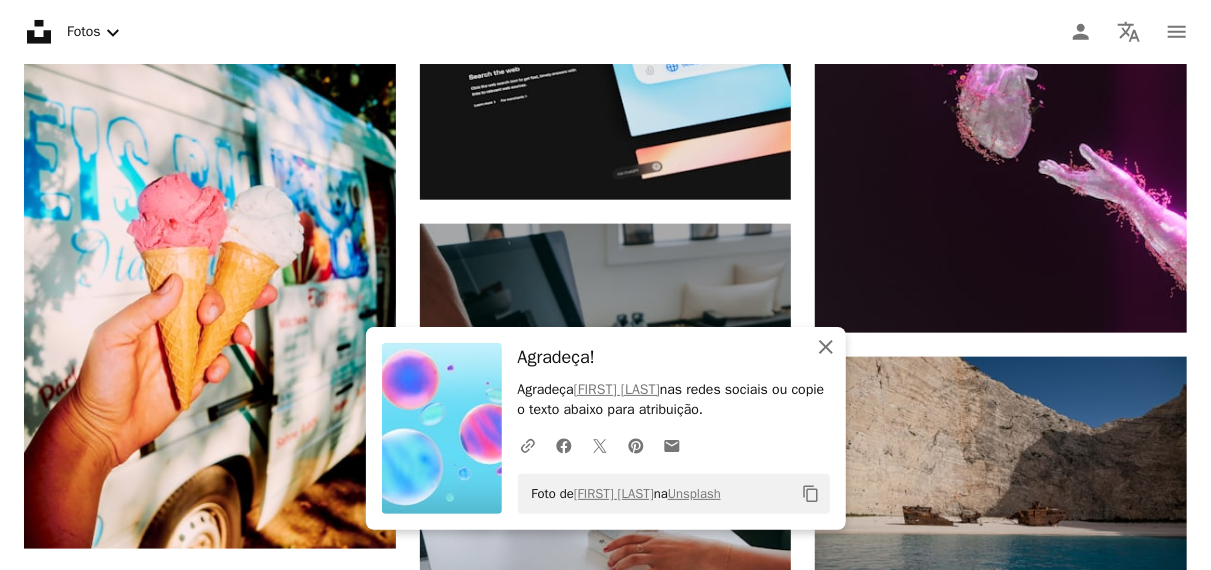 click on "An X shape" 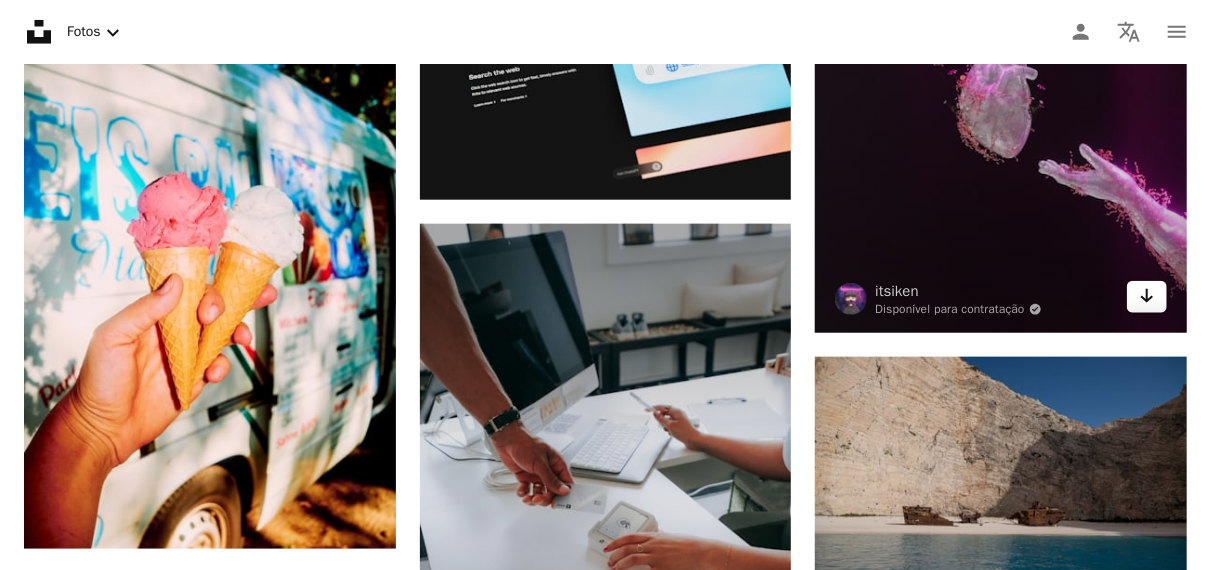 click on "Arrow pointing down" at bounding box center (1147, 297) 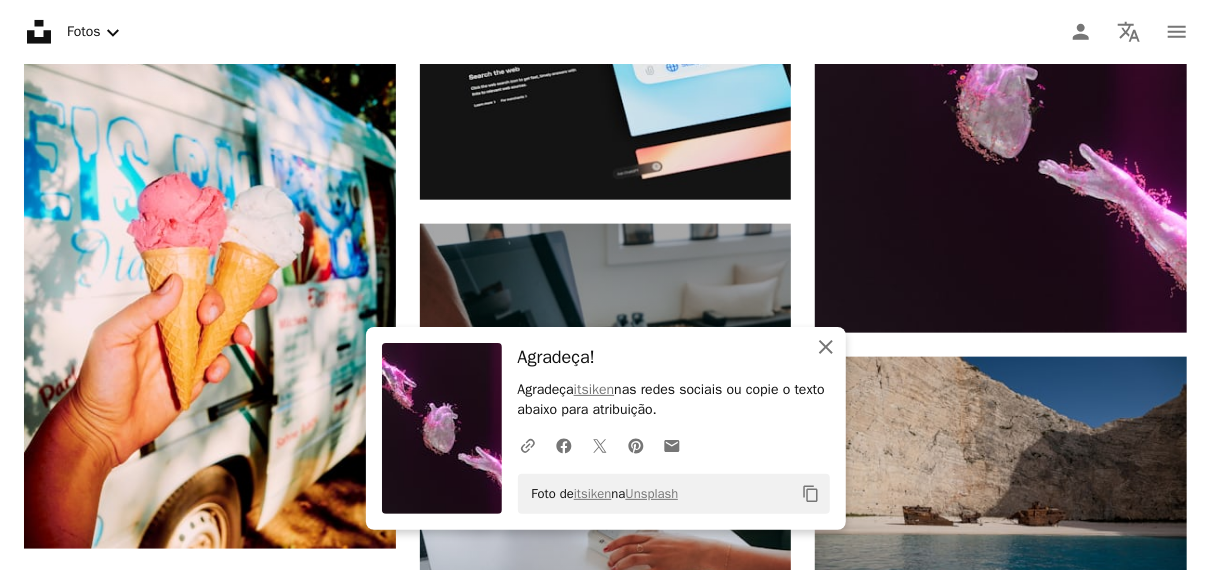 click on "An X shape" 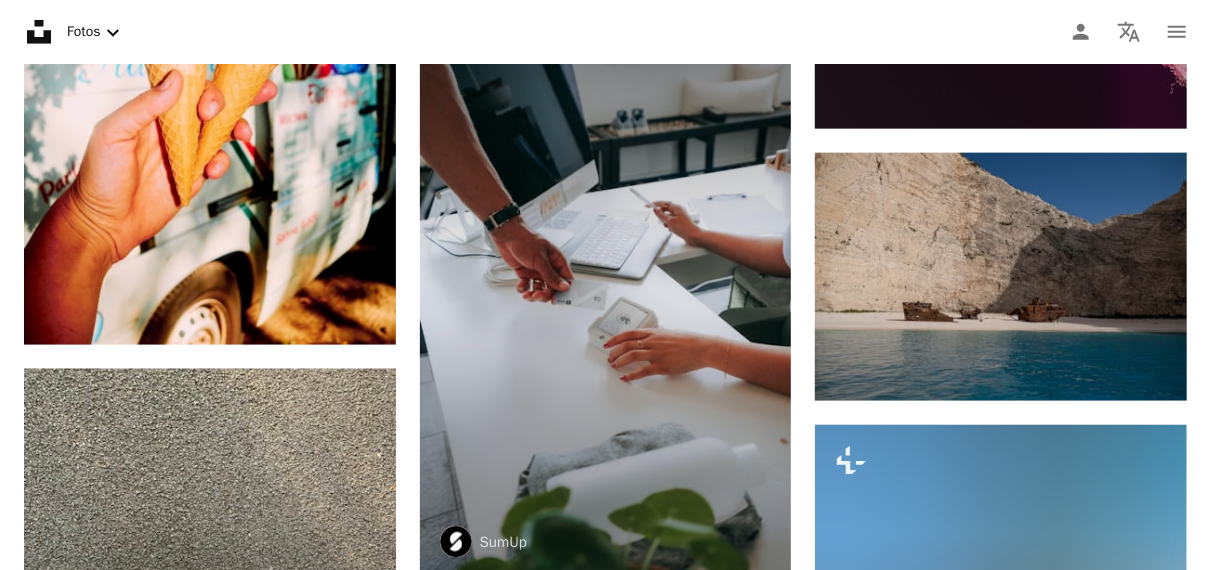 scroll, scrollTop: 15784, scrollLeft: 0, axis: vertical 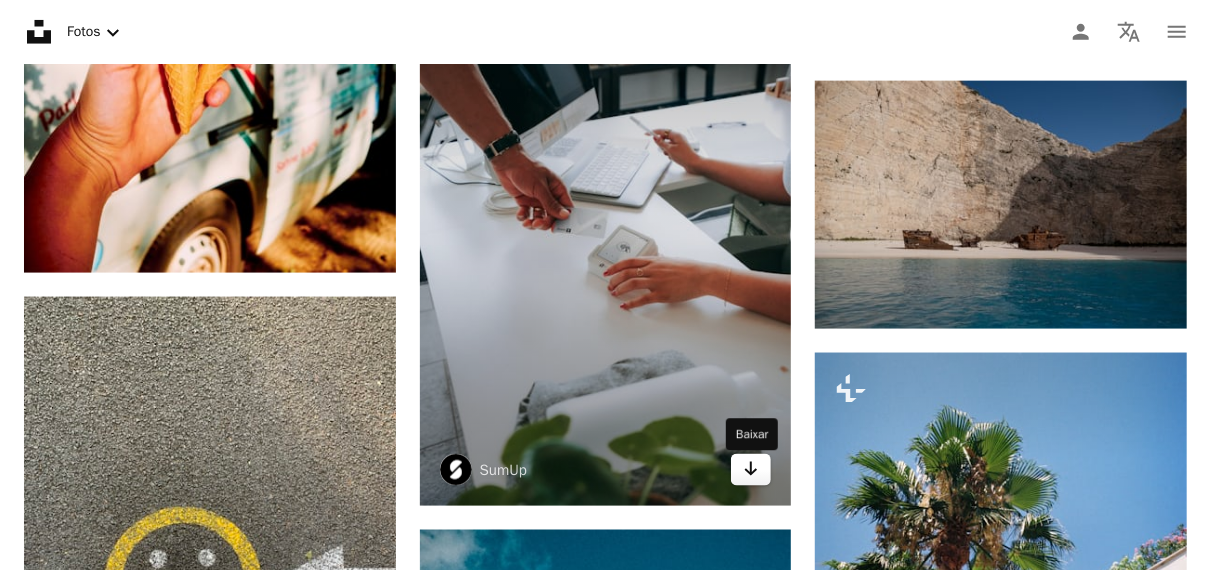 click on "Arrow pointing down" at bounding box center (751, 470) 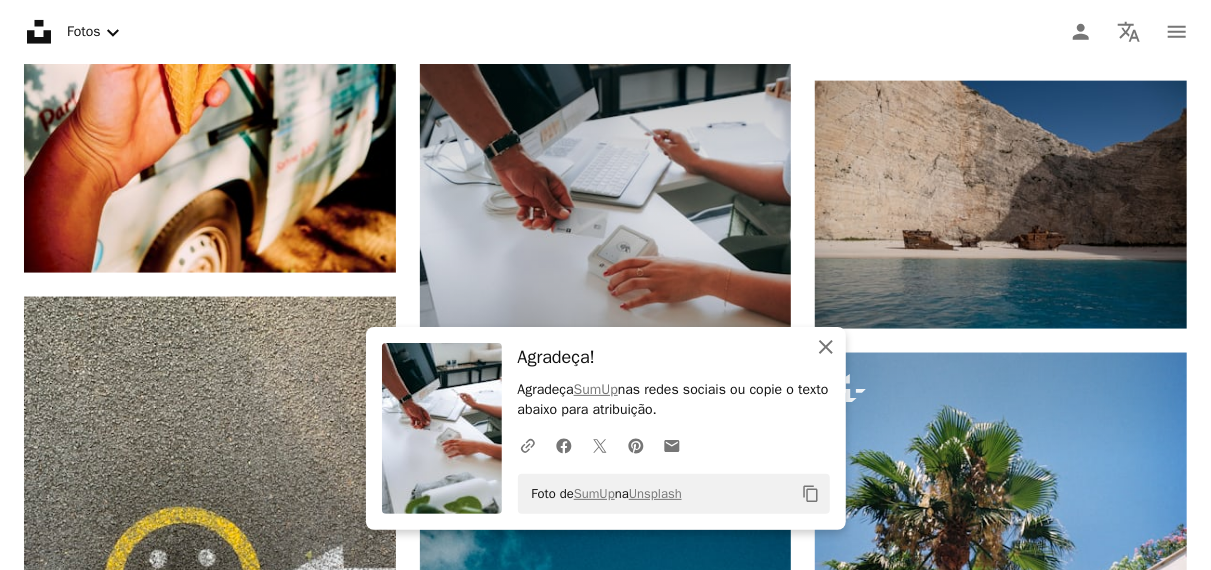 click on "An X shape" 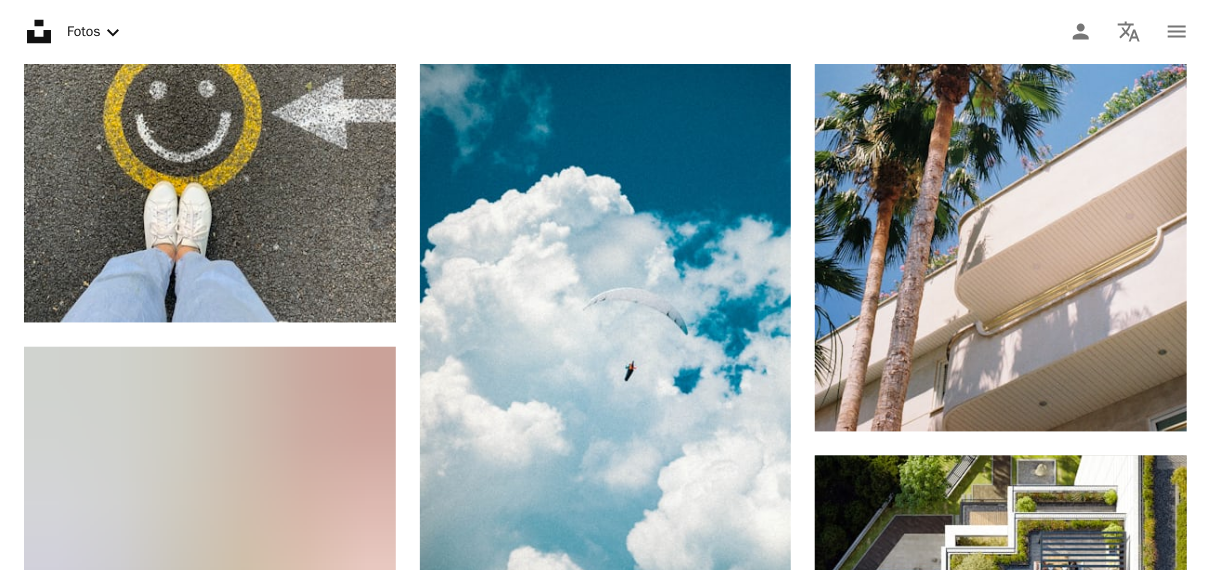 scroll, scrollTop: 16277, scrollLeft: 0, axis: vertical 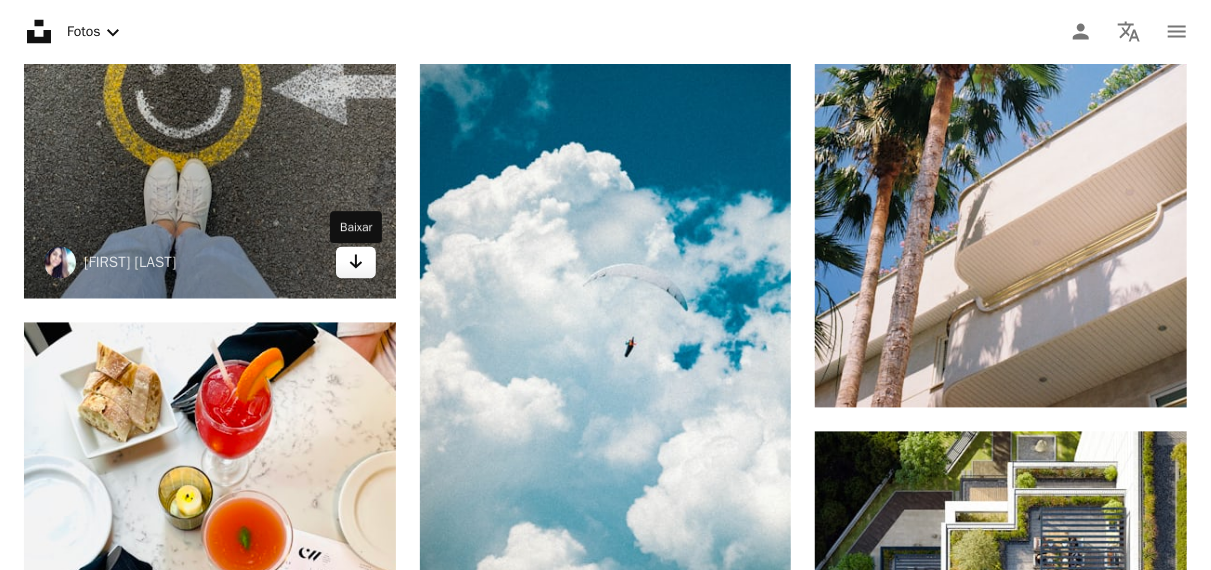 click on "Arrow pointing down" 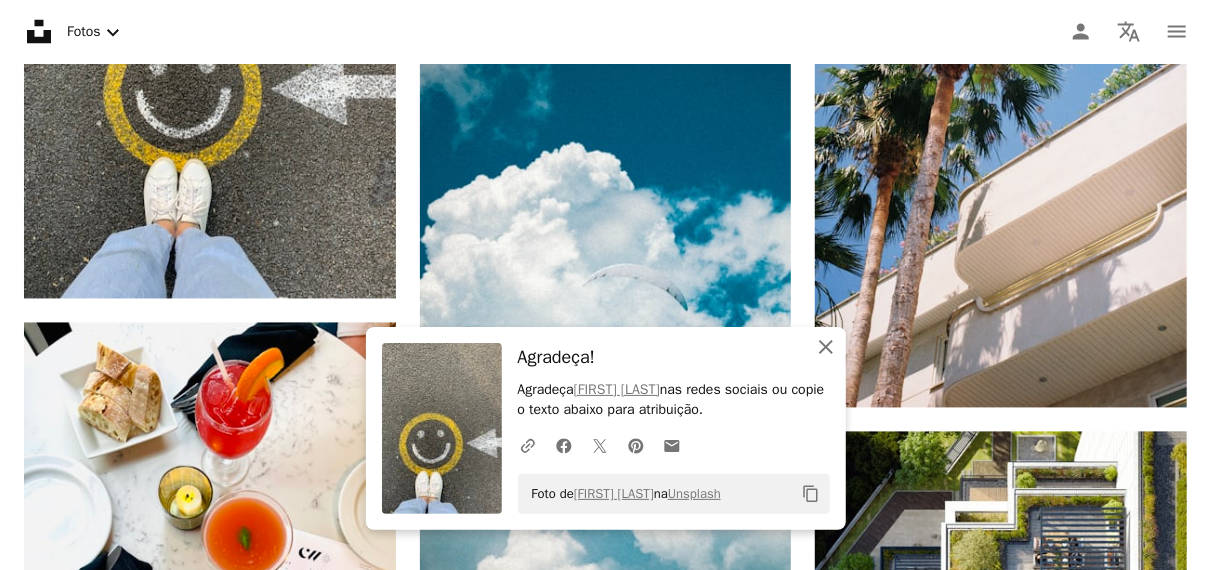 click 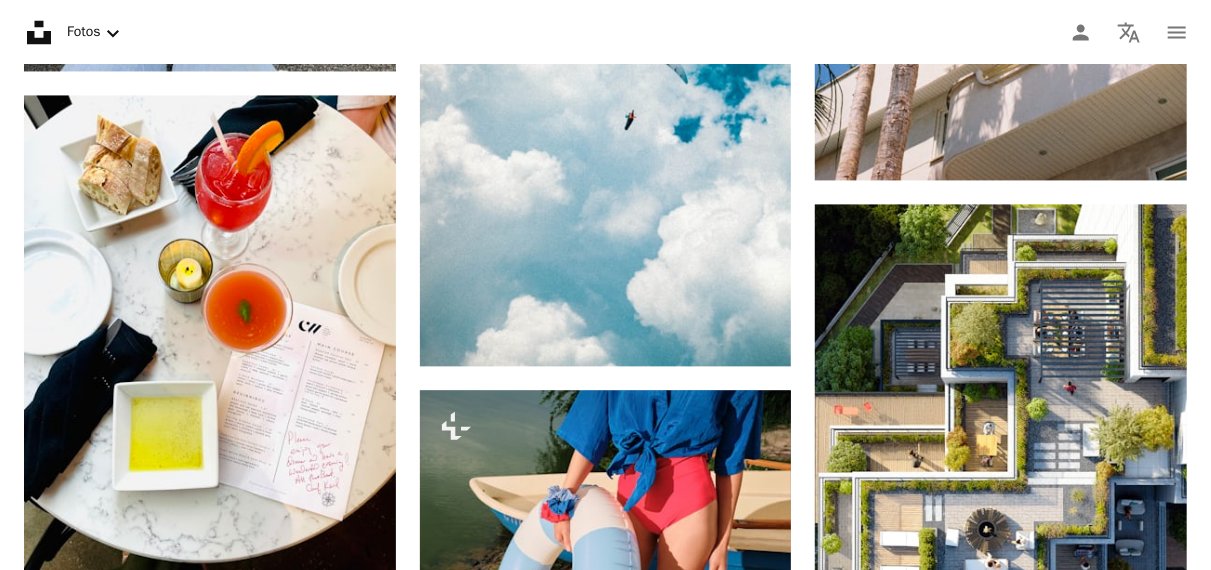 scroll, scrollTop: 16530, scrollLeft: 0, axis: vertical 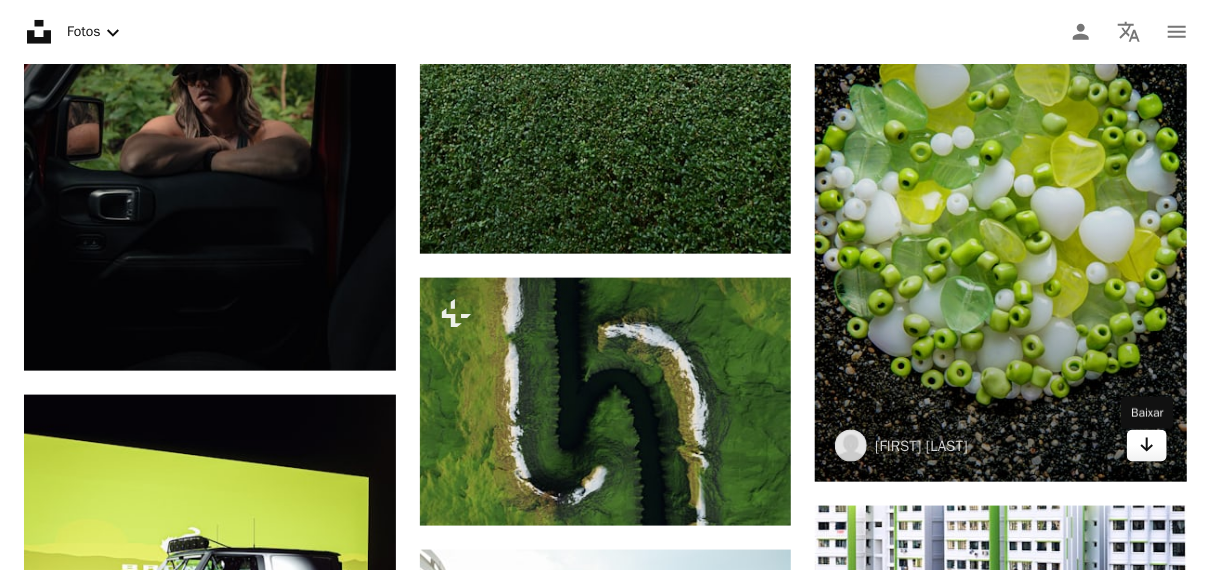click on "Arrow pointing down" 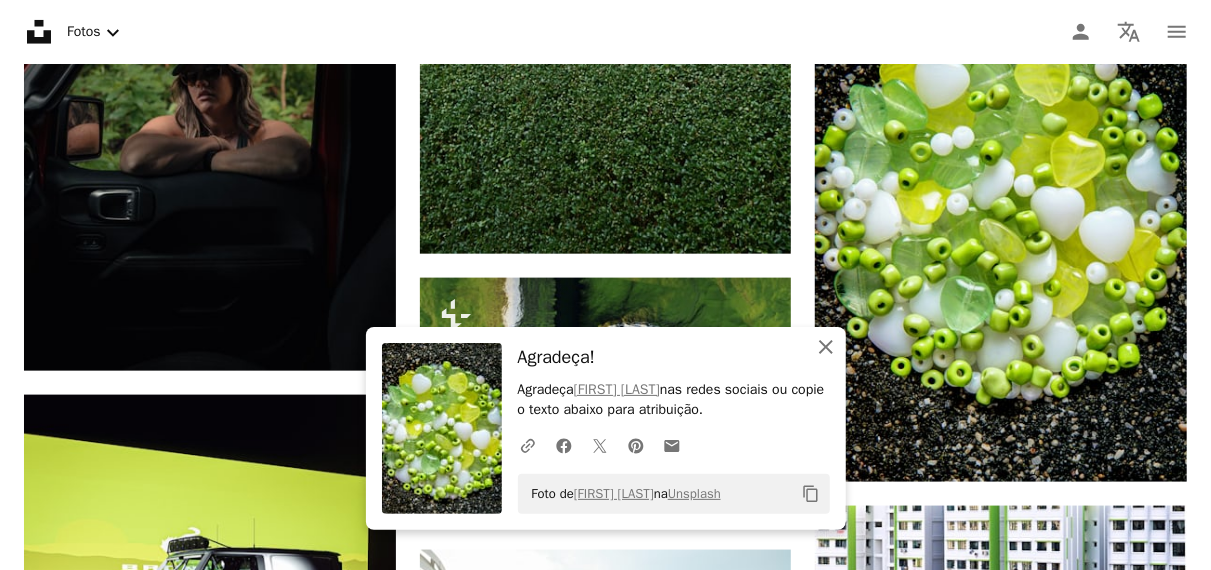 click 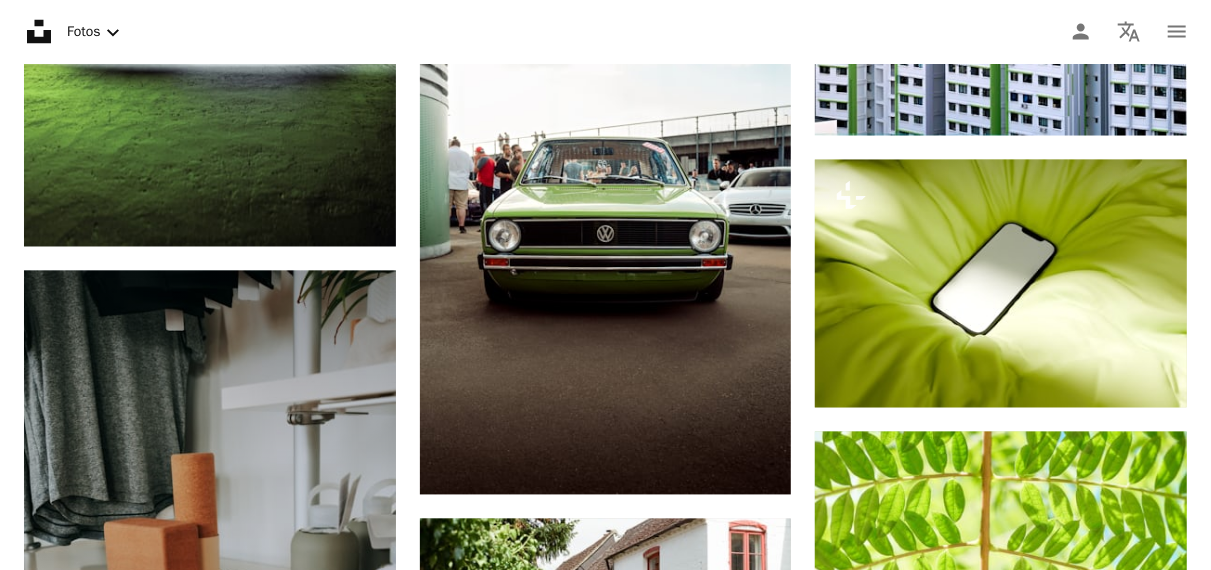 scroll, scrollTop: 19878, scrollLeft: 0, axis: vertical 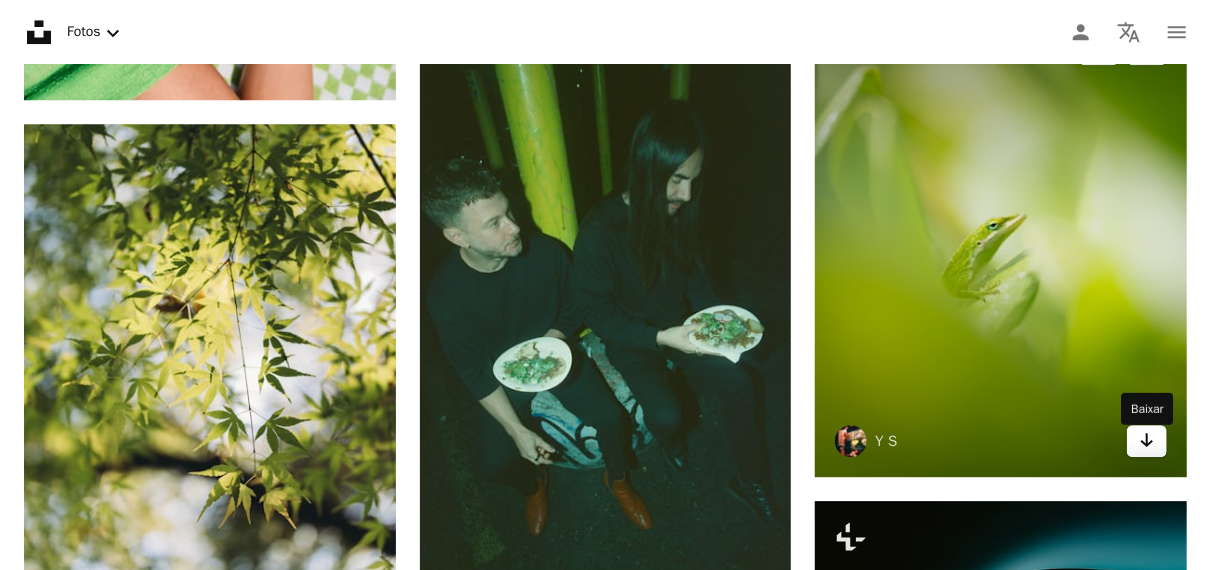 click 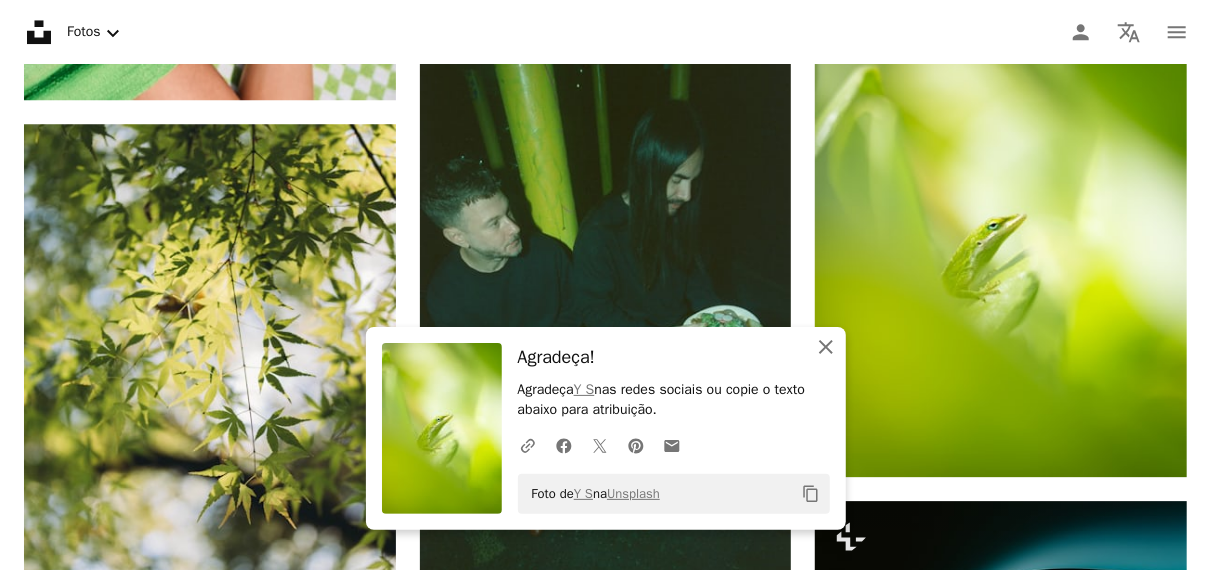 click on "An X shape" 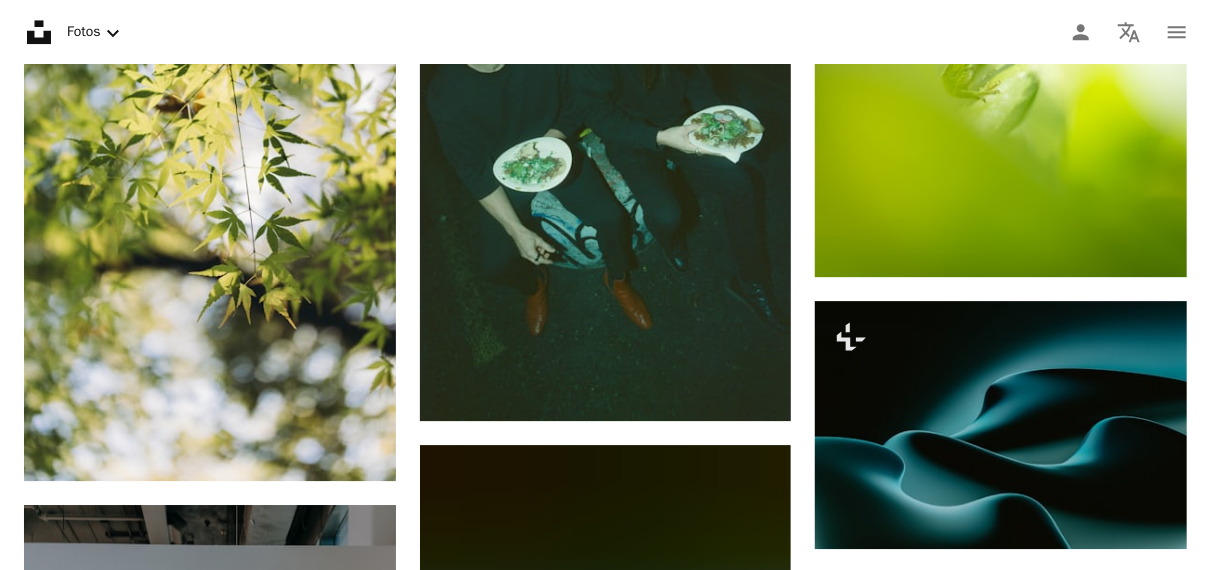 scroll, scrollTop: 21147, scrollLeft: 0, axis: vertical 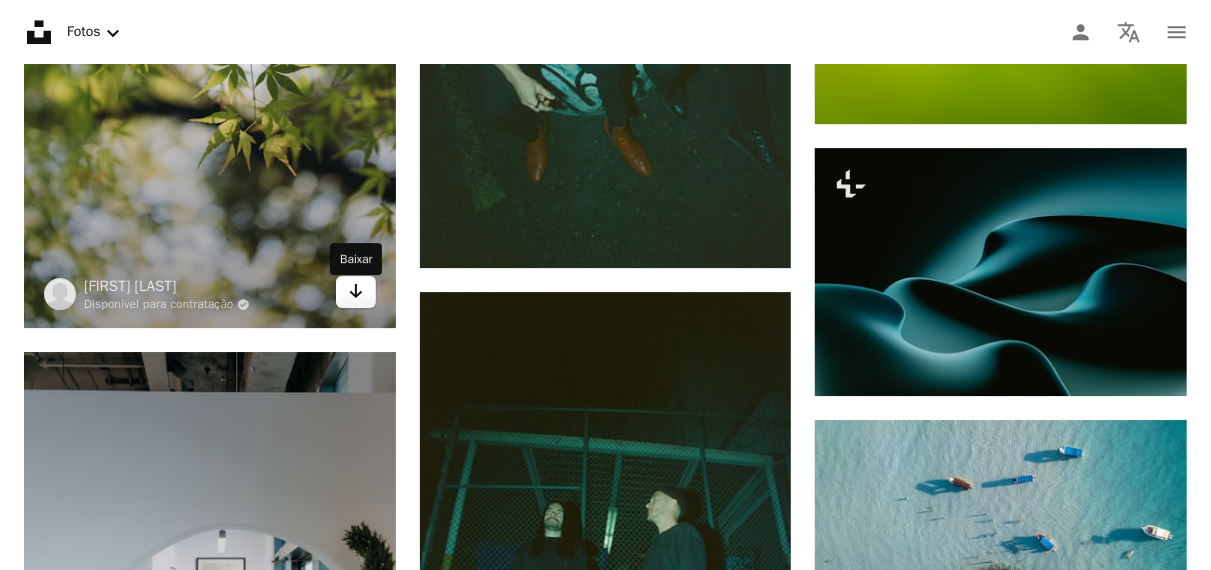 click on "Arrow pointing down" at bounding box center [356, 292] 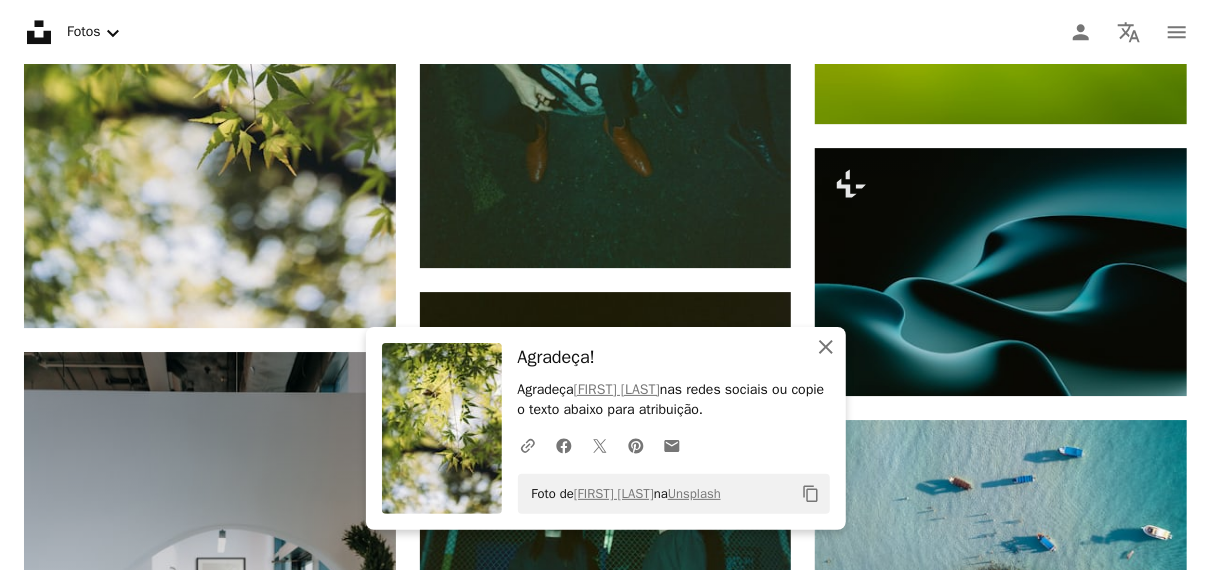 click on "An X shape" 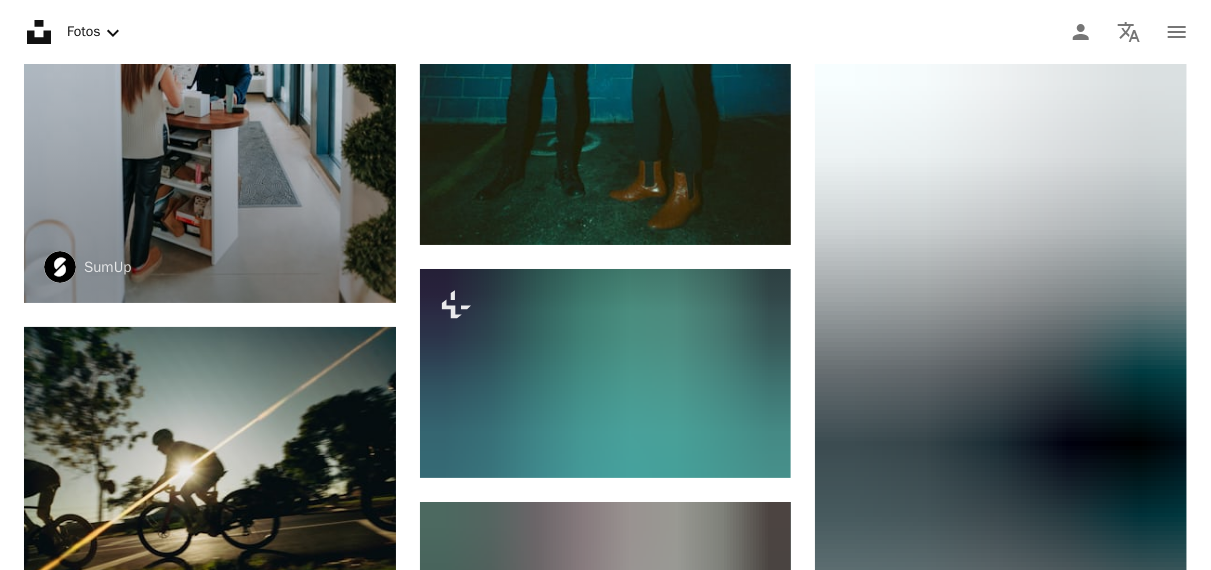scroll, scrollTop: 21850, scrollLeft: 0, axis: vertical 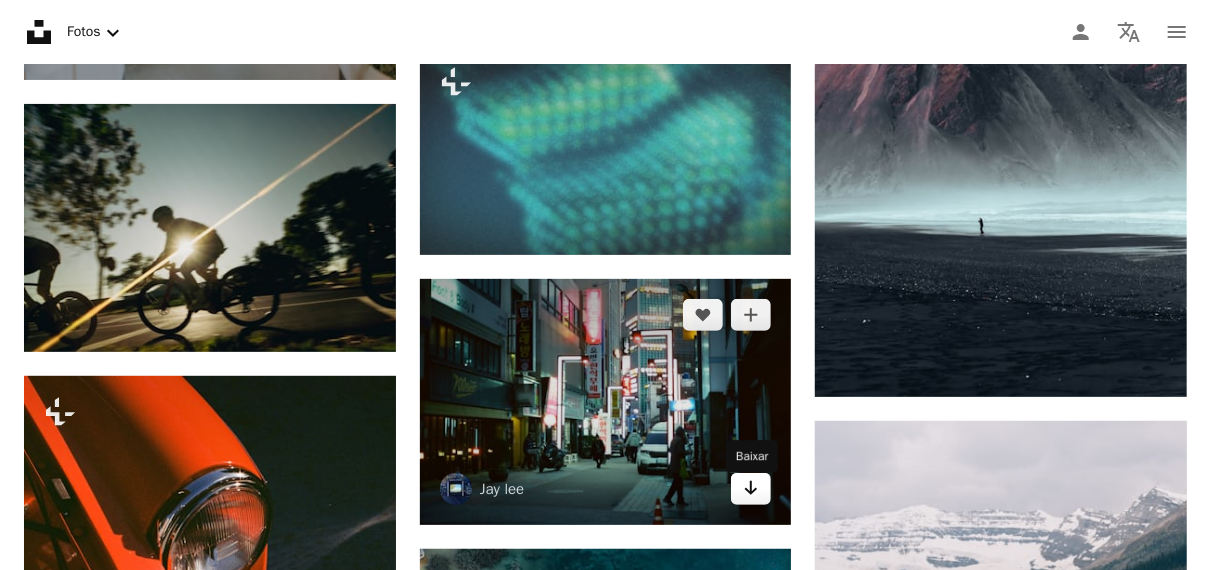 click on "Arrow pointing down" at bounding box center (751, 489) 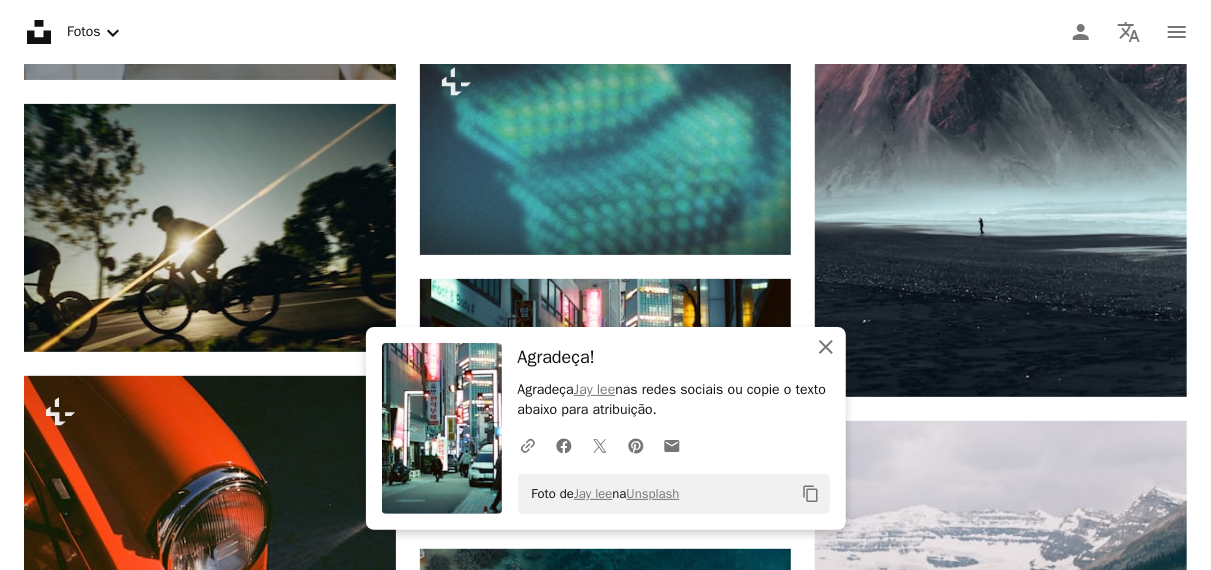 drag, startPoint x: 827, startPoint y: 347, endPoint x: 809, endPoint y: 347, distance: 18 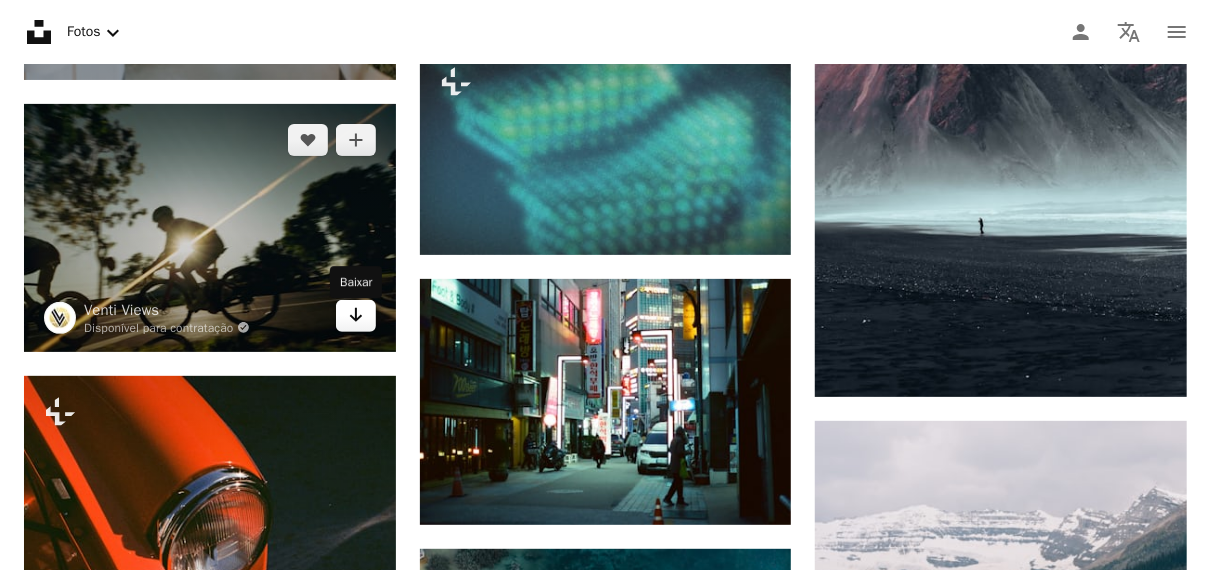 click on "Arrow pointing down" 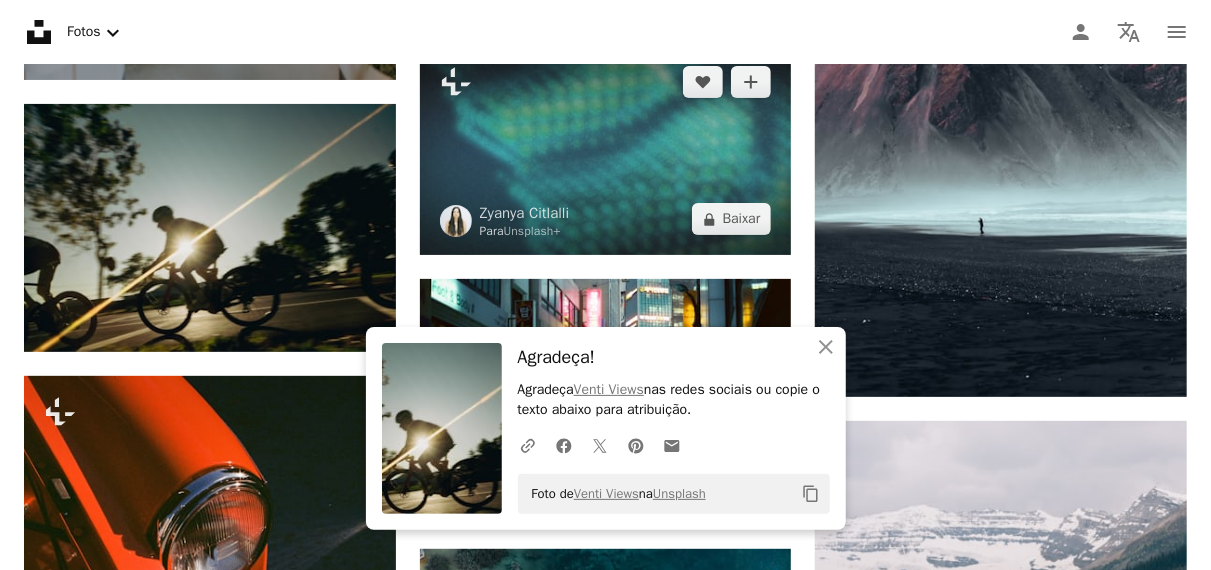 drag, startPoint x: 821, startPoint y: 351, endPoint x: 777, endPoint y: 255, distance: 105.60303 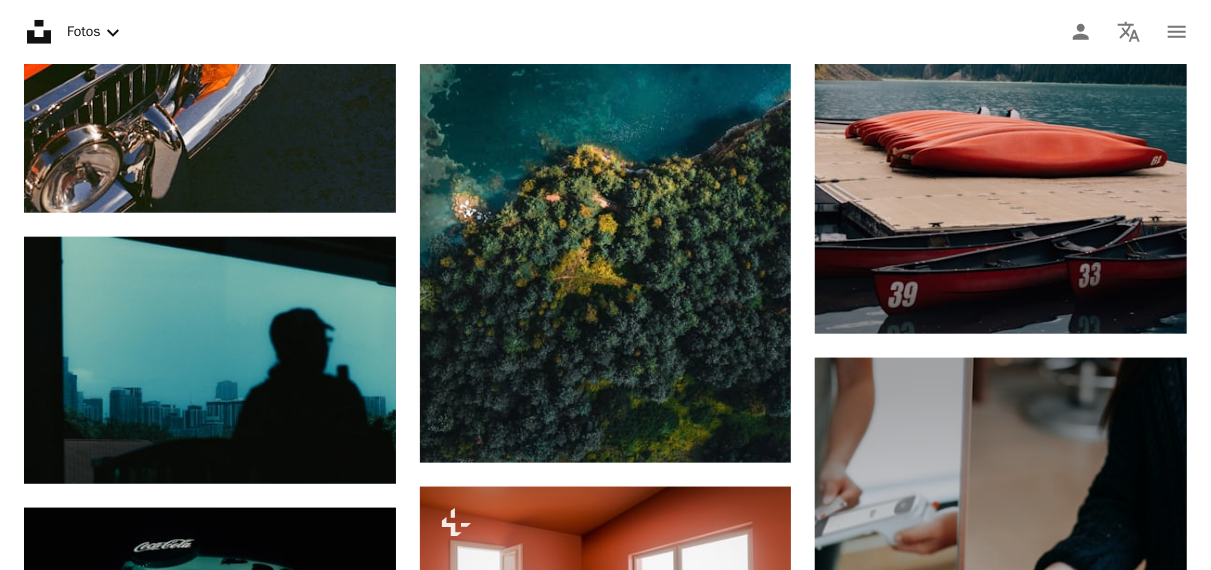 scroll, scrollTop: 22555, scrollLeft: 0, axis: vertical 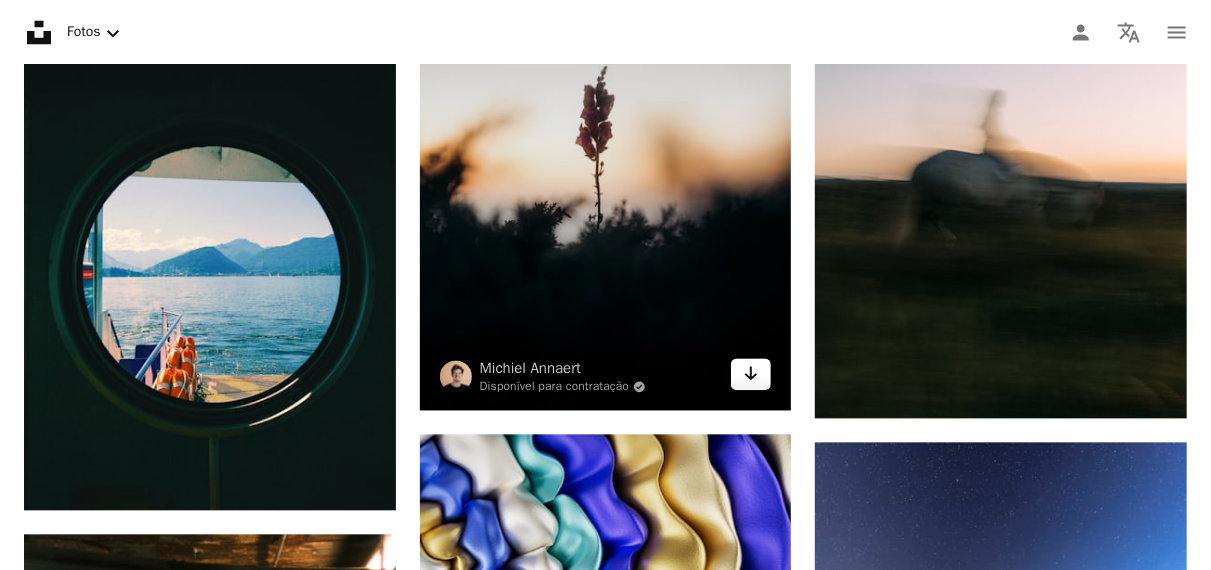 click on "Arrow pointing down" 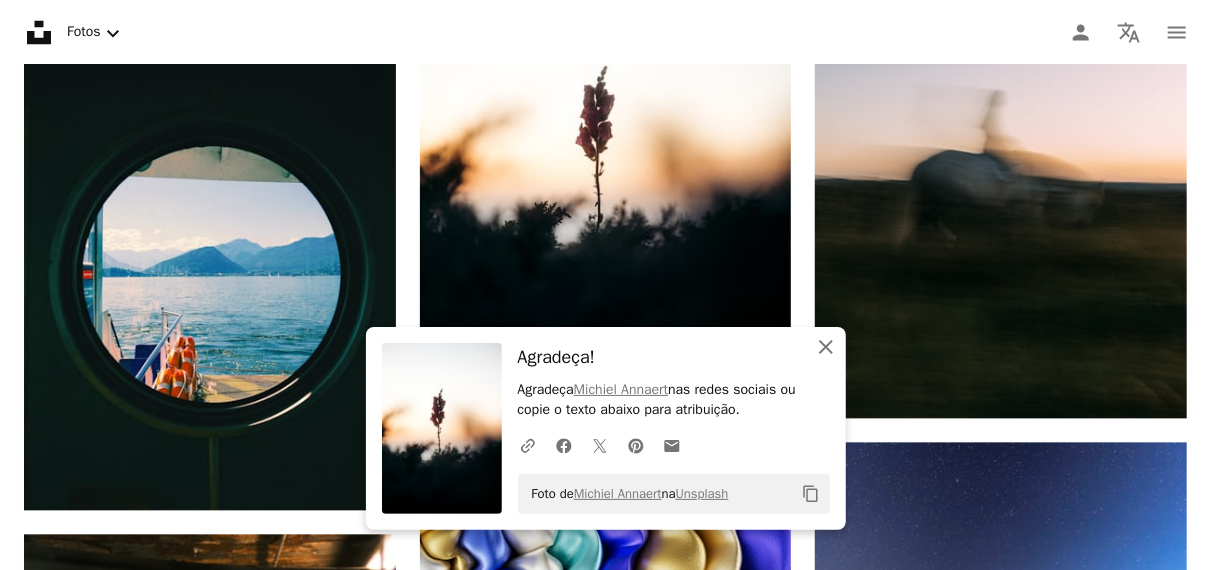 click on "An X shape" 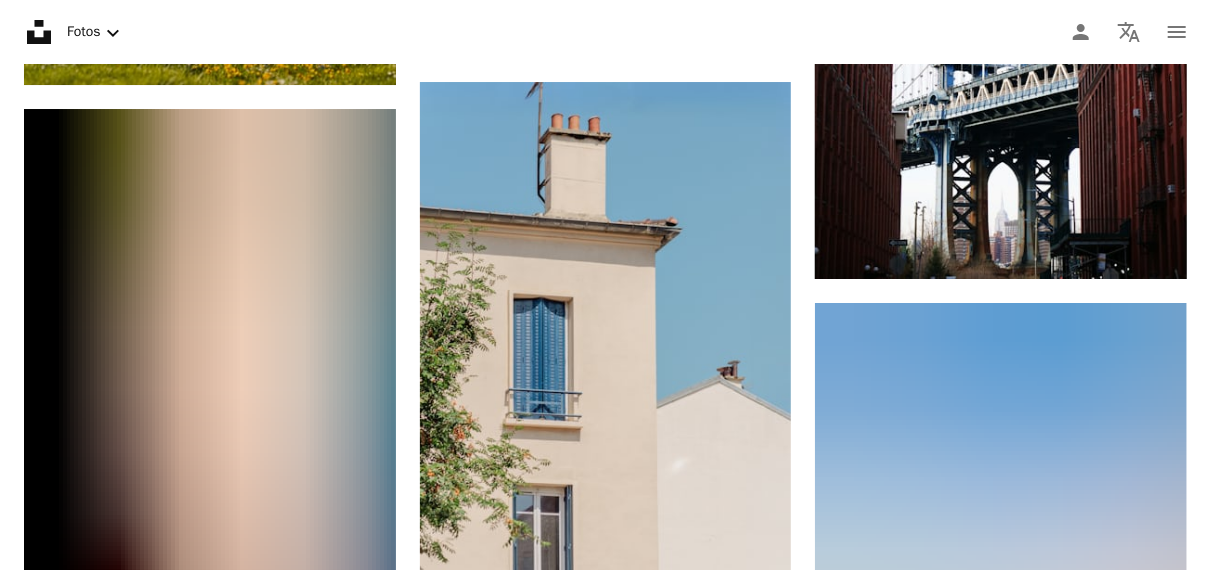 scroll, scrollTop: 25319, scrollLeft: 0, axis: vertical 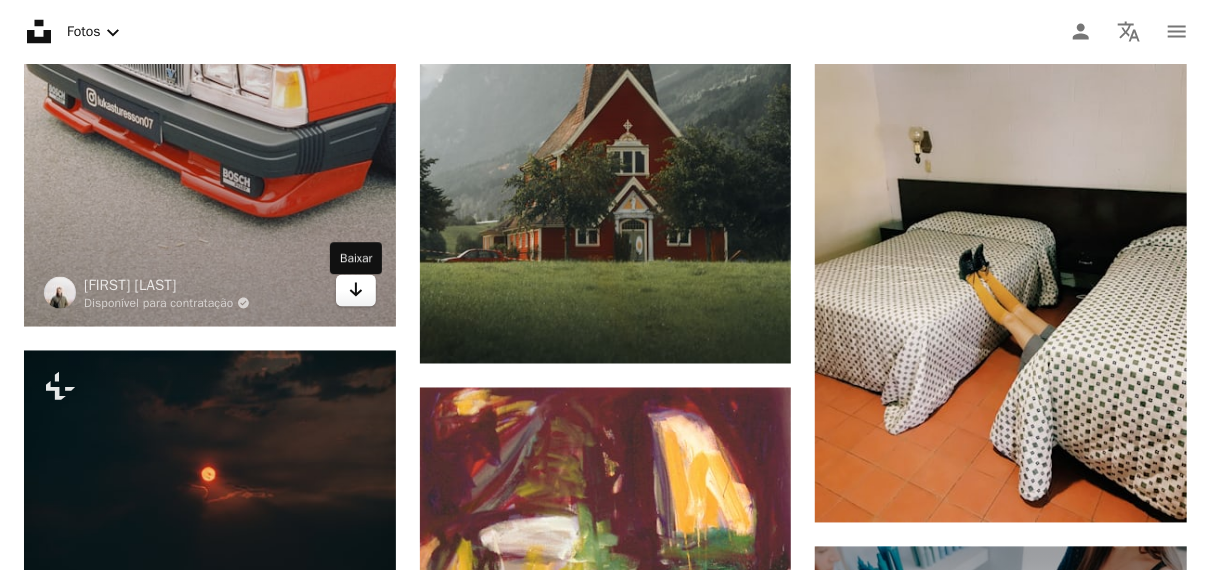 click on "Arrow pointing down" at bounding box center (356, 291) 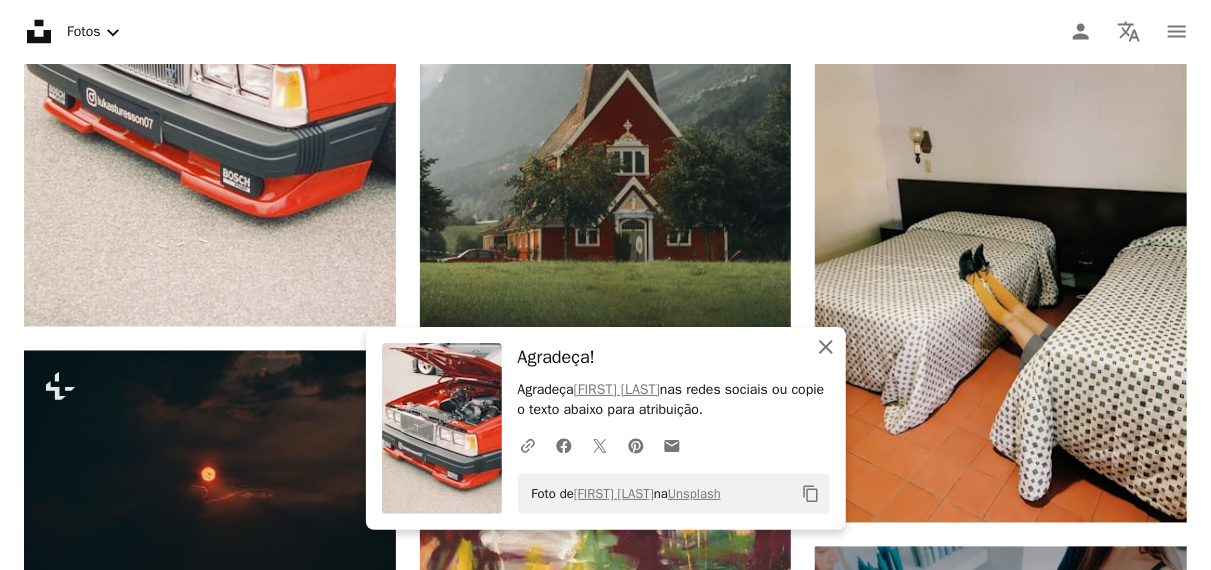 click on "An X shape" 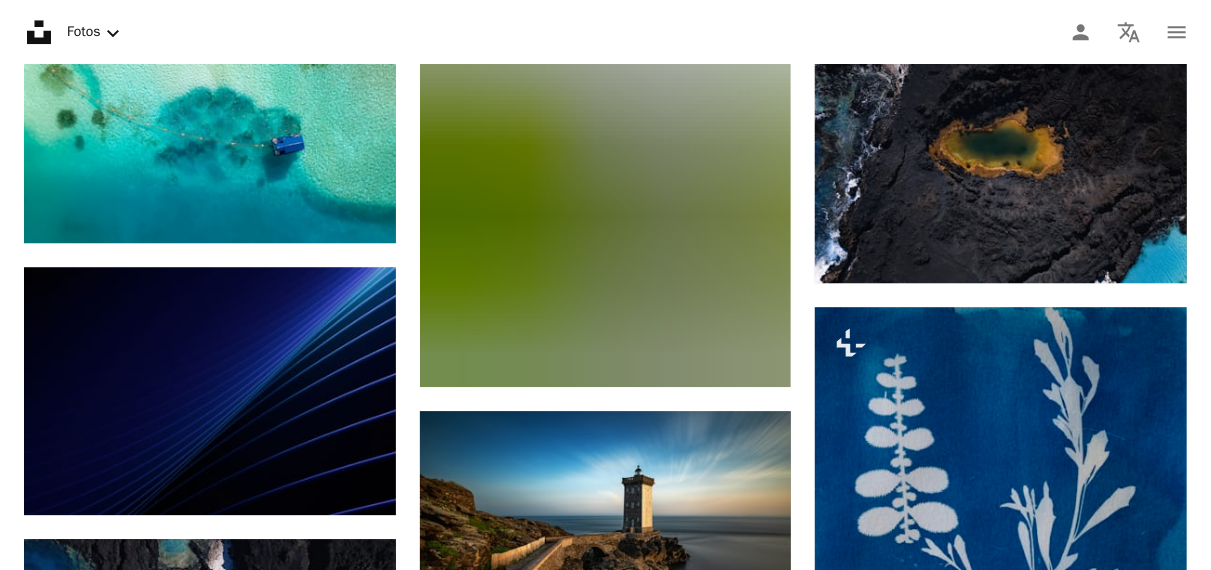 scroll, scrollTop: 28039, scrollLeft: 0, axis: vertical 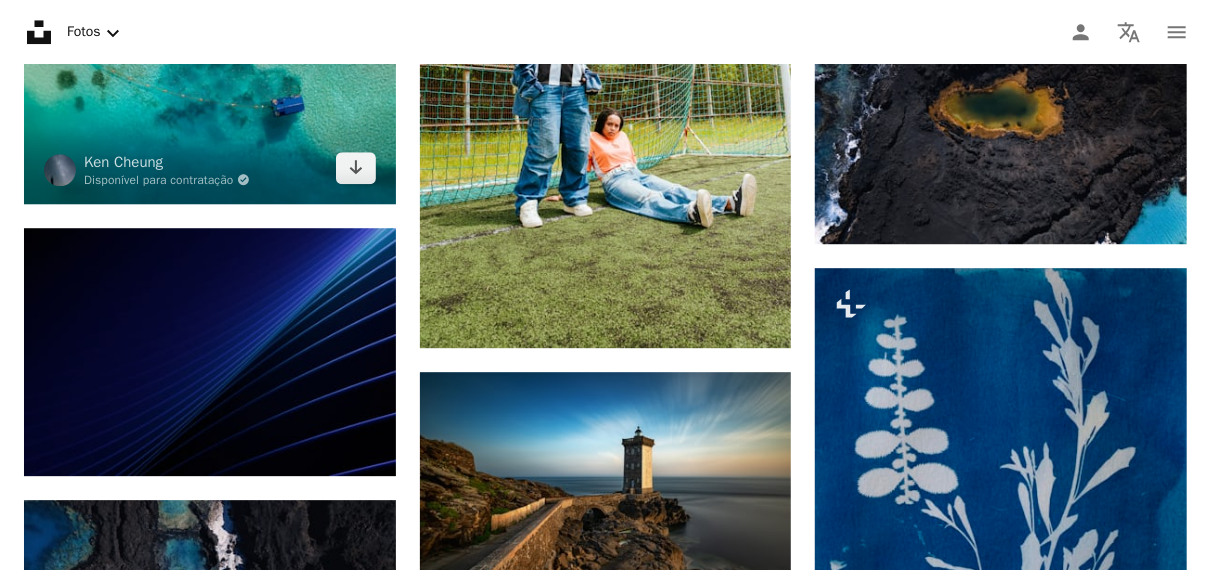 click on "Arrow pointing down" at bounding box center [356, 168] 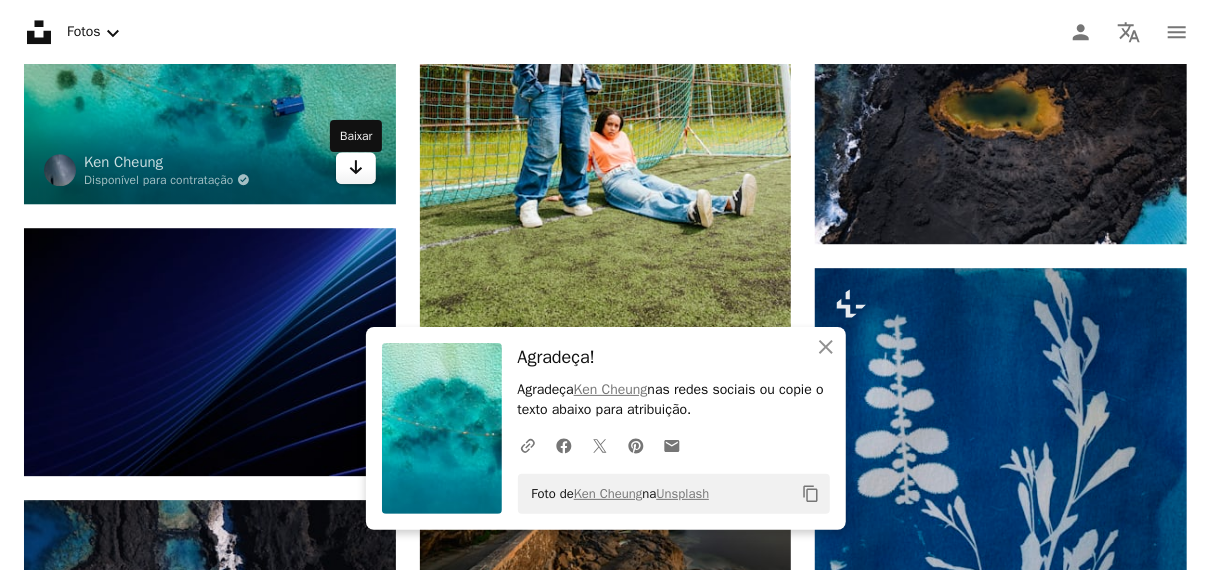 scroll, scrollTop: 28019, scrollLeft: 0, axis: vertical 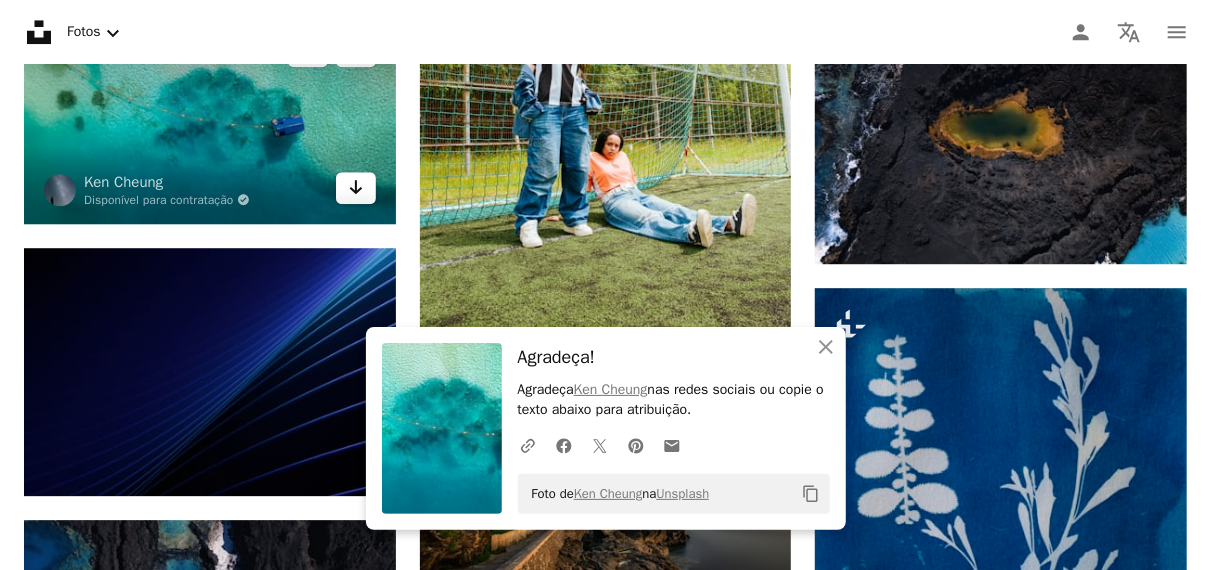 click on "Arrow pointing down" 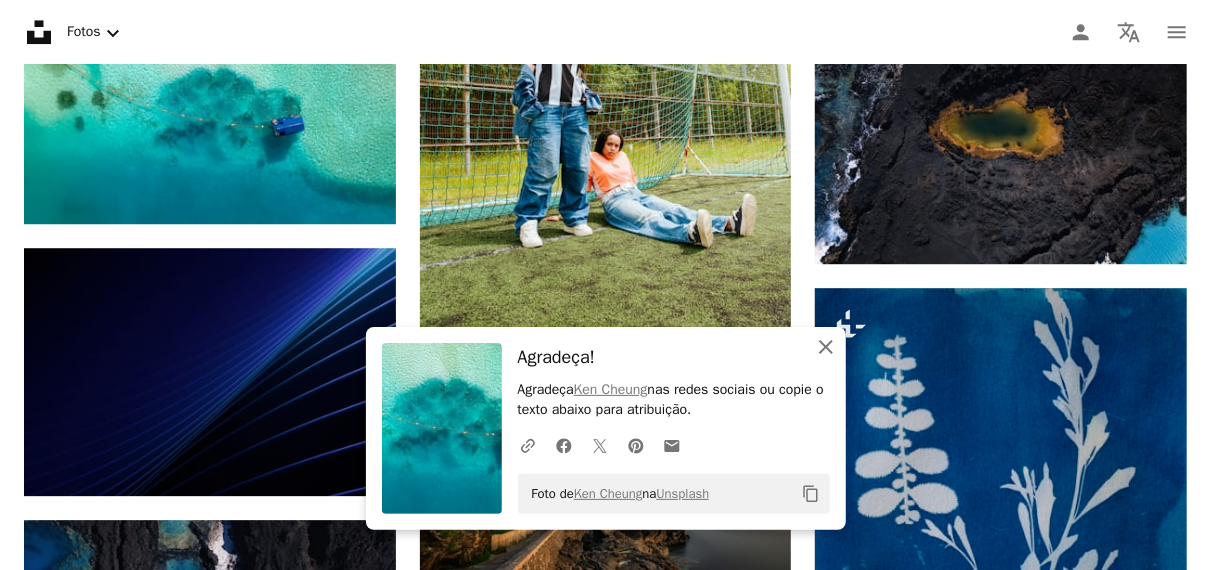 click 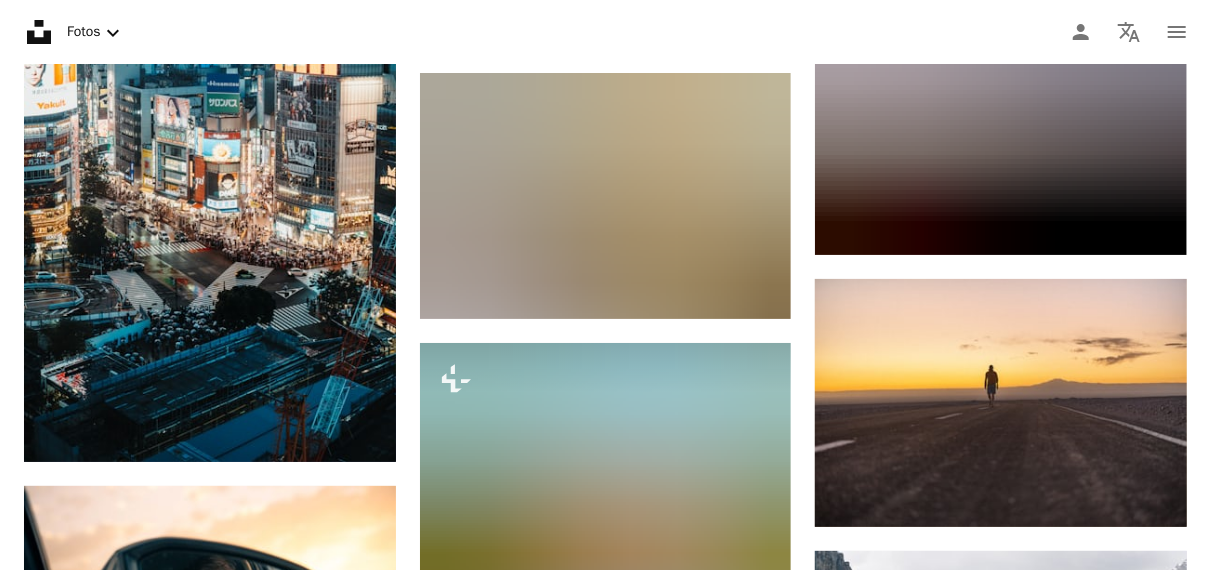 scroll, scrollTop: 29195, scrollLeft: 0, axis: vertical 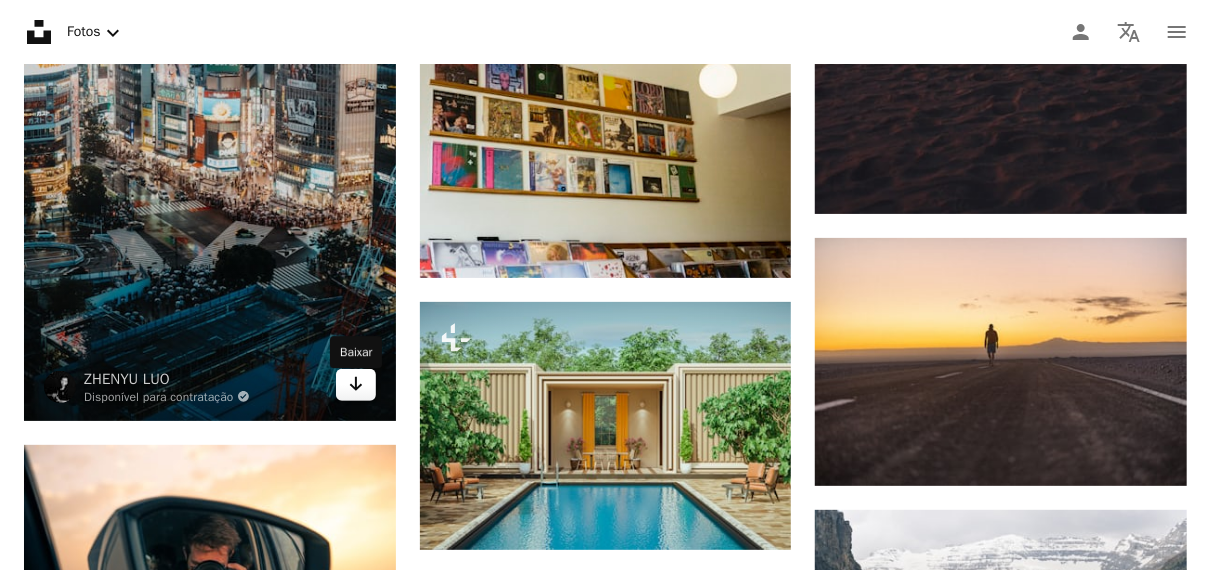 click on "Arrow pointing down" 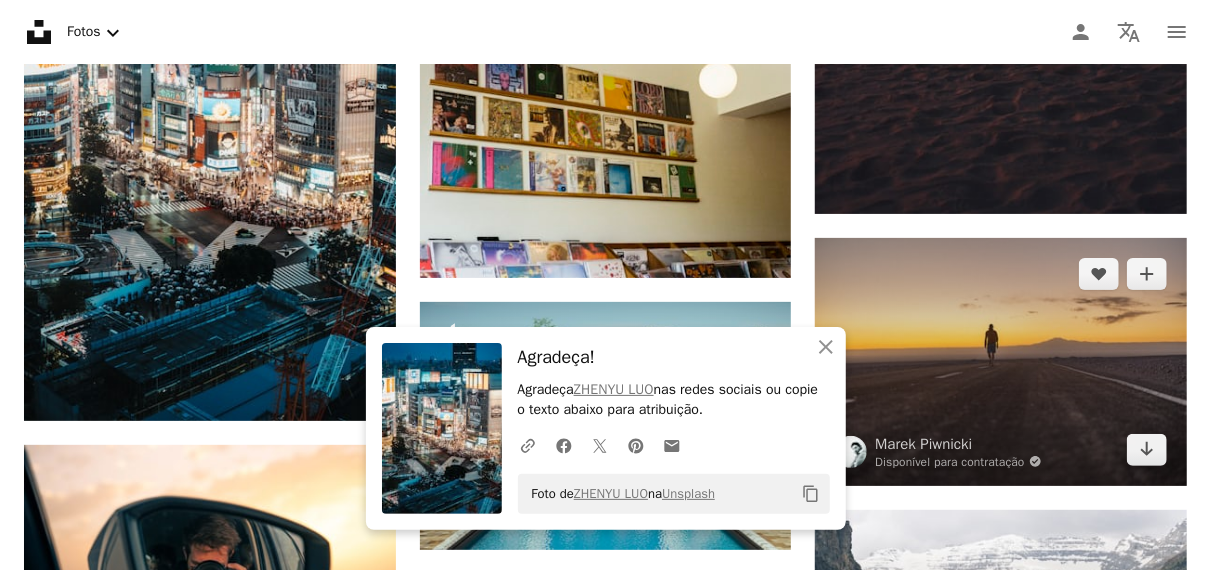 drag, startPoint x: 833, startPoint y: 343, endPoint x: 980, endPoint y: 336, distance: 147.16656 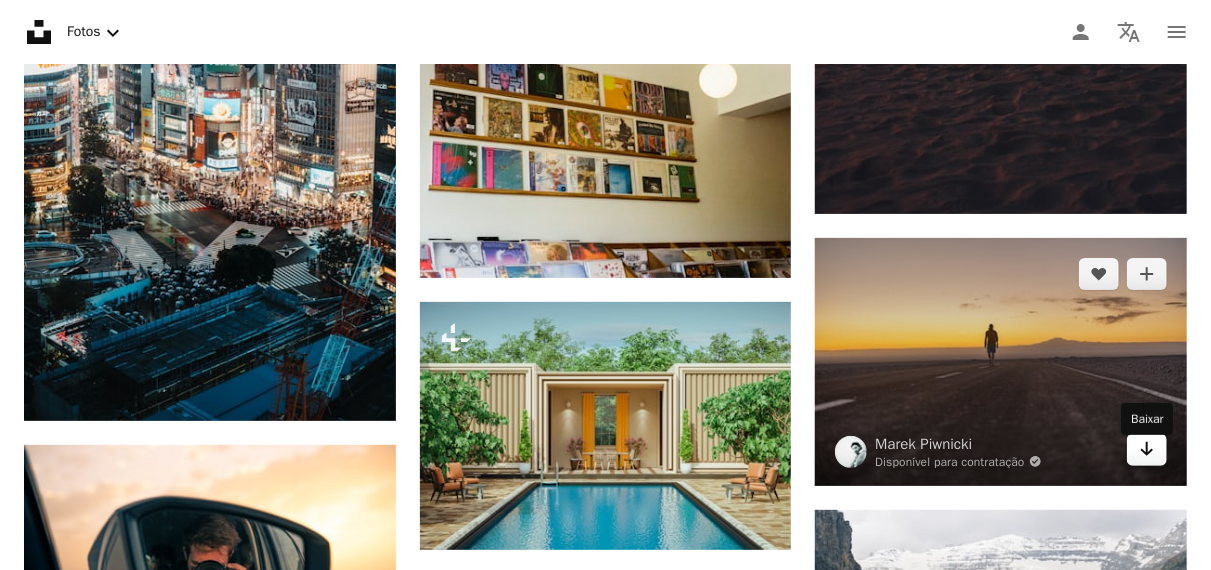 click on "Arrow pointing down" 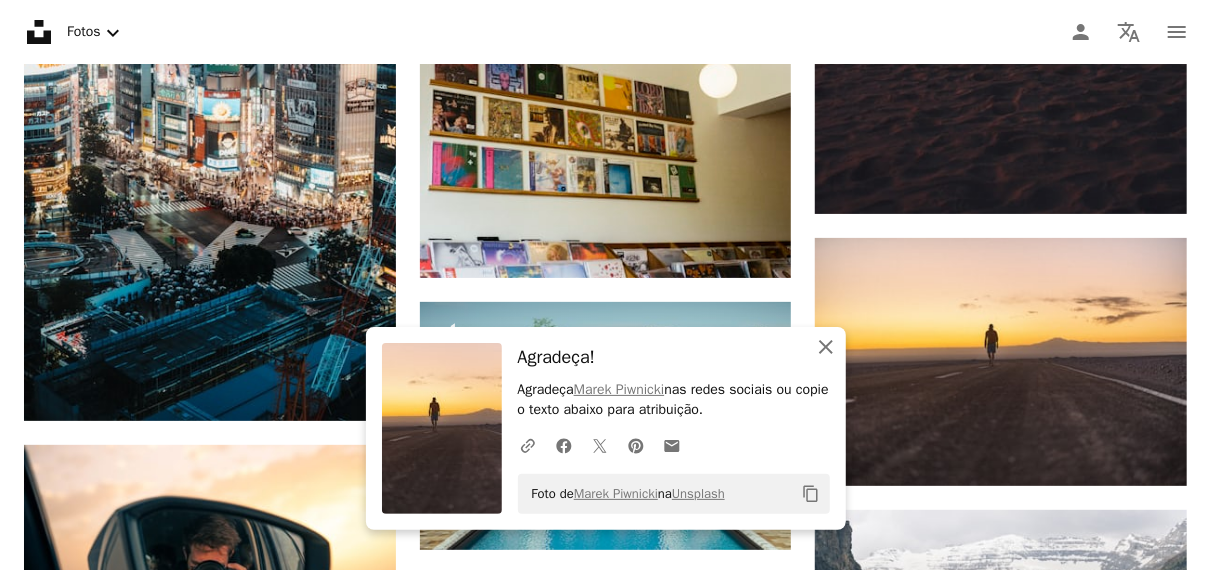 click 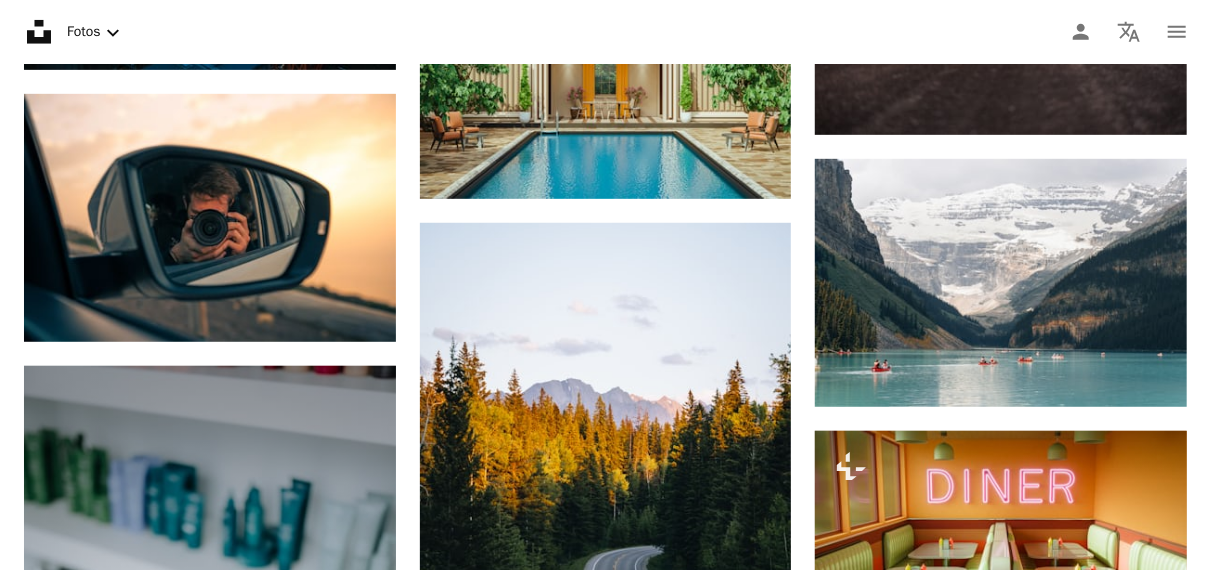 scroll, scrollTop: 29463, scrollLeft: 0, axis: vertical 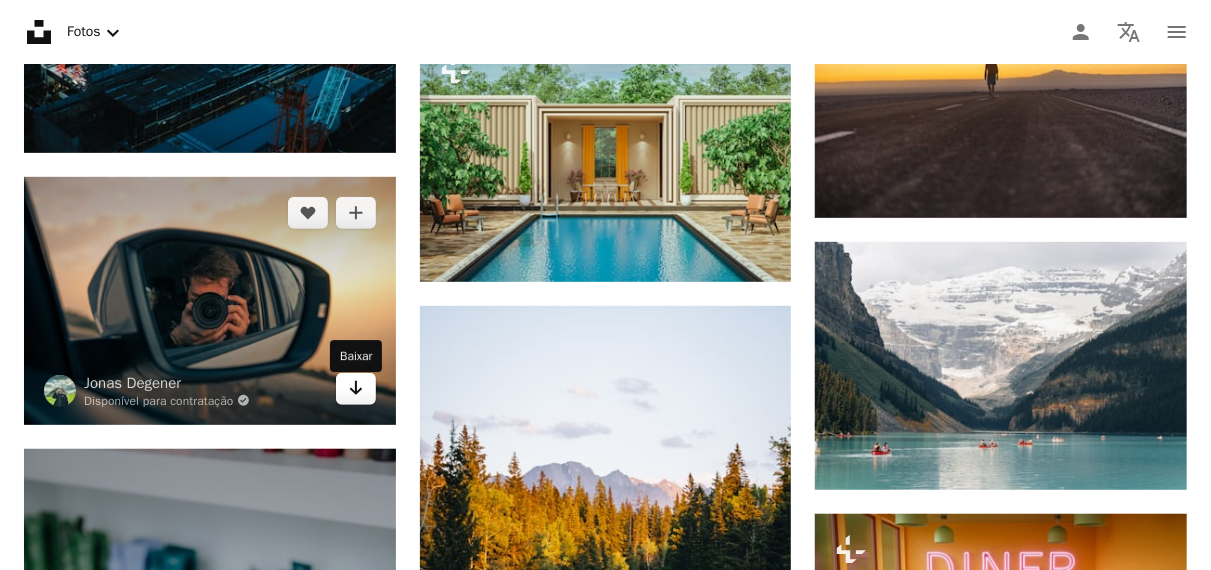 click on "Arrow pointing down" 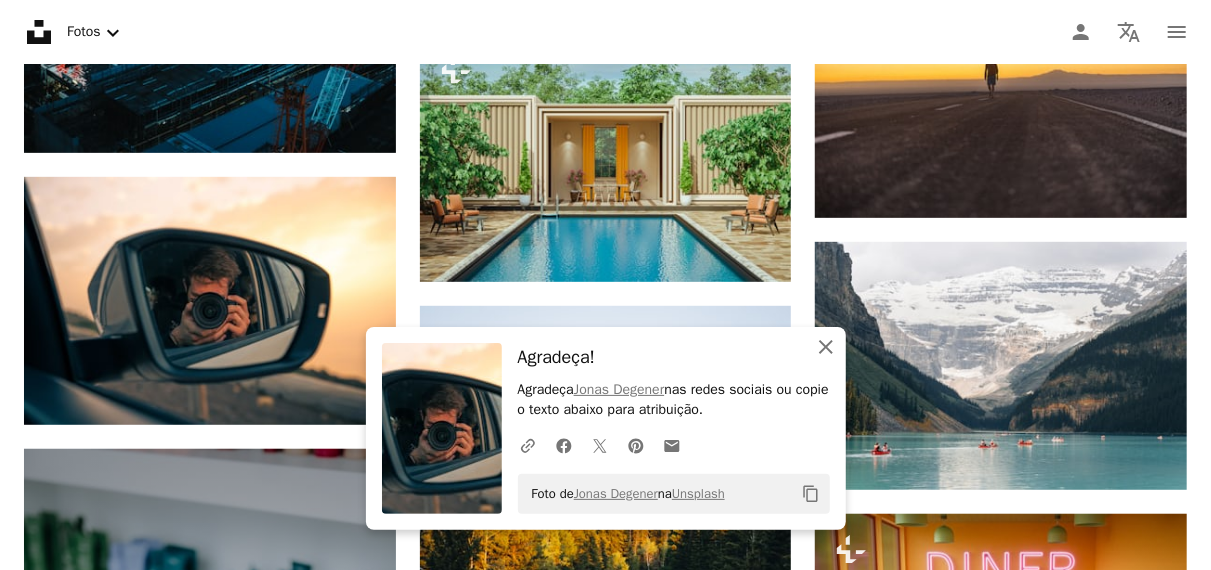 click 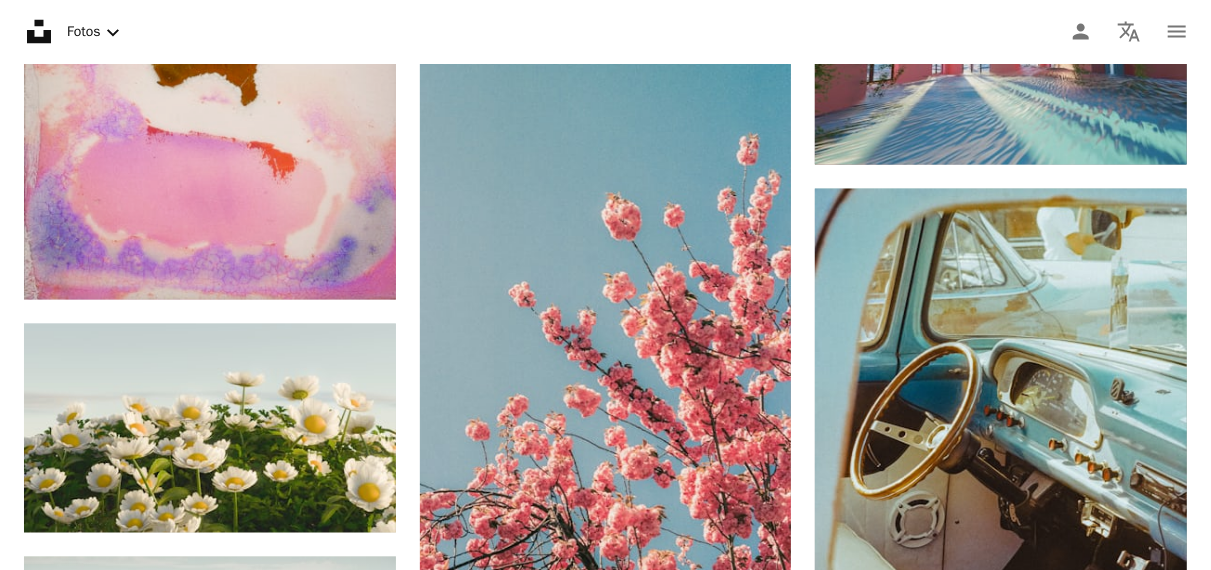 scroll, scrollTop: 30434, scrollLeft: 0, axis: vertical 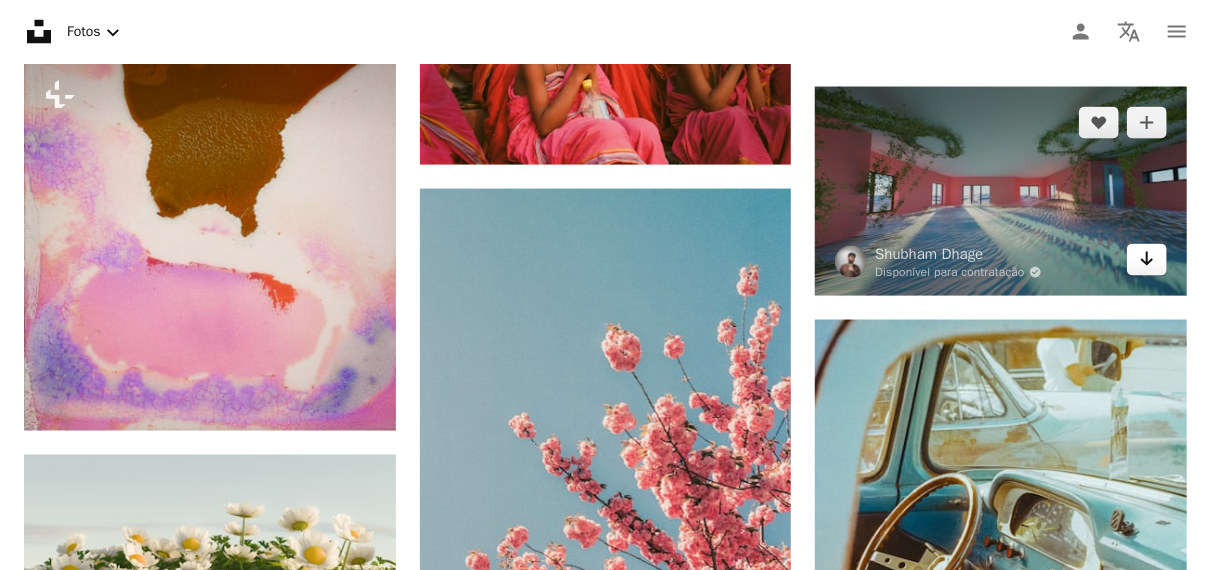 click on "Arrow pointing down" at bounding box center (1147, 260) 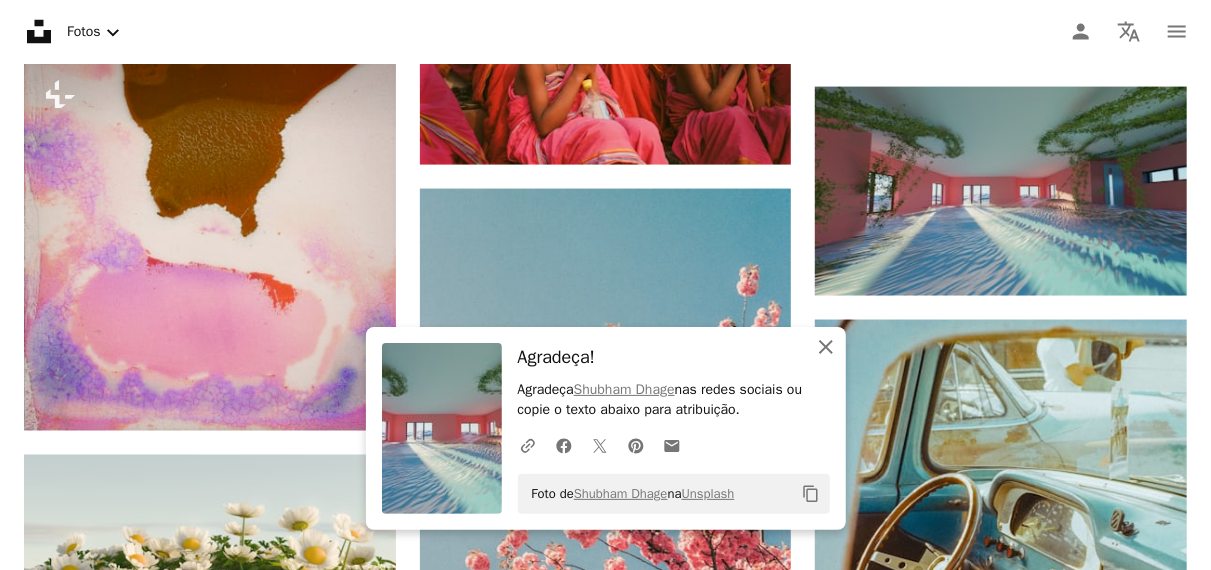 click 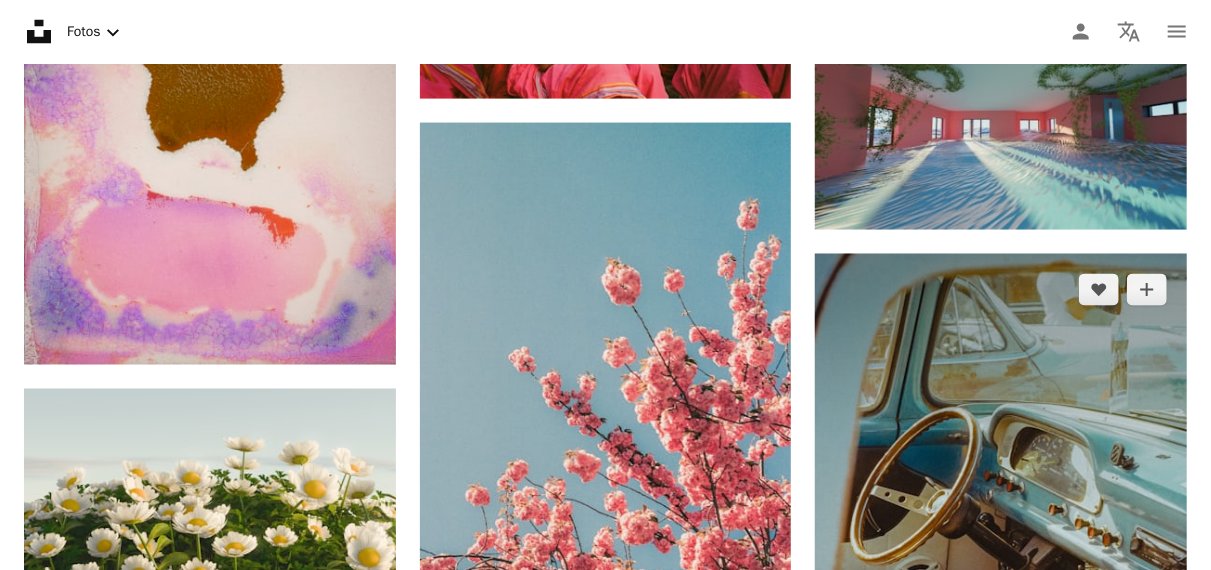 scroll, scrollTop: 30805, scrollLeft: 0, axis: vertical 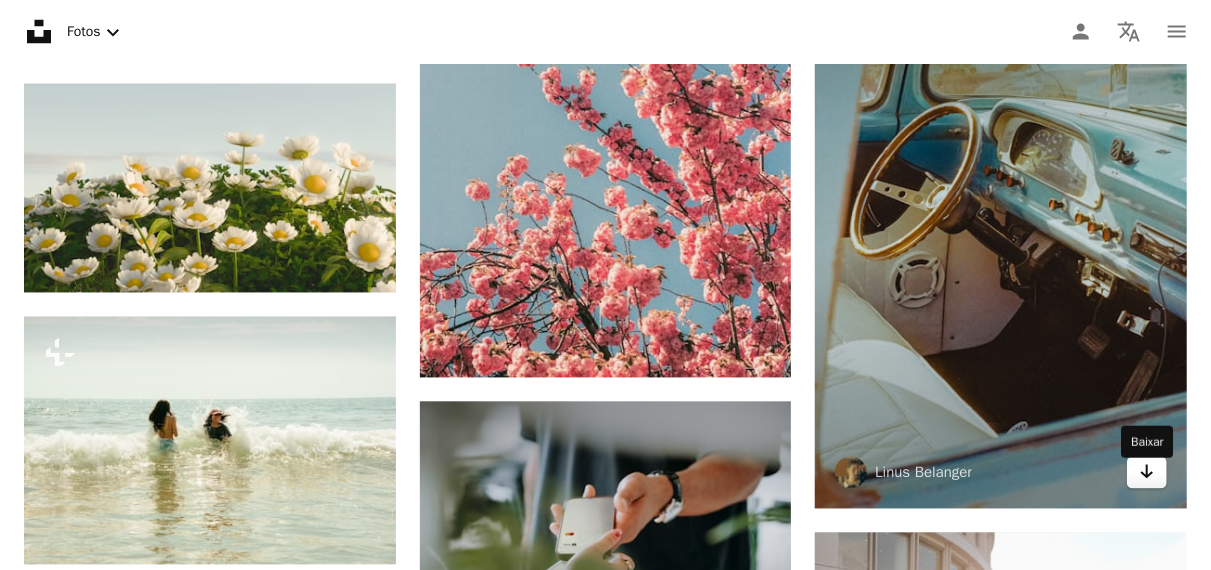 click 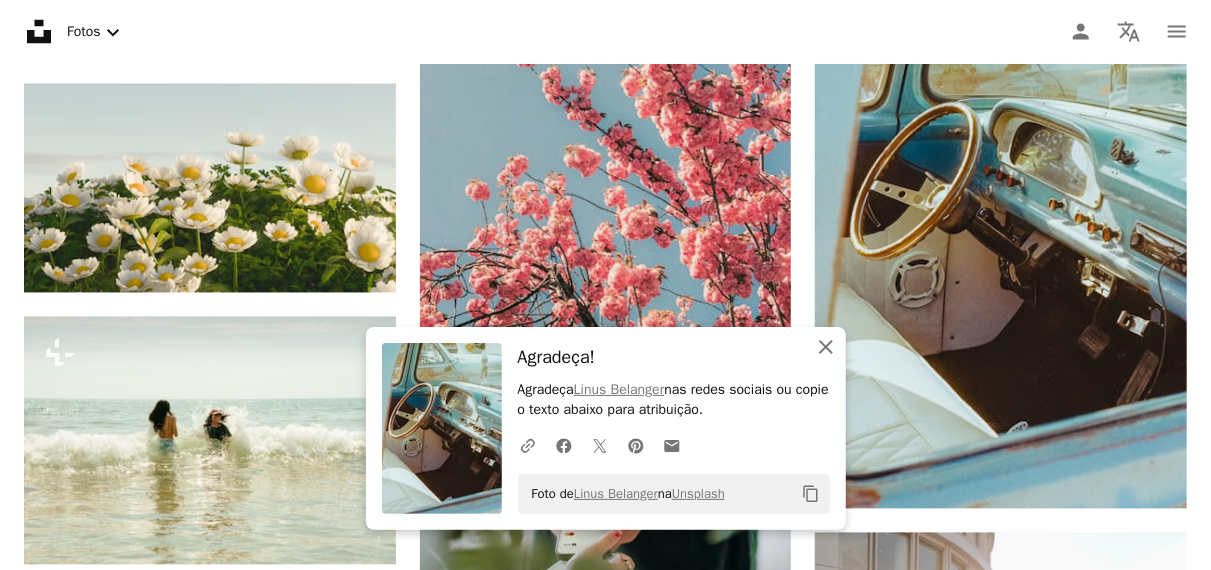click 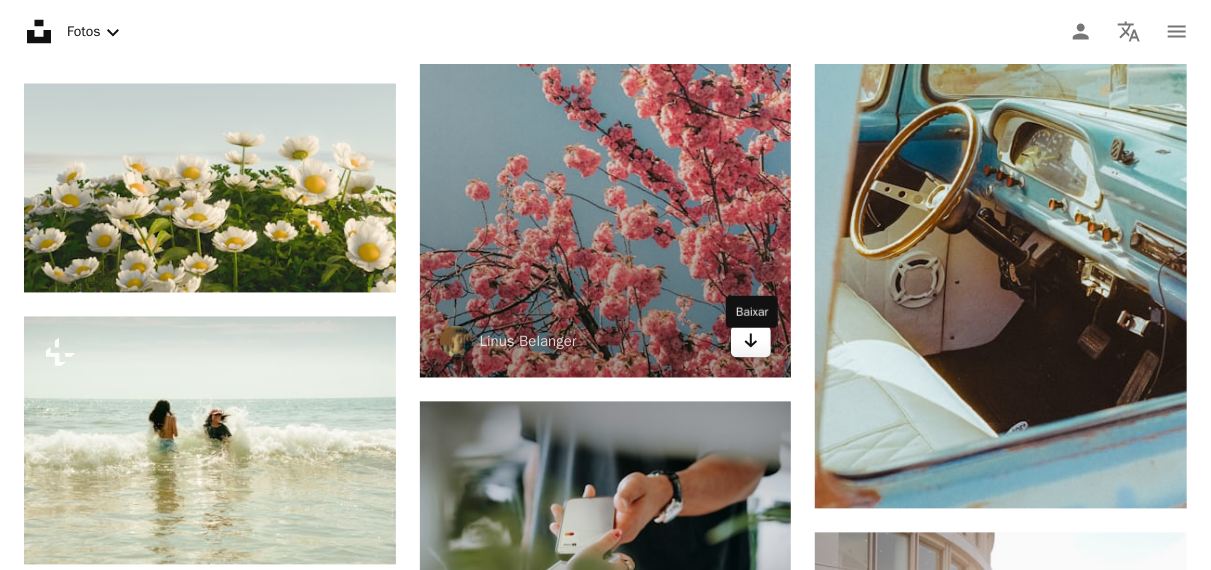 click on "Arrow pointing down" 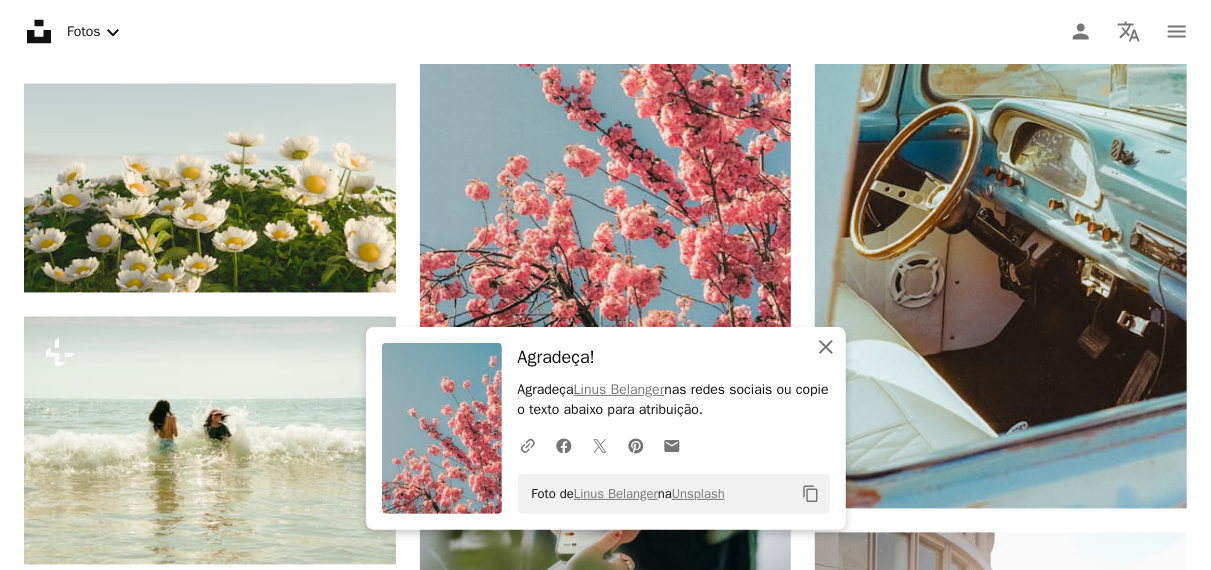 click on "An X shape" 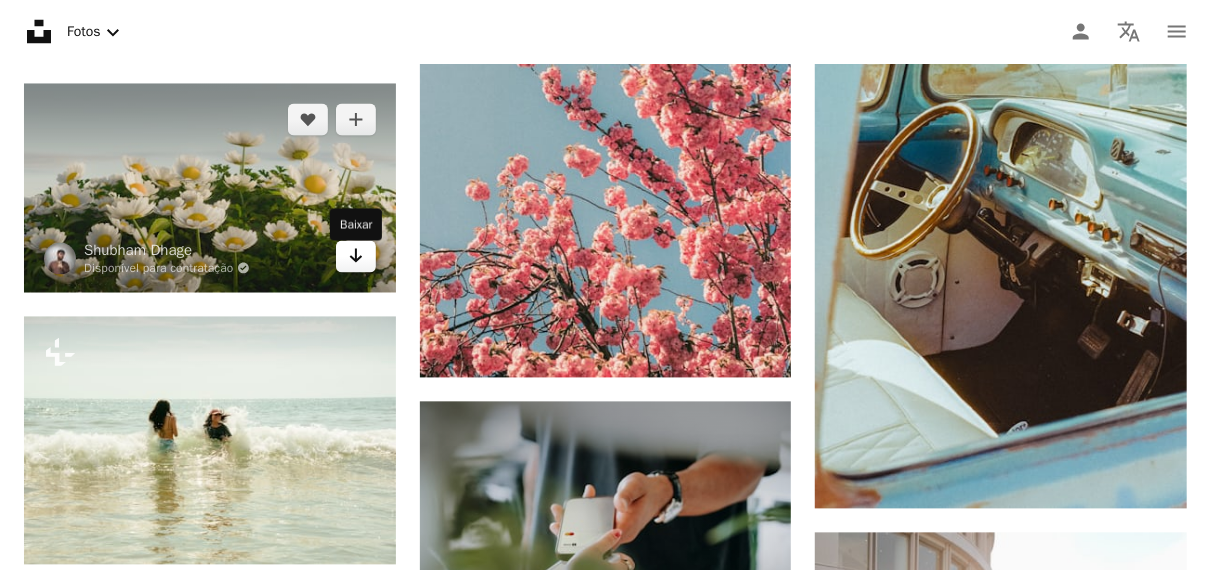 click on "Arrow pointing down" 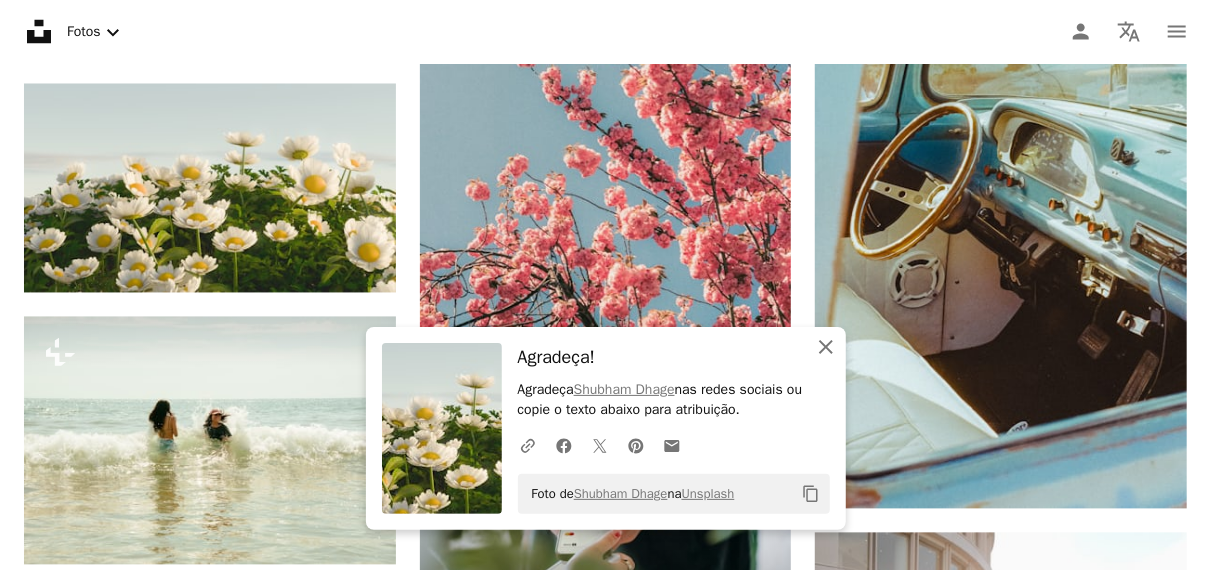 click 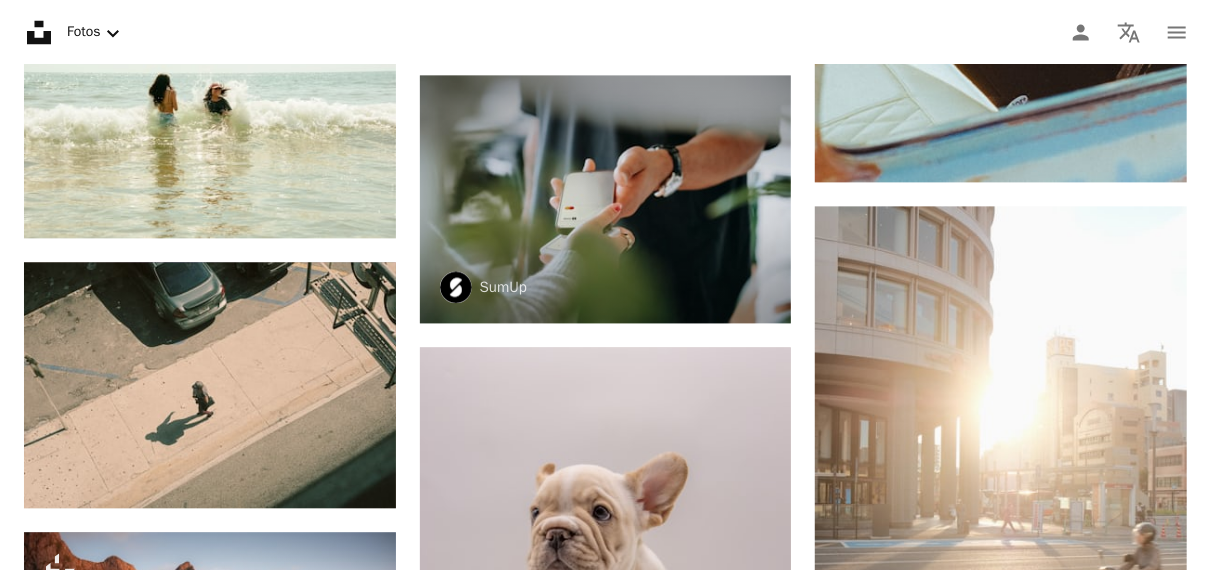 scroll, scrollTop: 31044, scrollLeft: 0, axis: vertical 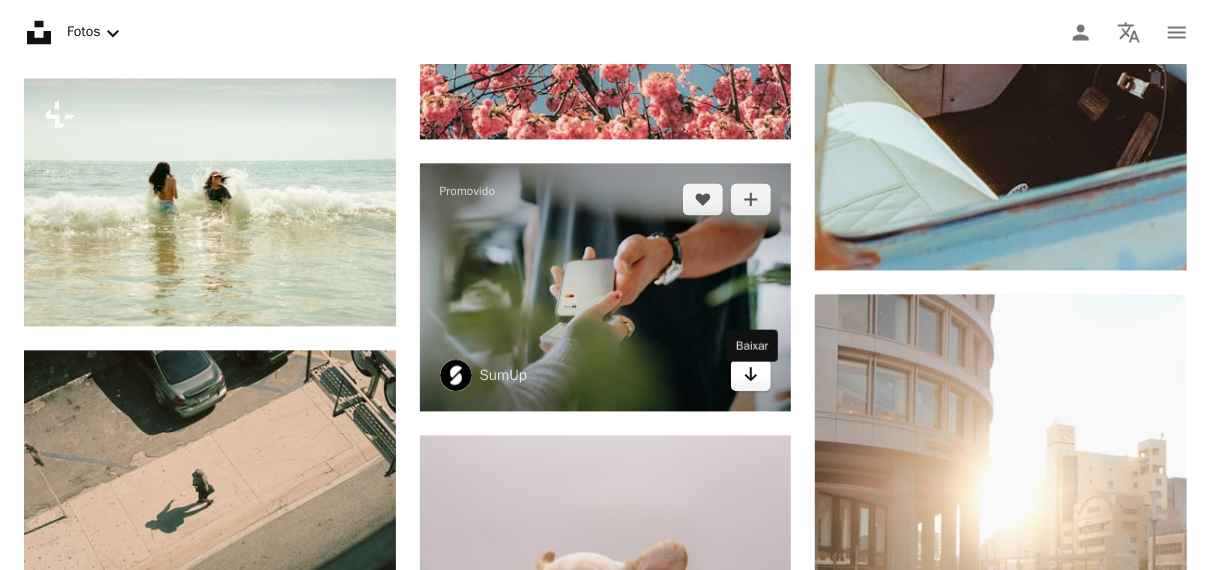 click on "Arrow pointing down" at bounding box center [751, 375] 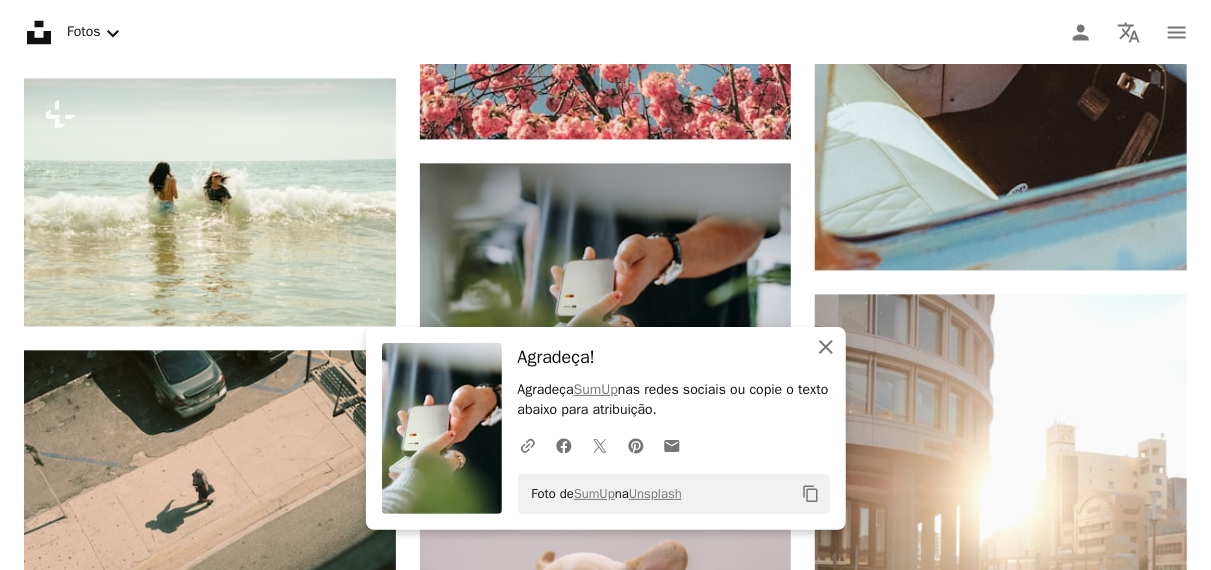 click 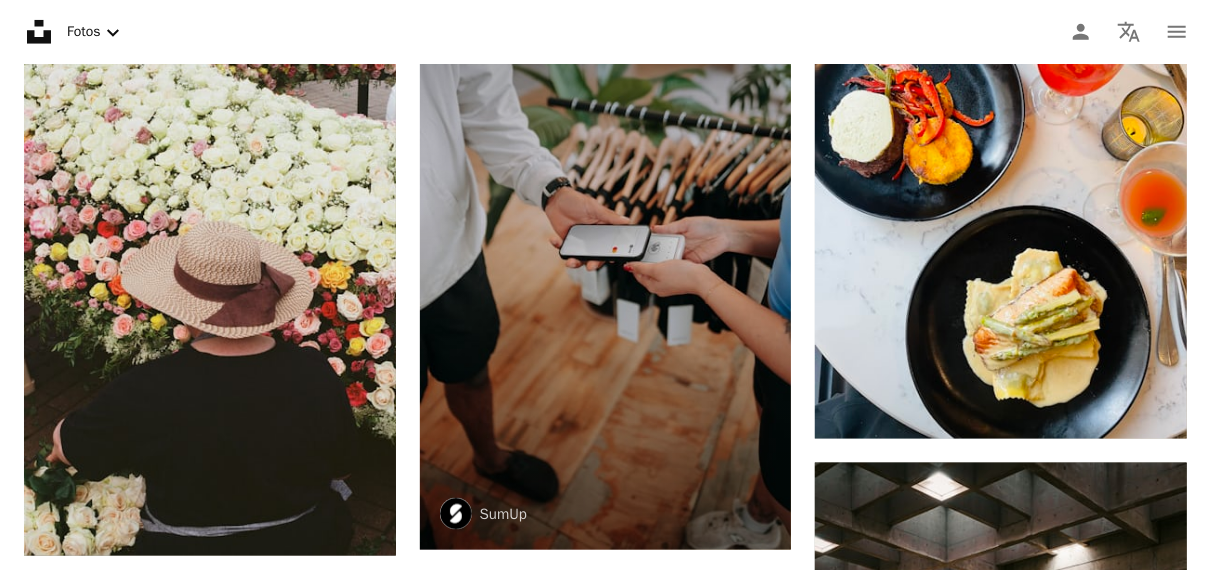 scroll, scrollTop: 34006, scrollLeft: 0, axis: vertical 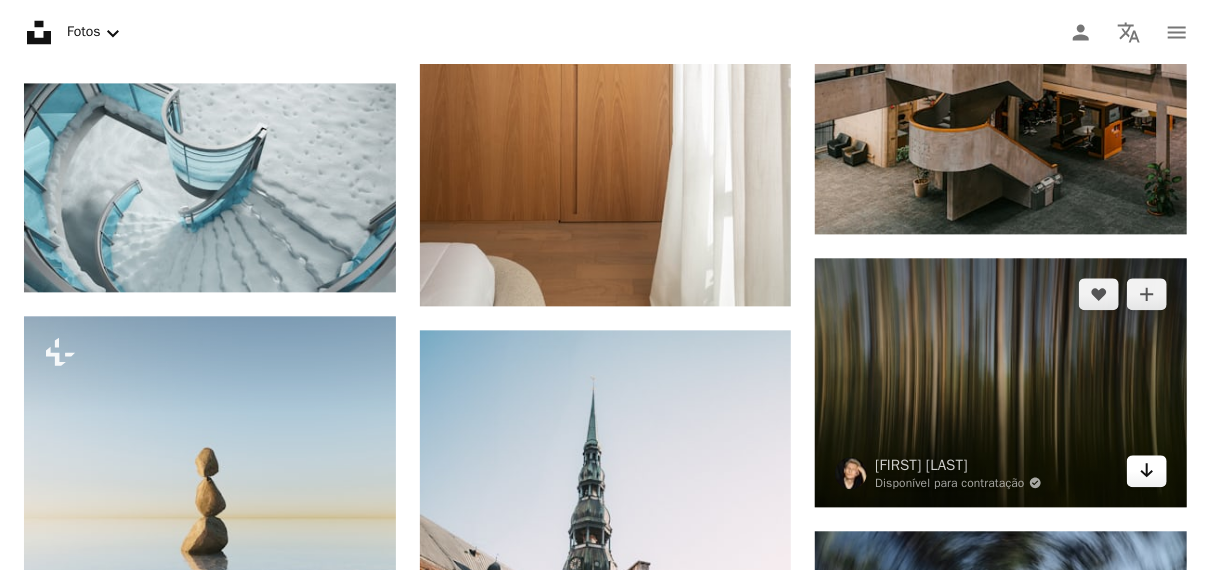 click 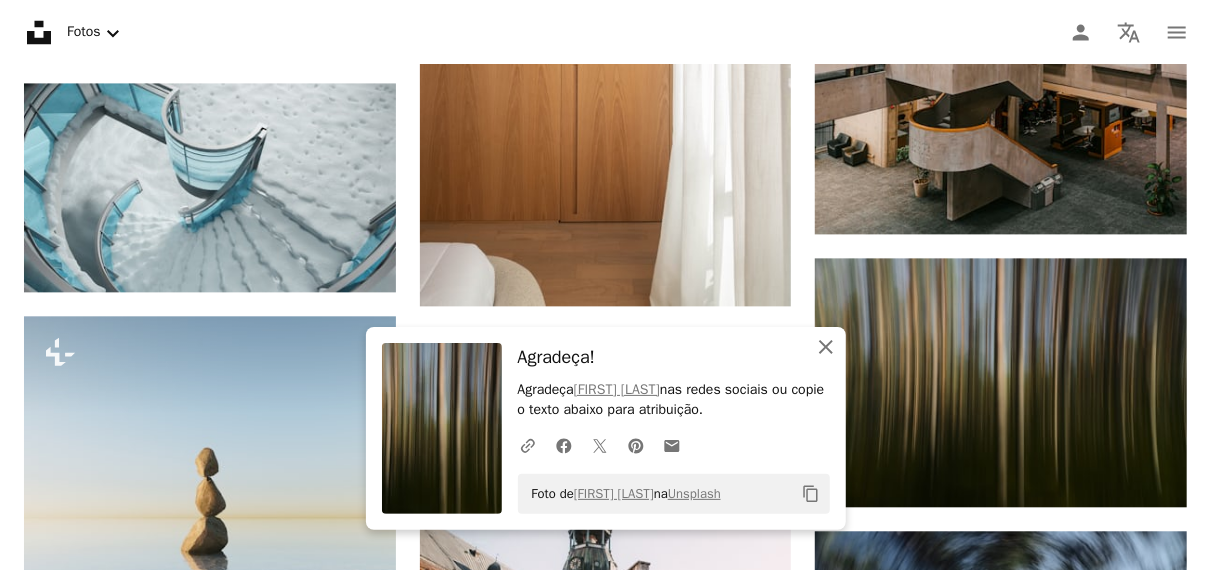 click on "An X shape" 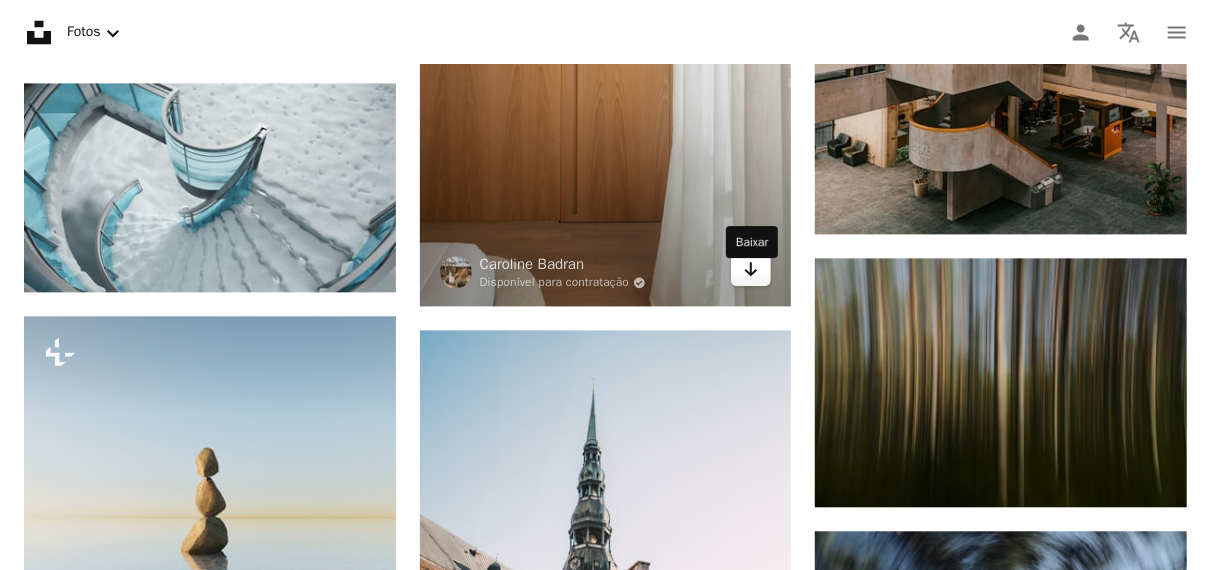 click 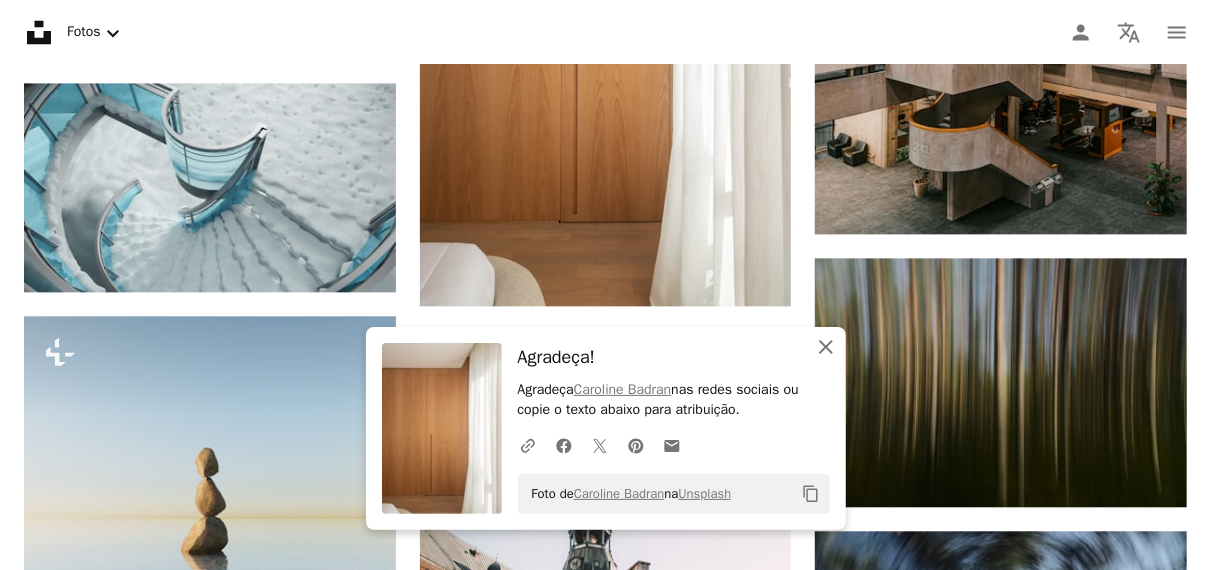 click on "An X shape" 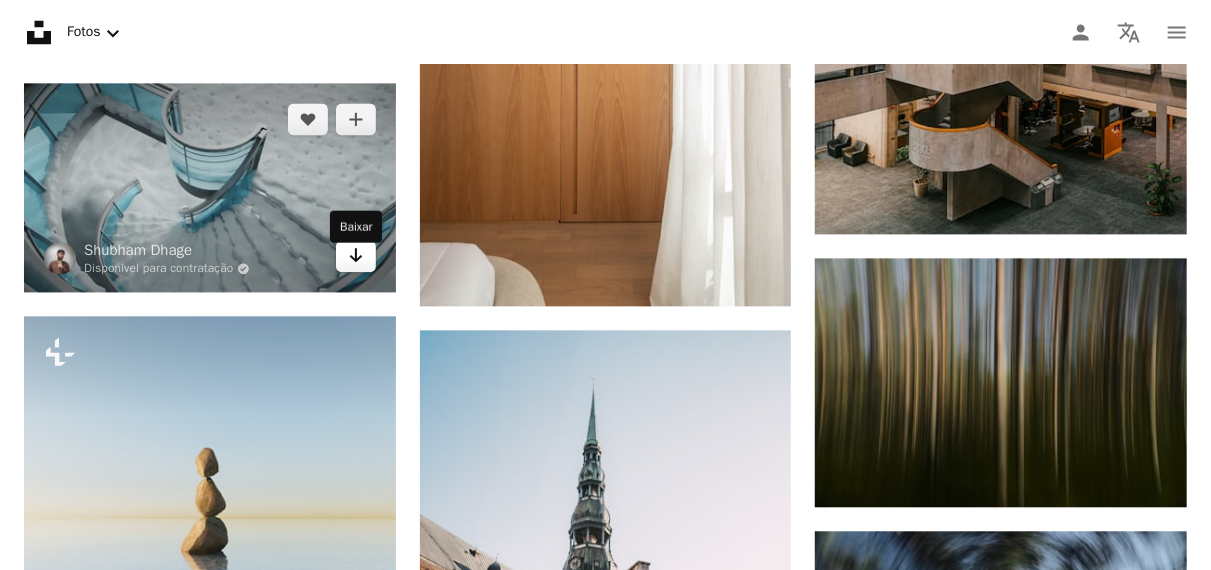 click 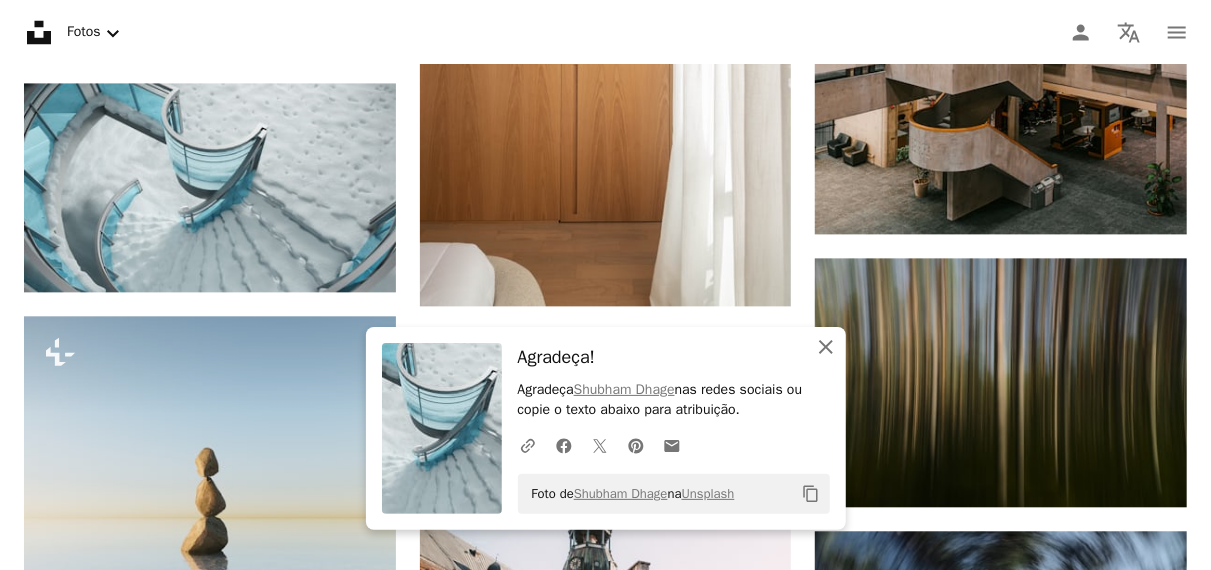 click on "An X shape" 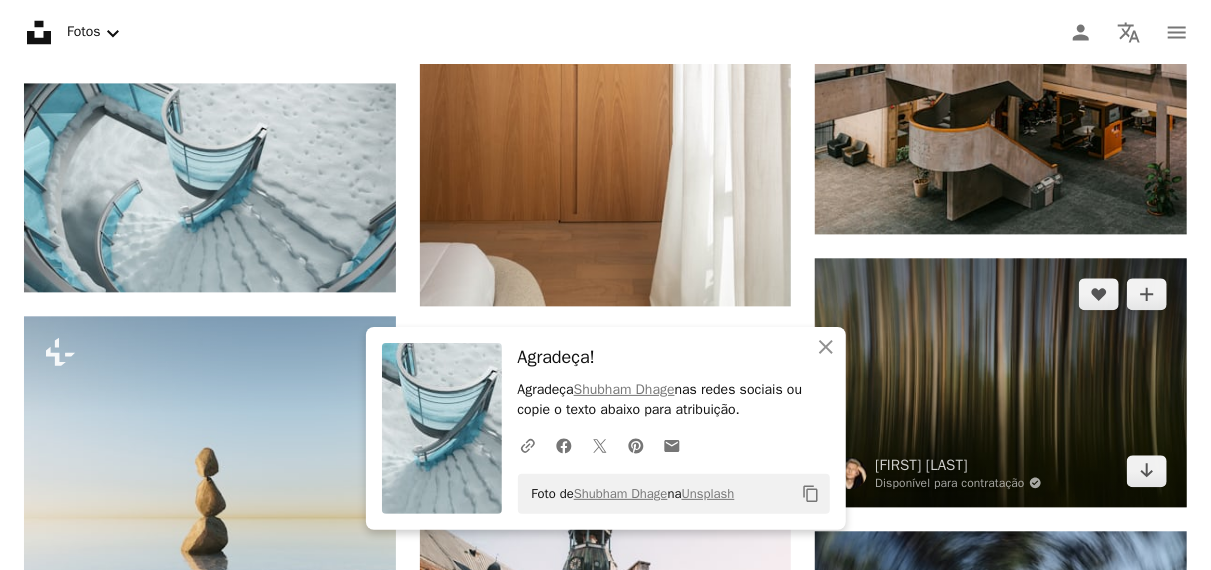drag, startPoint x: 830, startPoint y: 344, endPoint x: 1156, endPoint y: 487, distance: 355.98456 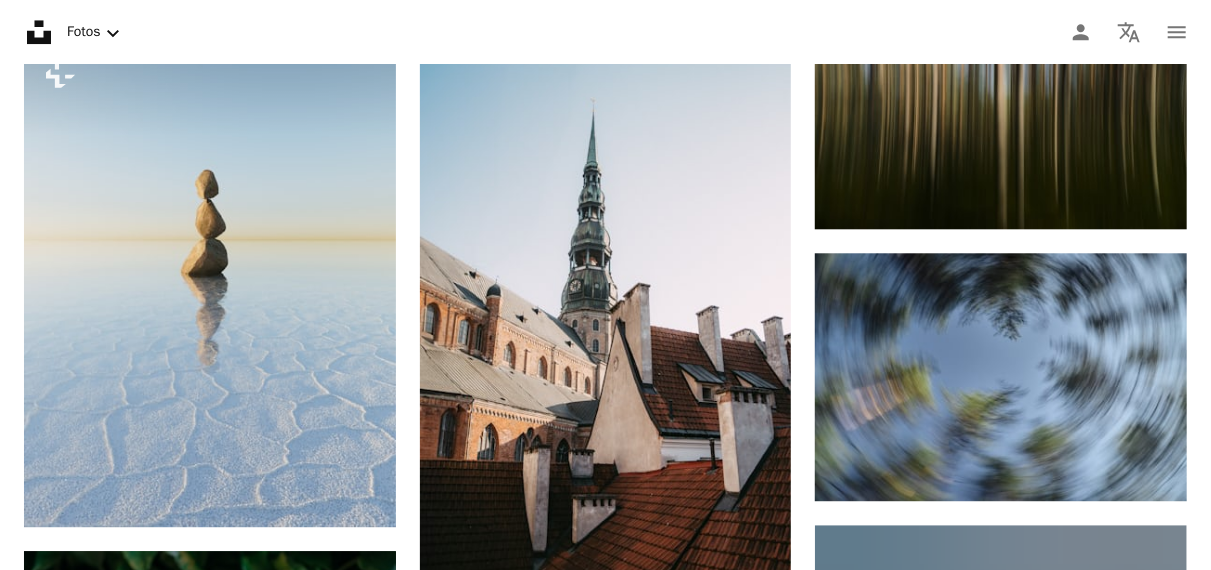 scroll, scrollTop: 35074, scrollLeft: 0, axis: vertical 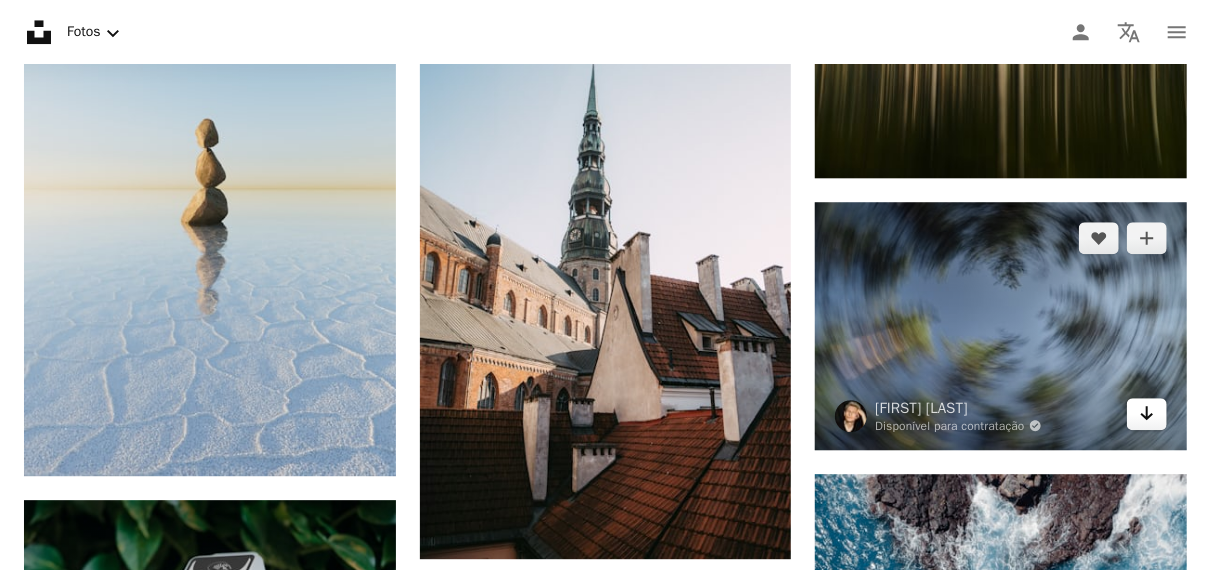 click on "Arrow pointing down" 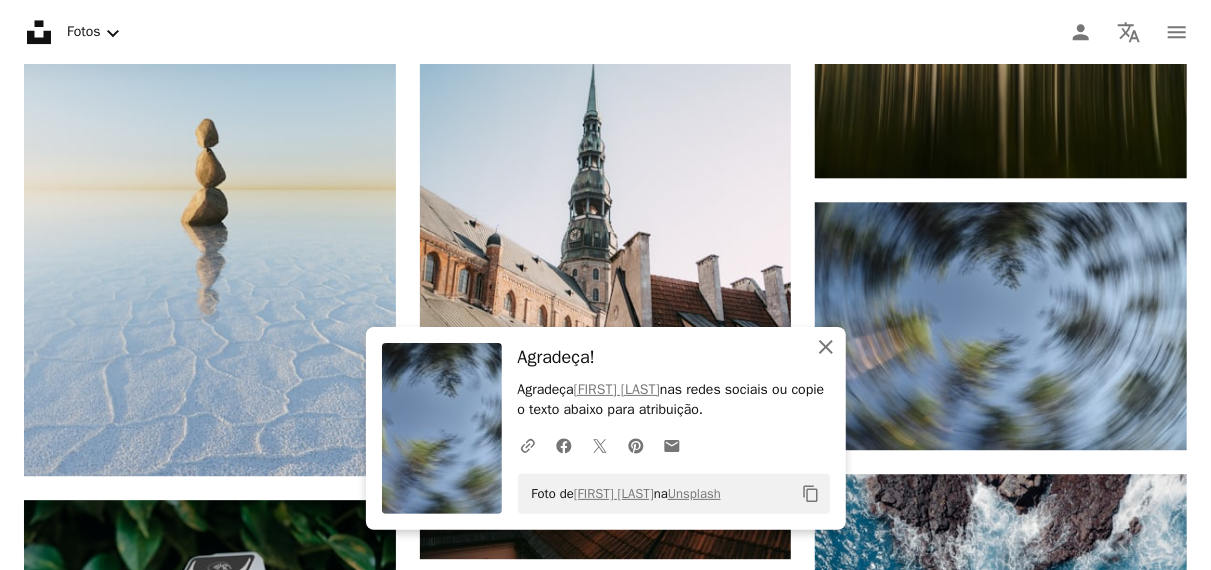 click on "An X shape" 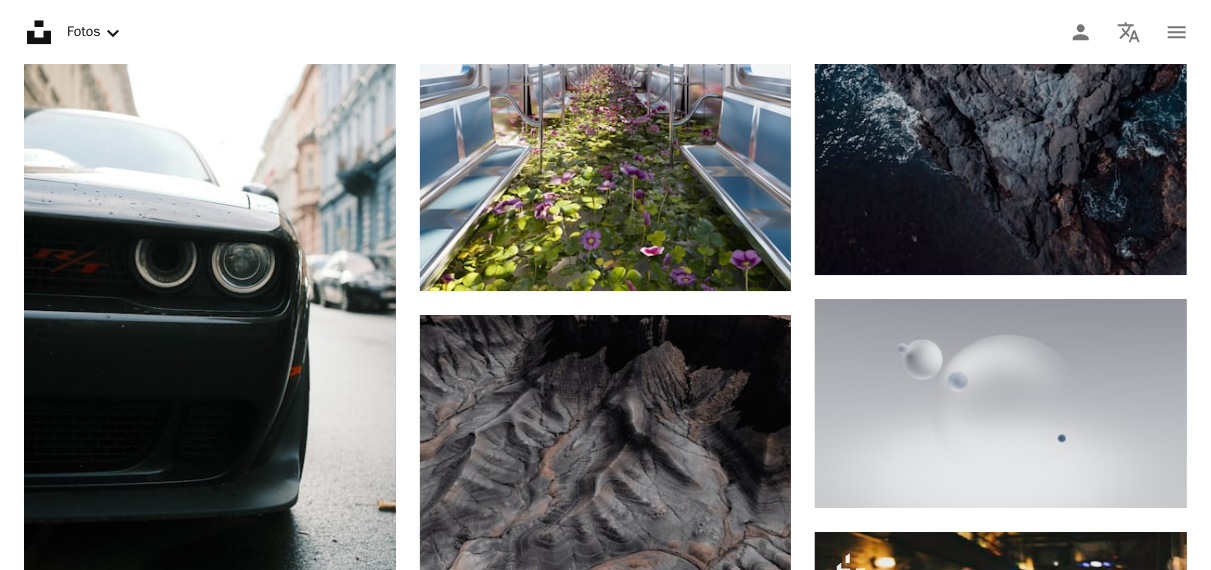 scroll, scrollTop: 35881, scrollLeft: 0, axis: vertical 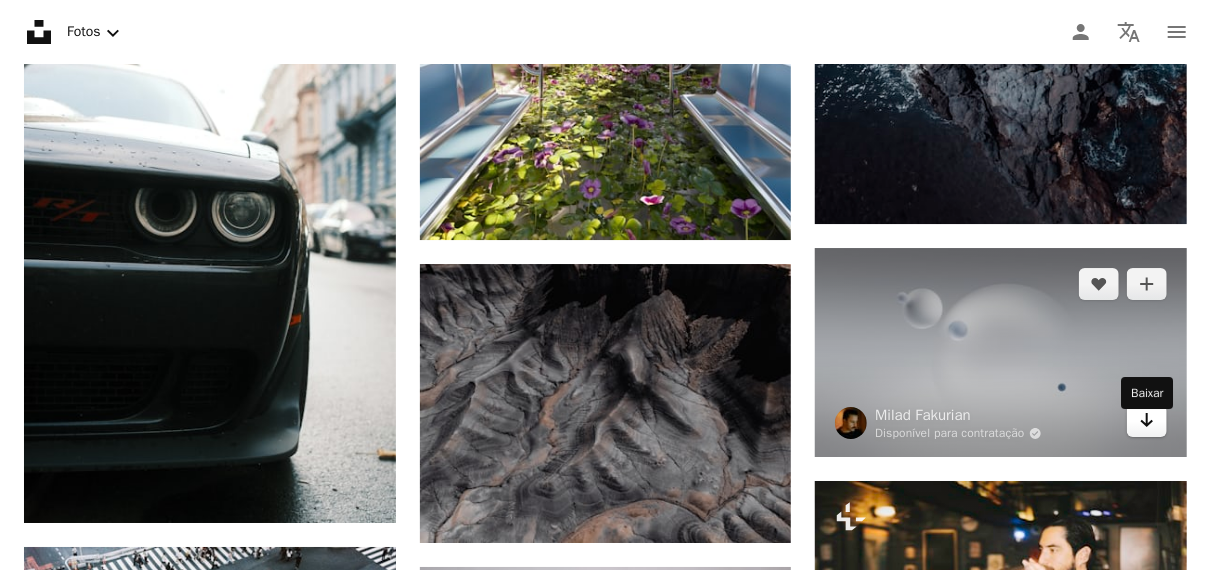 click on "Arrow pointing down" 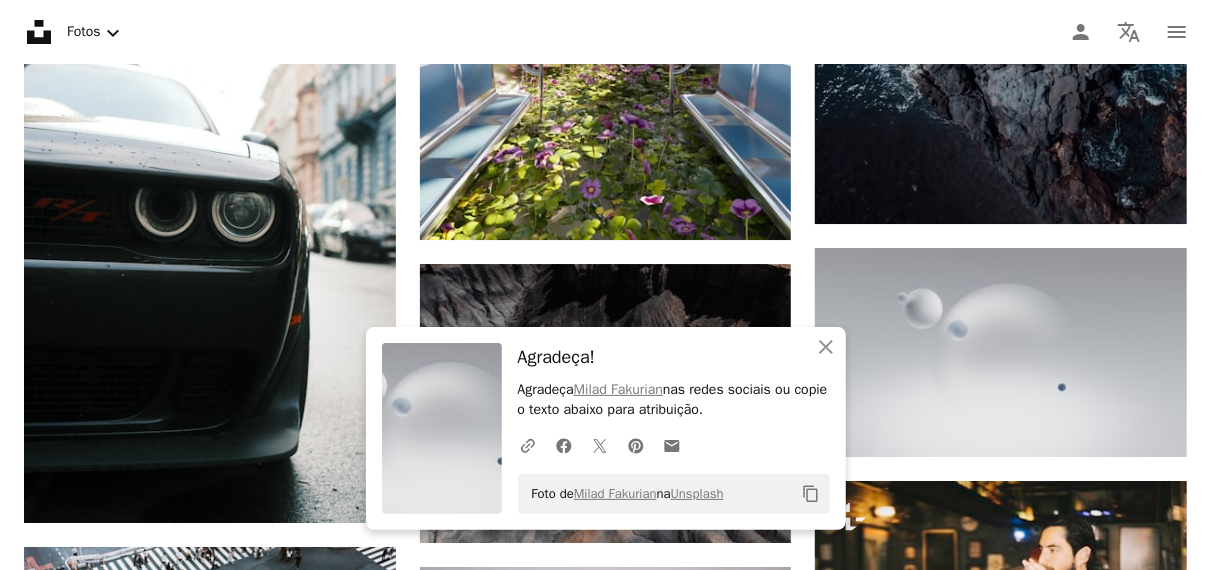 drag, startPoint x: 830, startPoint y: 348, endPoint x: 551, endPoint y: 364, distance: 279.4584 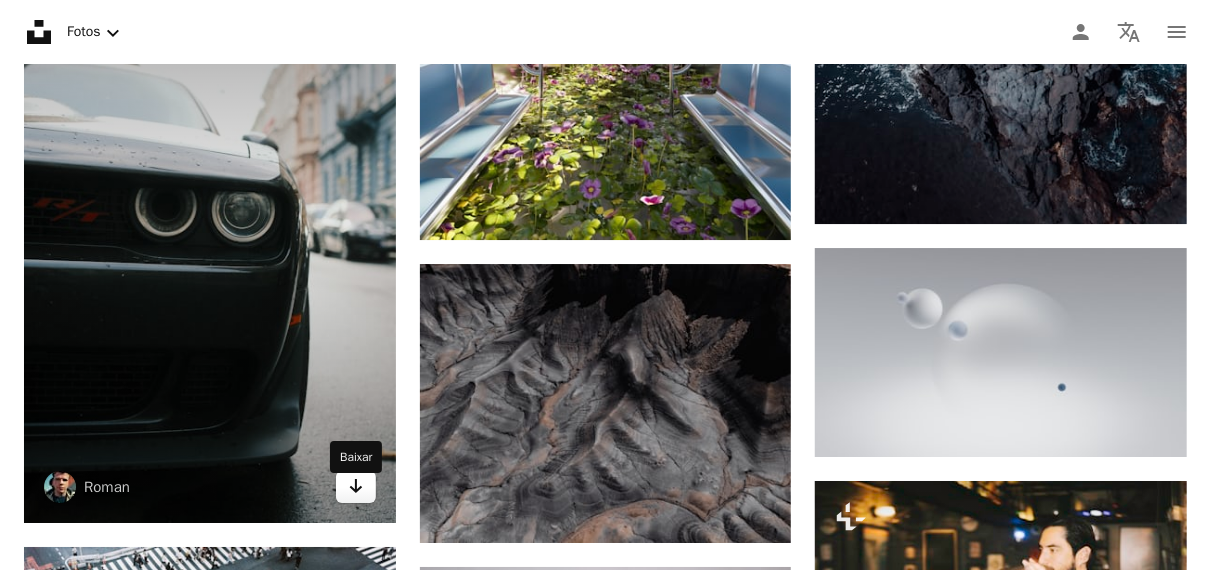 click 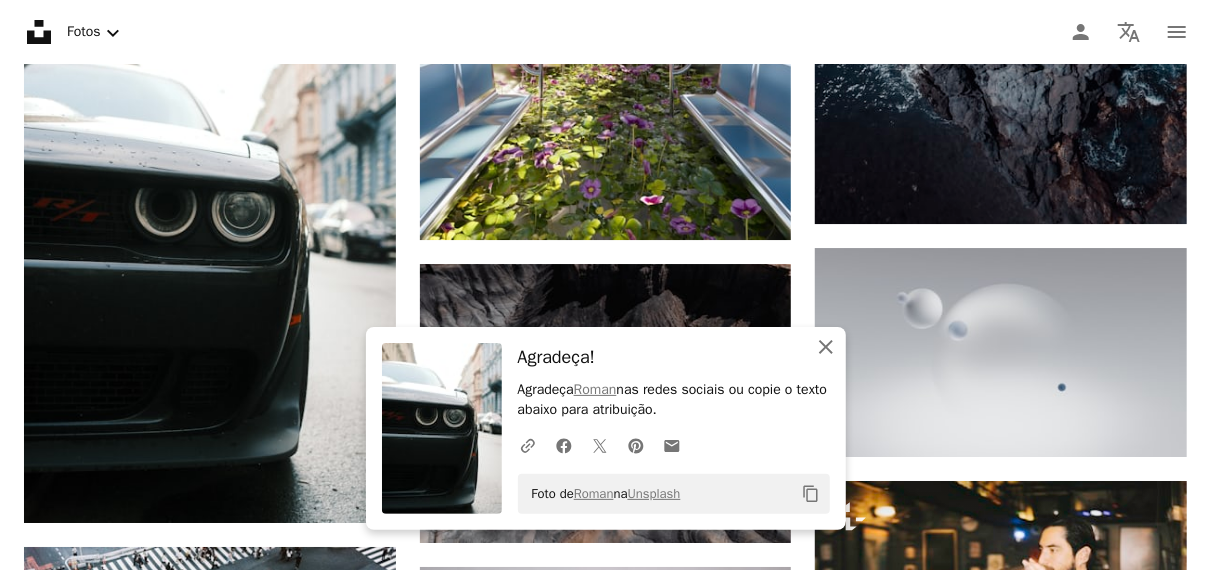 click on "An X shape" 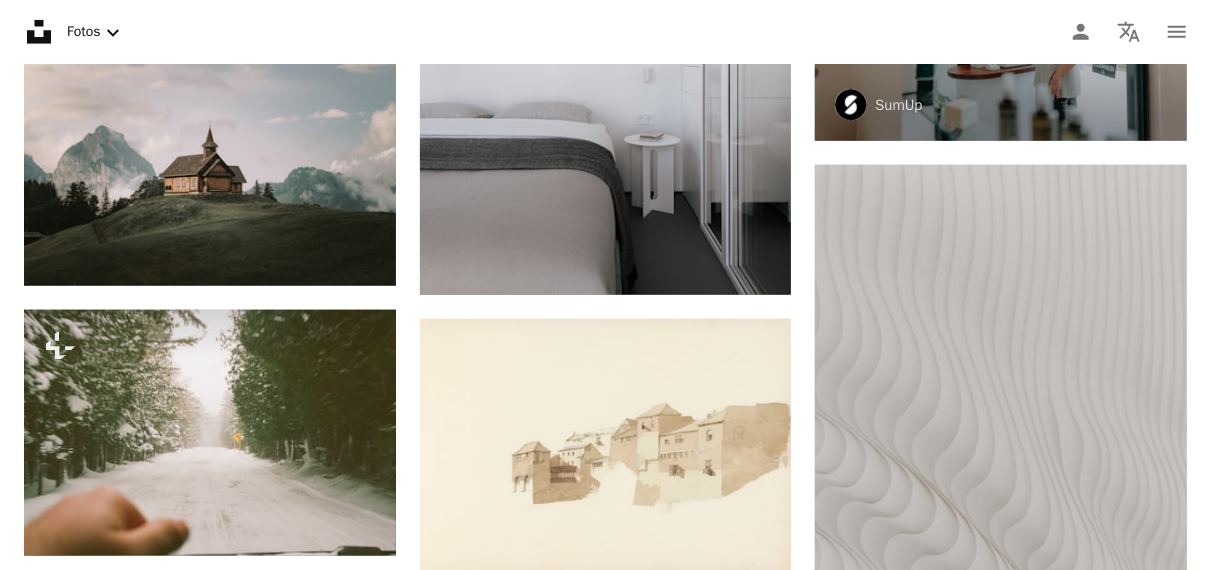 scroll, scrollTop: 37488, scrollLeft: 0, axis: vertical 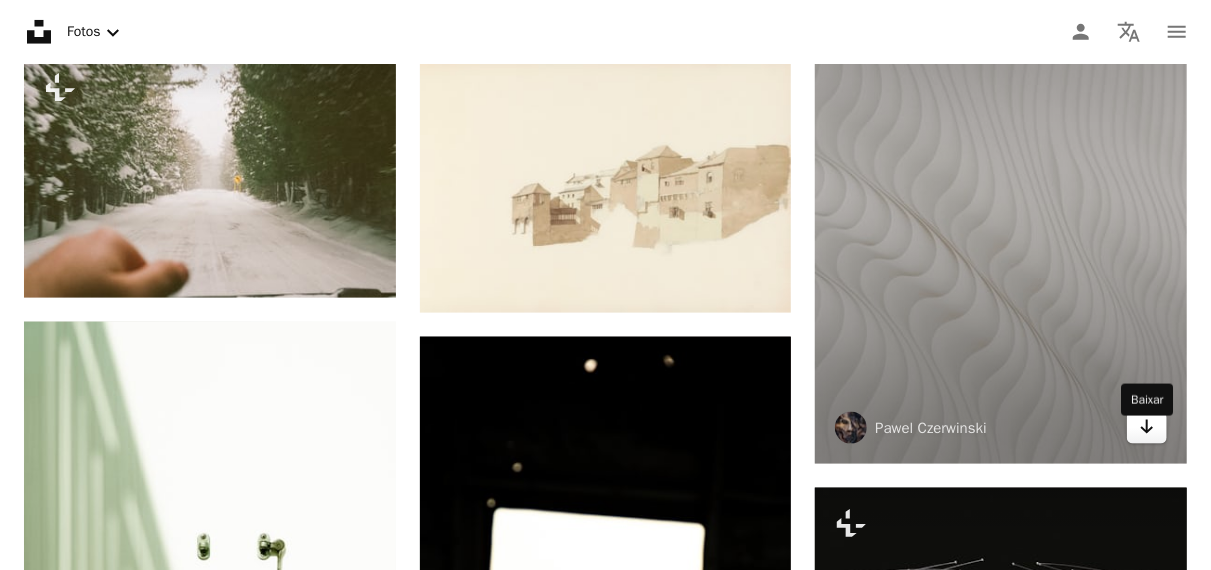 click on "Arrow pointing down" 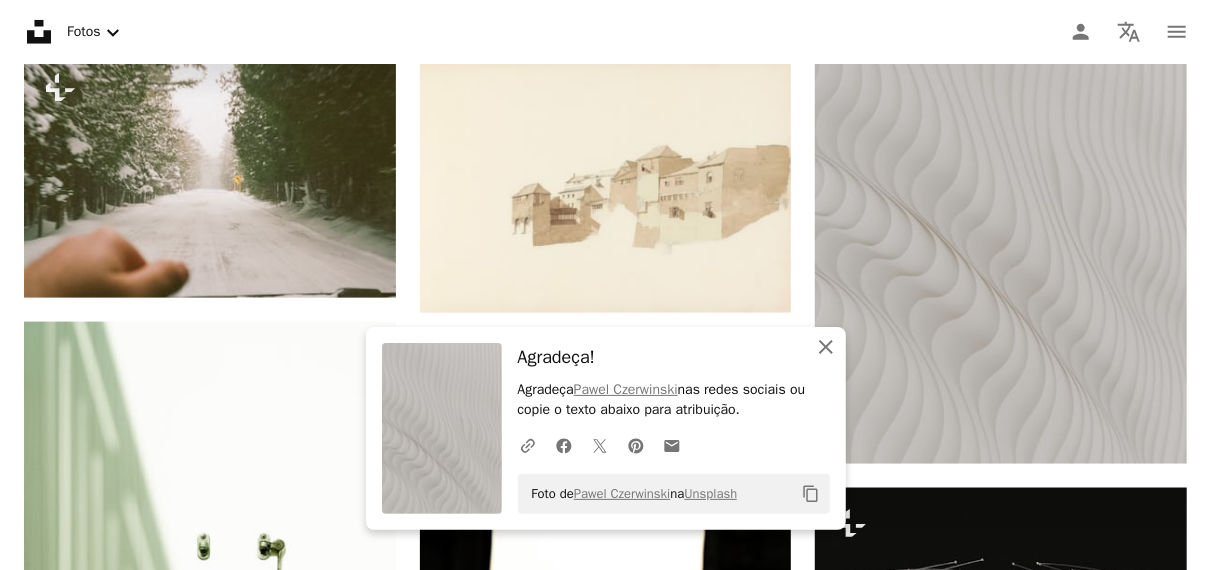 click on "An X shape" 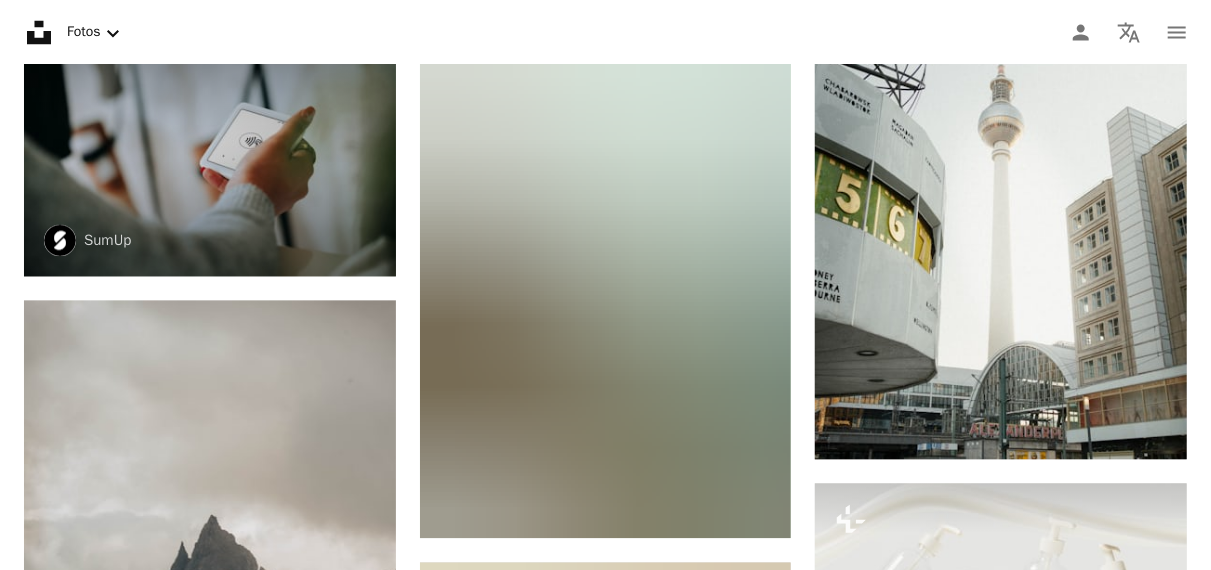 scroll, scrollTop: 38311, scrollLeft: 0, axis: vertical 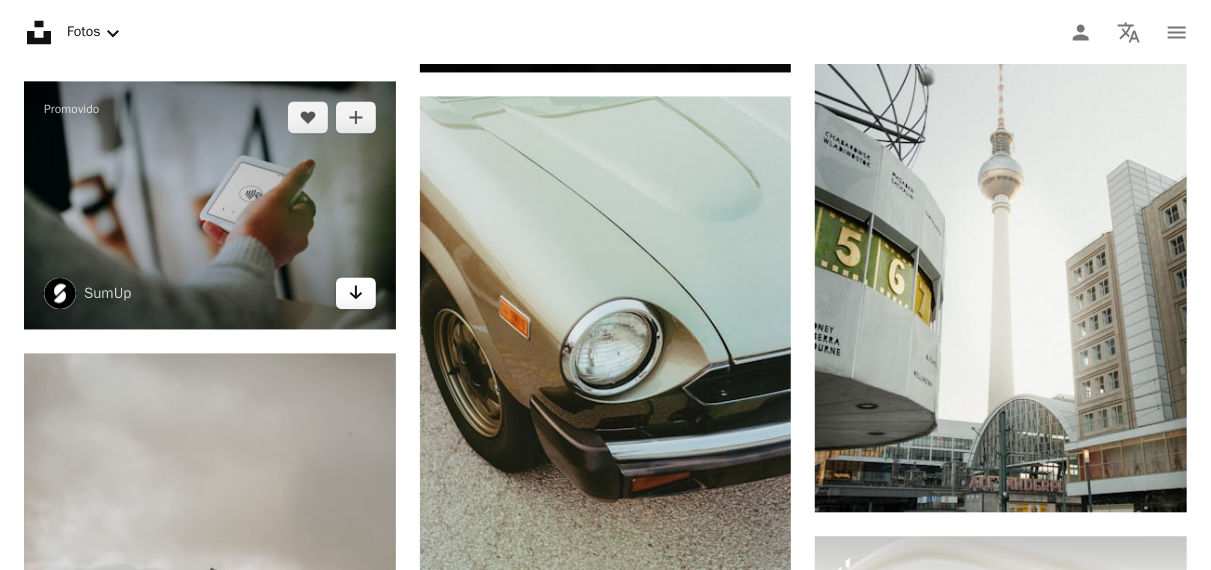 click on "Arrow pointing down" 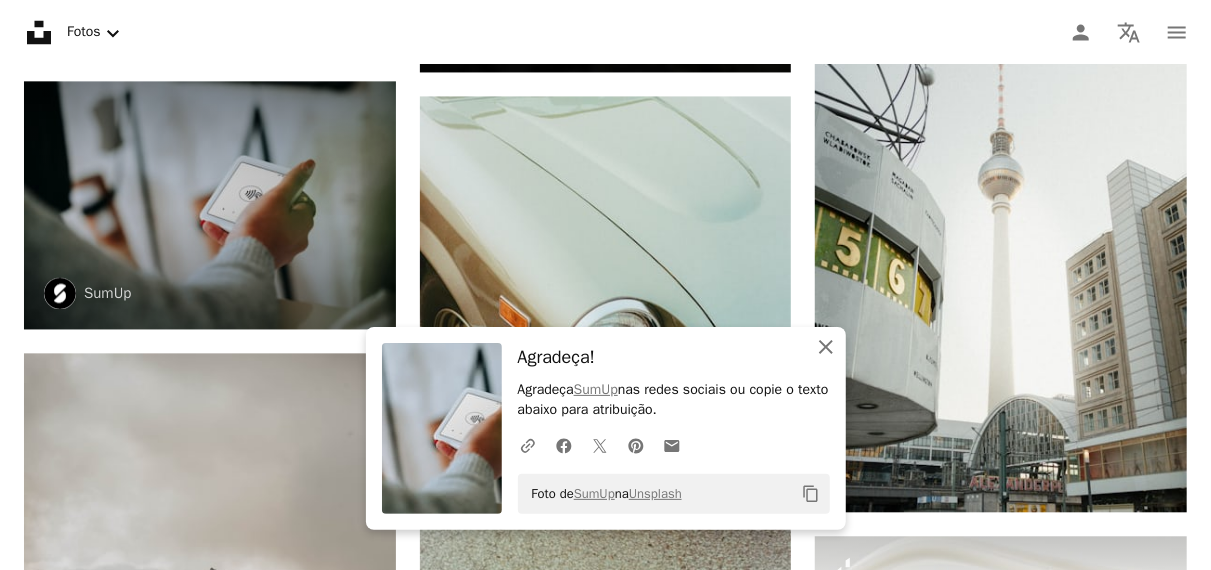 click on "An X shape" 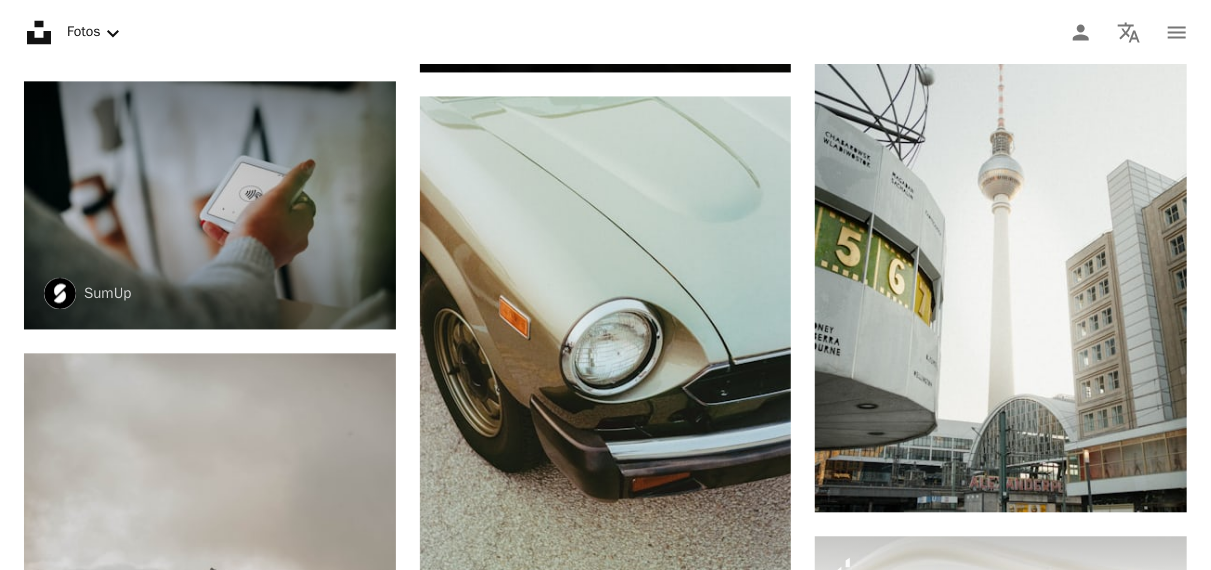 scroll, scrollTop: 38497, scrollLeft: 0, axis: vertical 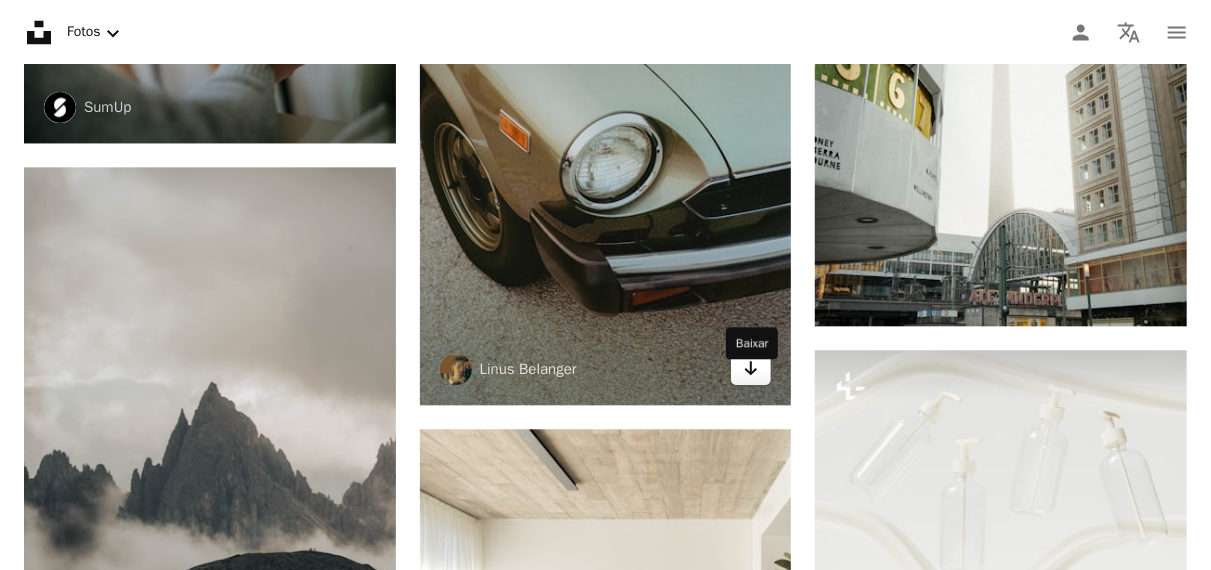 click on "Arrow pointing down" 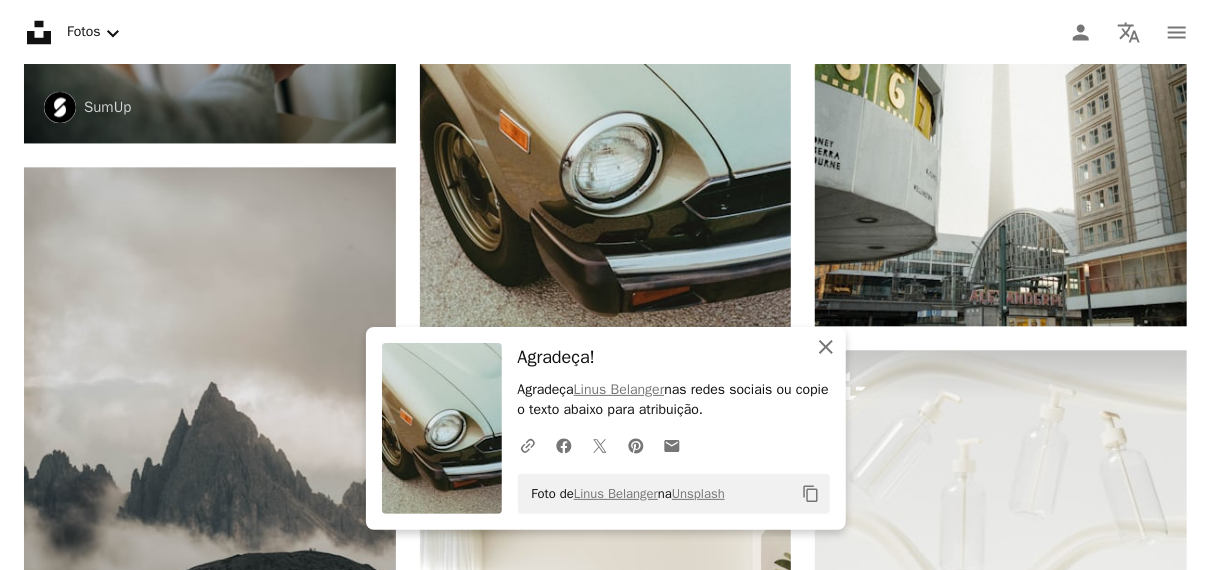 click 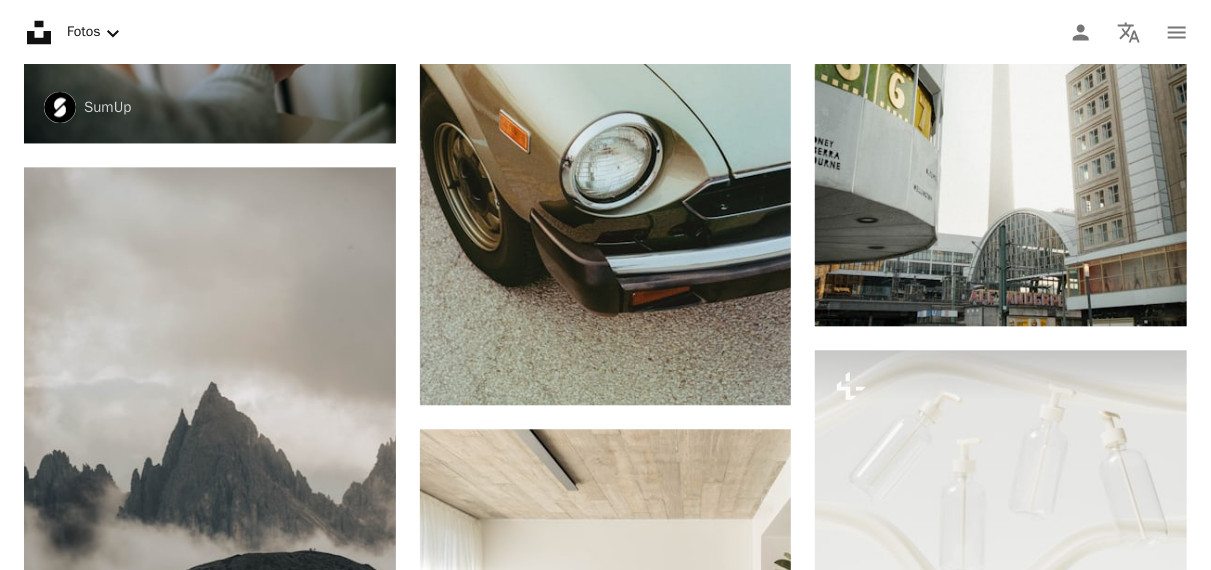 scroll, scrollTop: 38682, scrollLeft: 0, axis: vertical 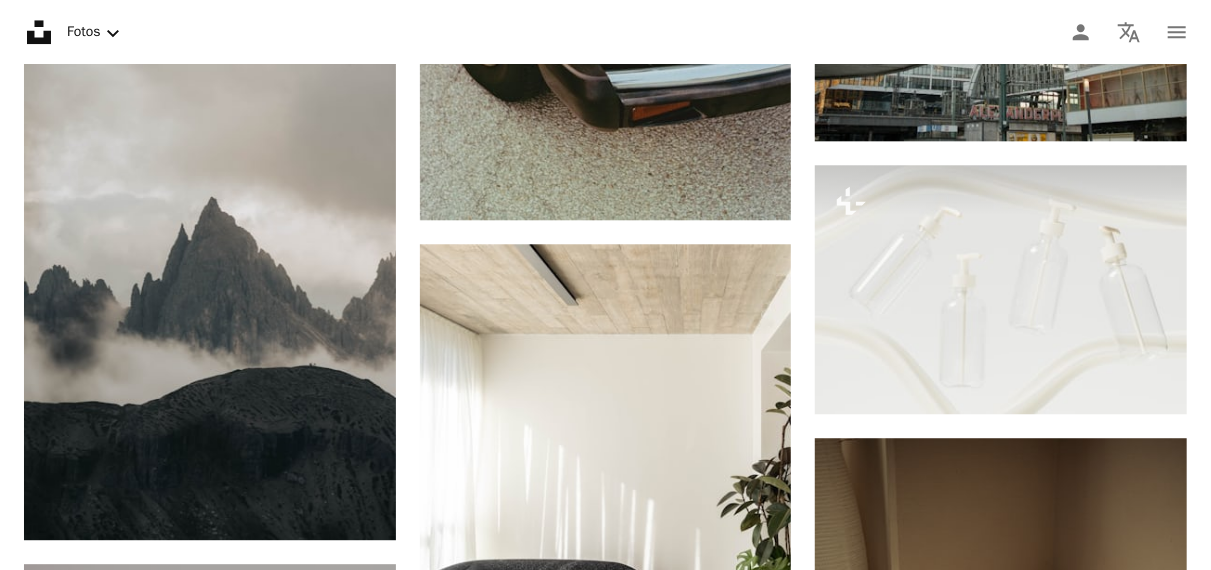 click at bounding box center (210, 842) 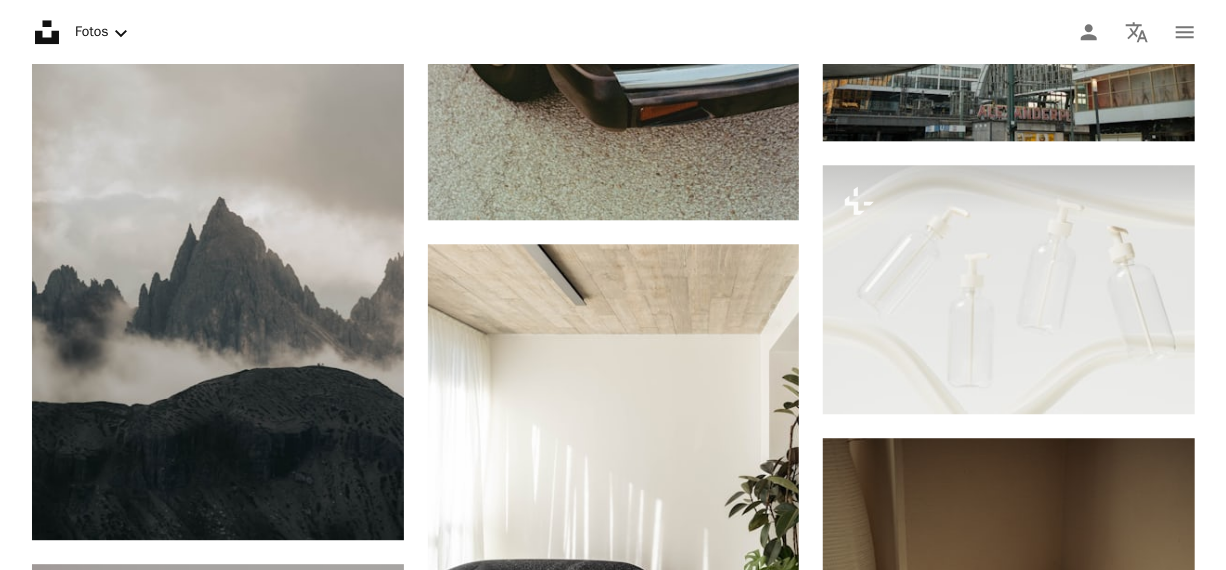 scroll, scrollTop: 39334, scrollLeft: 0, axis: vertical 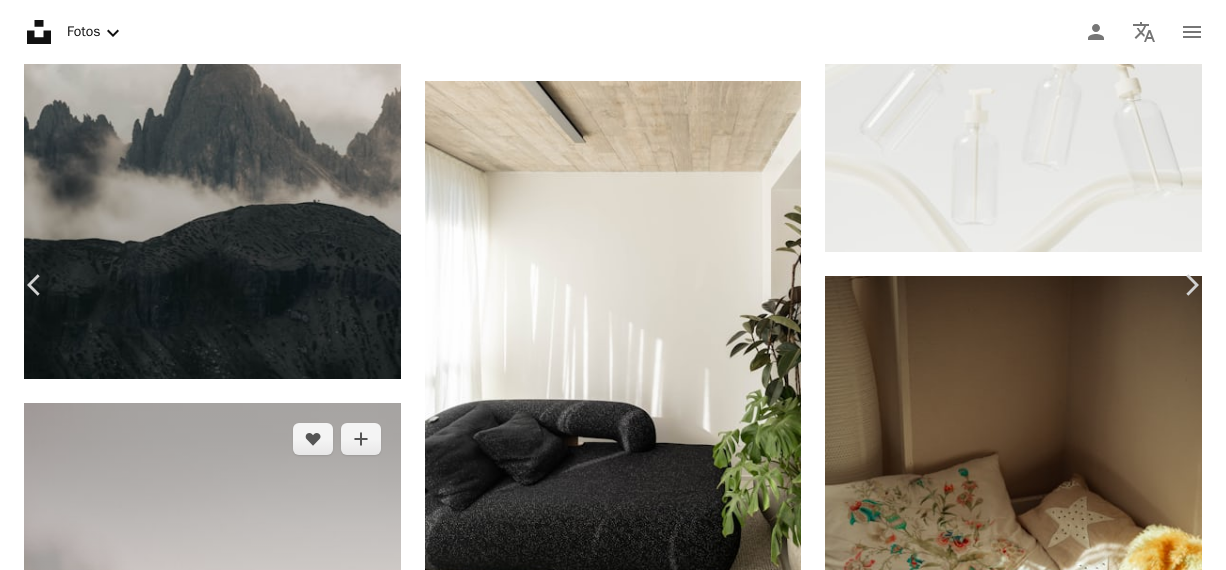 click on "Baixar gratuitamente" at bounding box center [1006, 3787] 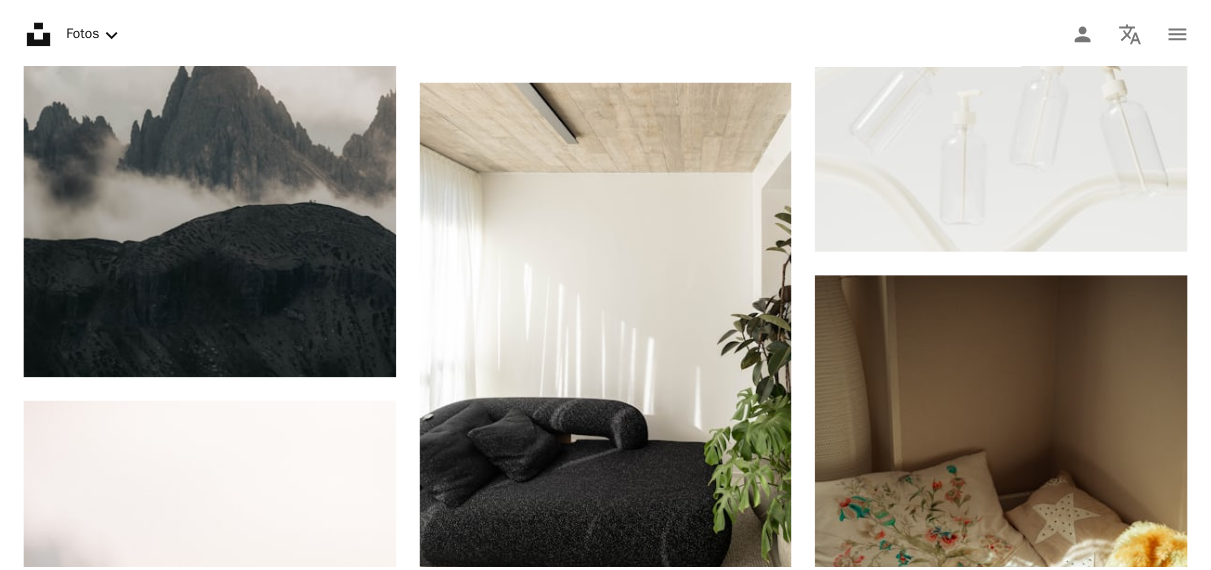 scroll, scrollTop: 0, scrollLeft: 0, axis: both 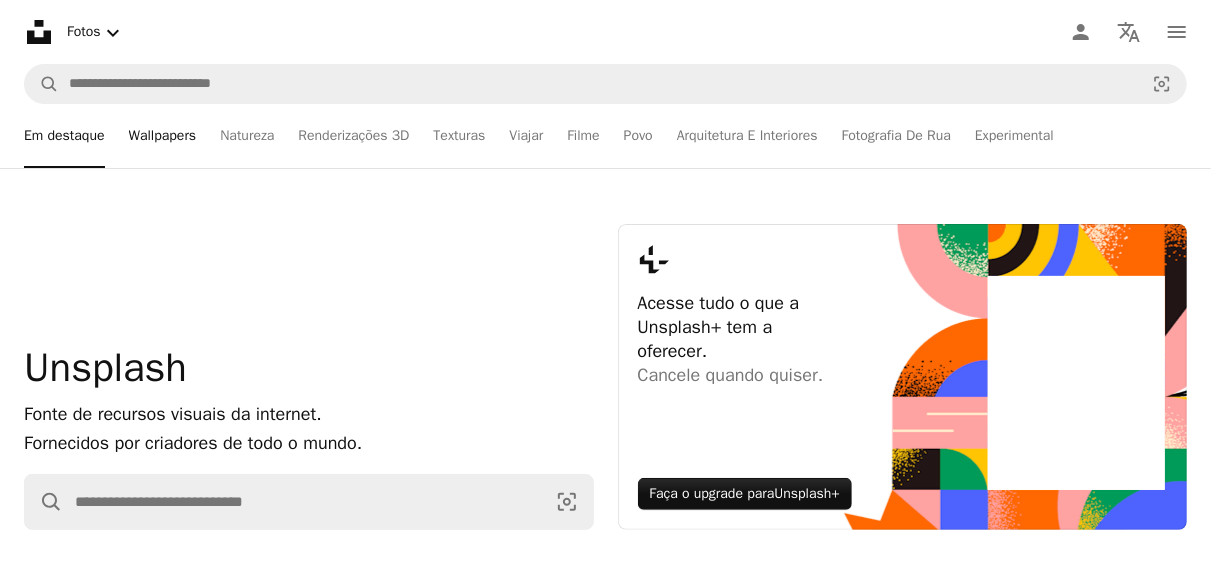 click on "Wallpapers" at bounding box center [163, 136] 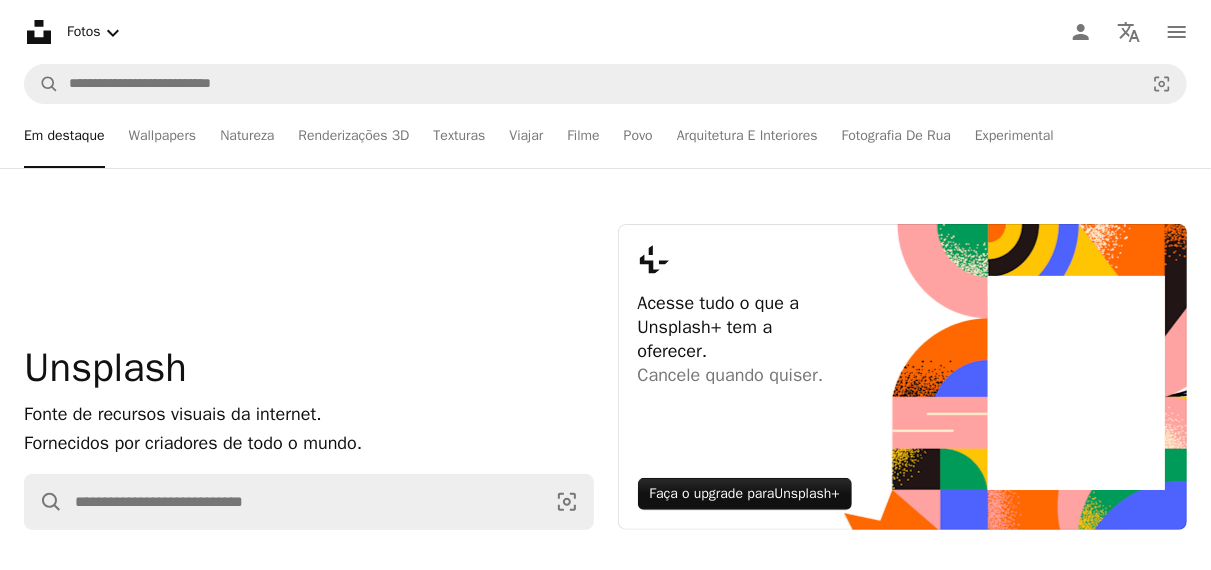 click on "Wallpapers" at bounding box center [163, 136] 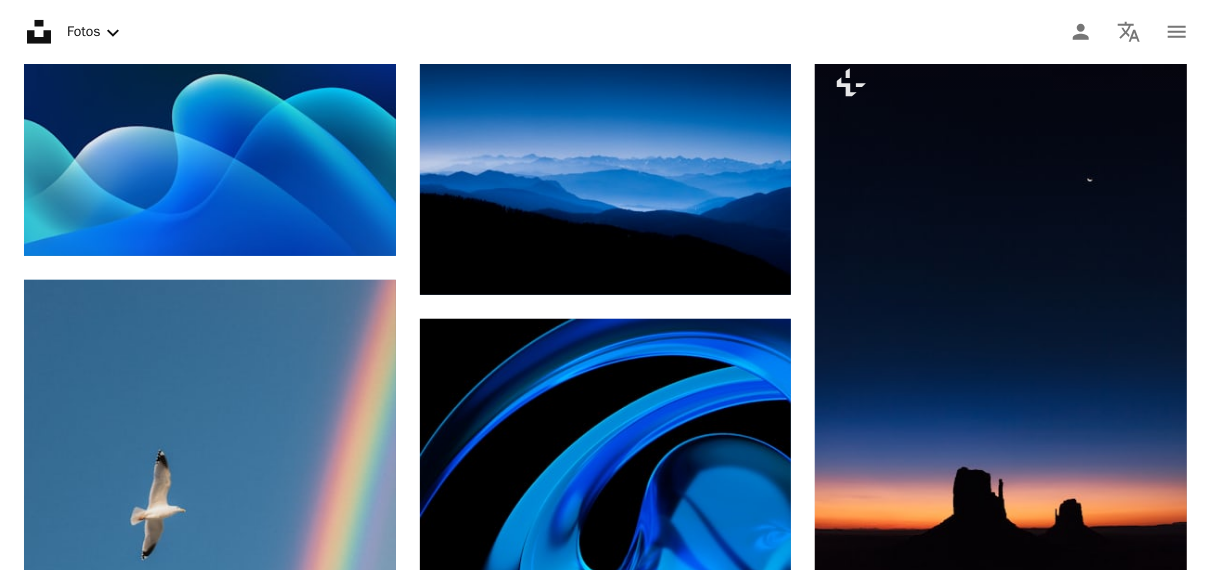 scroll, scrollTop: 548, scrollLeft: 0, axis: vertical 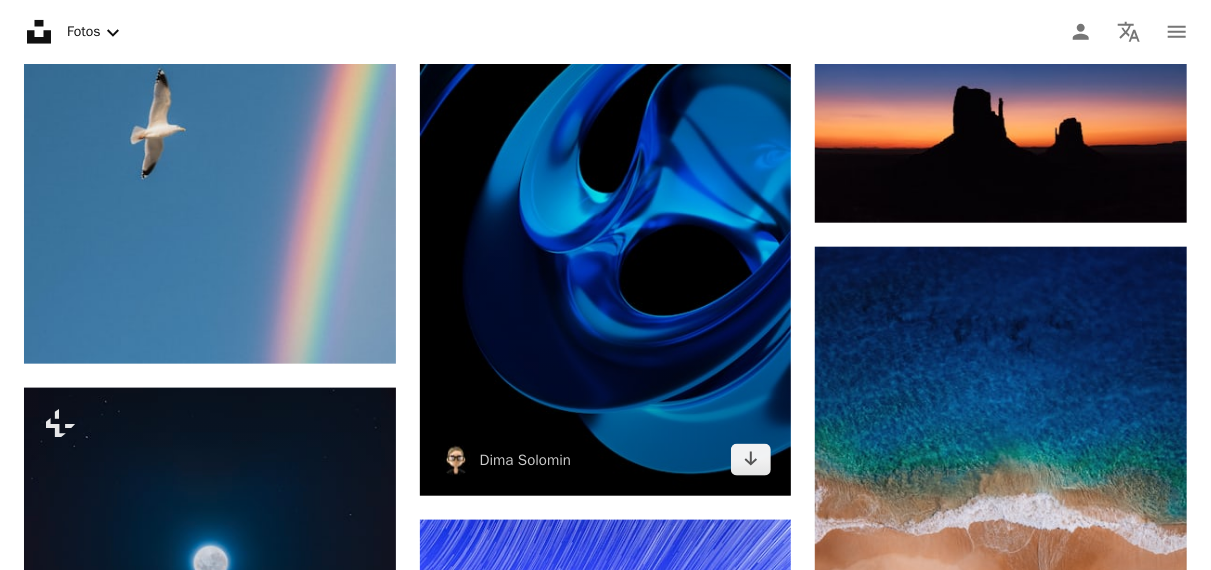 drag, startPoint x: 1189, startPoint y: 180, endPoint x: 769, endPoint y: 443, distance: 495.5492 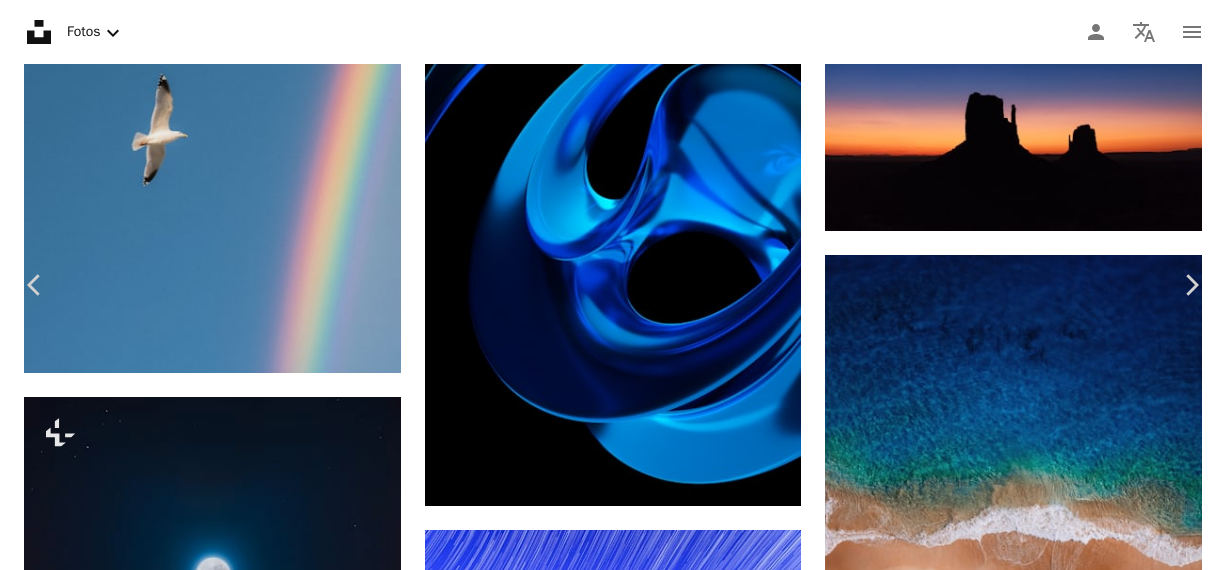 click on "An X shape" at bounding box center [20, 20] 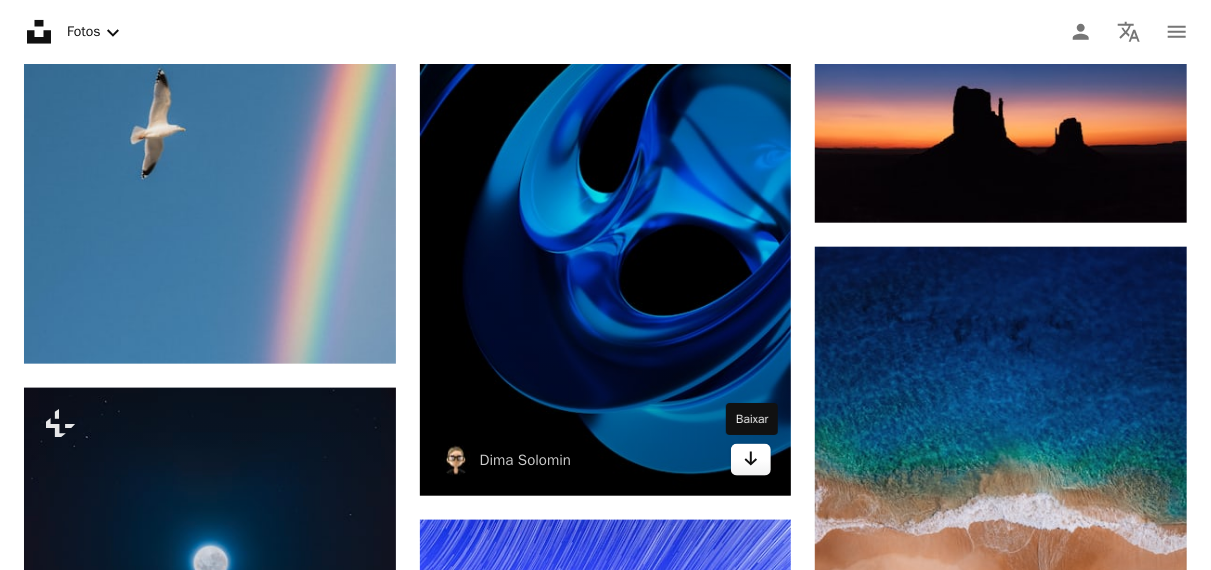 click 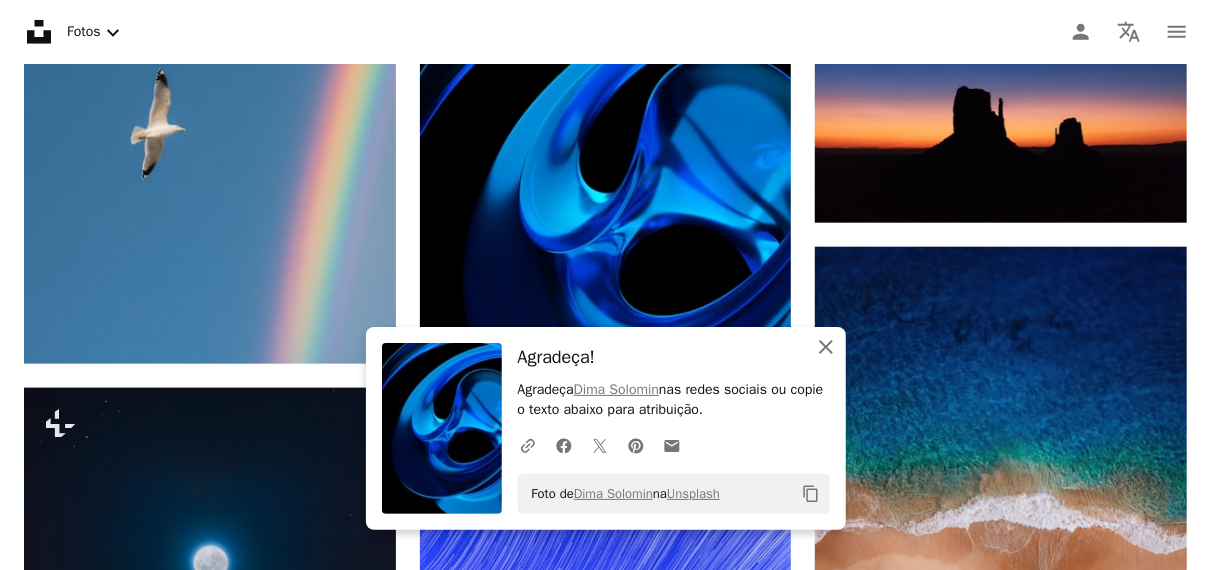 click on "An X shape" 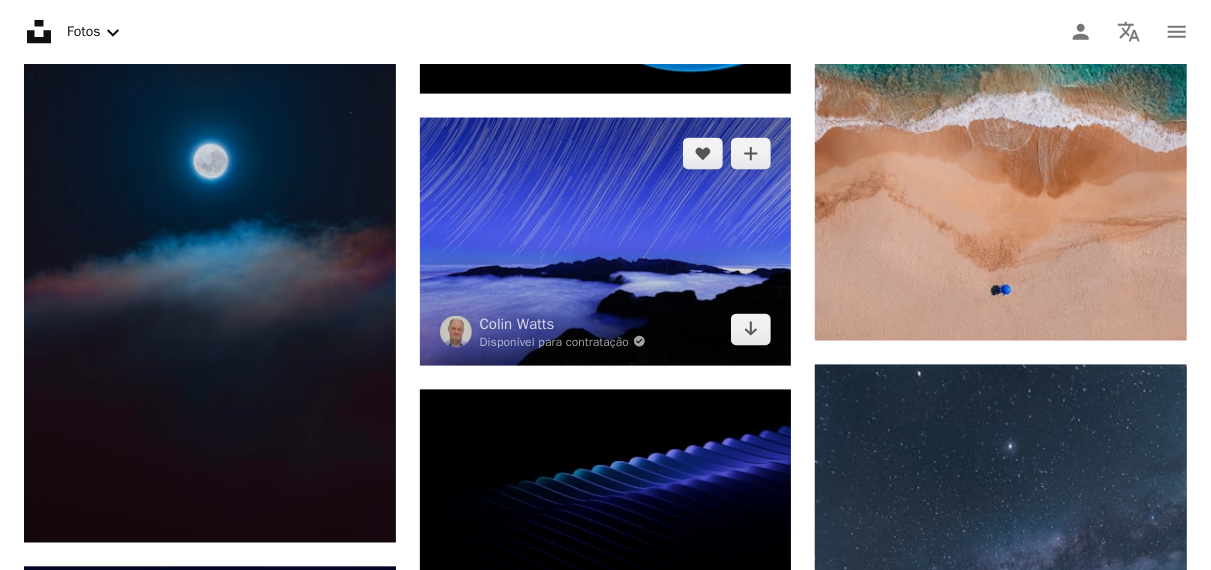 scroll, scrollTop: 1377, scrollLeft: 0, axis: vertical 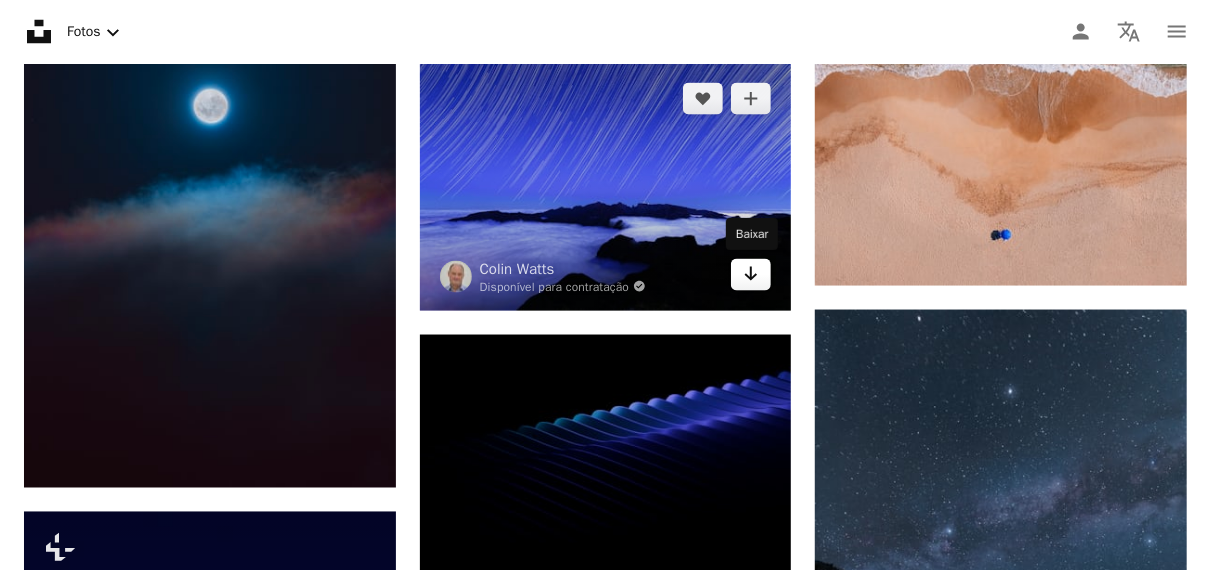 click 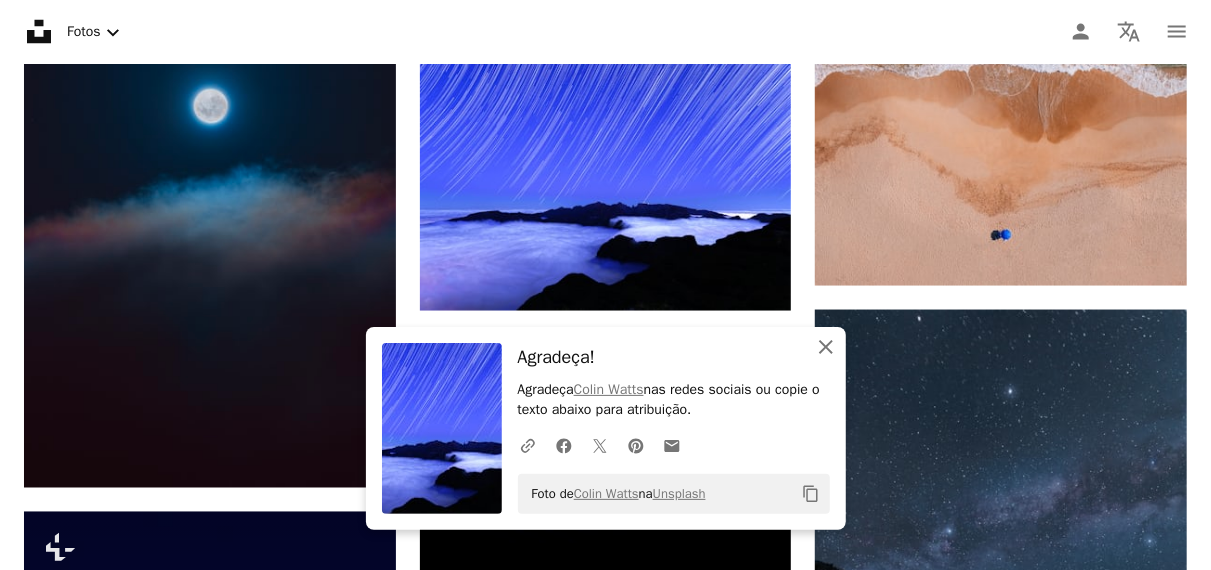 click on "An X shape" 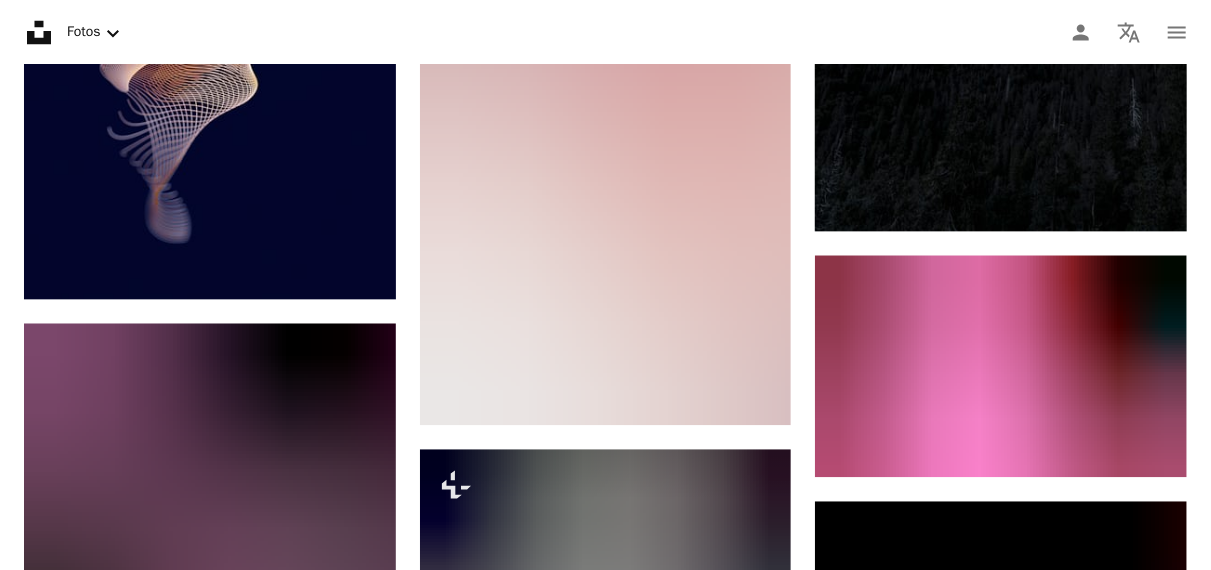 scroll, scrollTop: 2157, scrollLeft: 0, axis: vertical 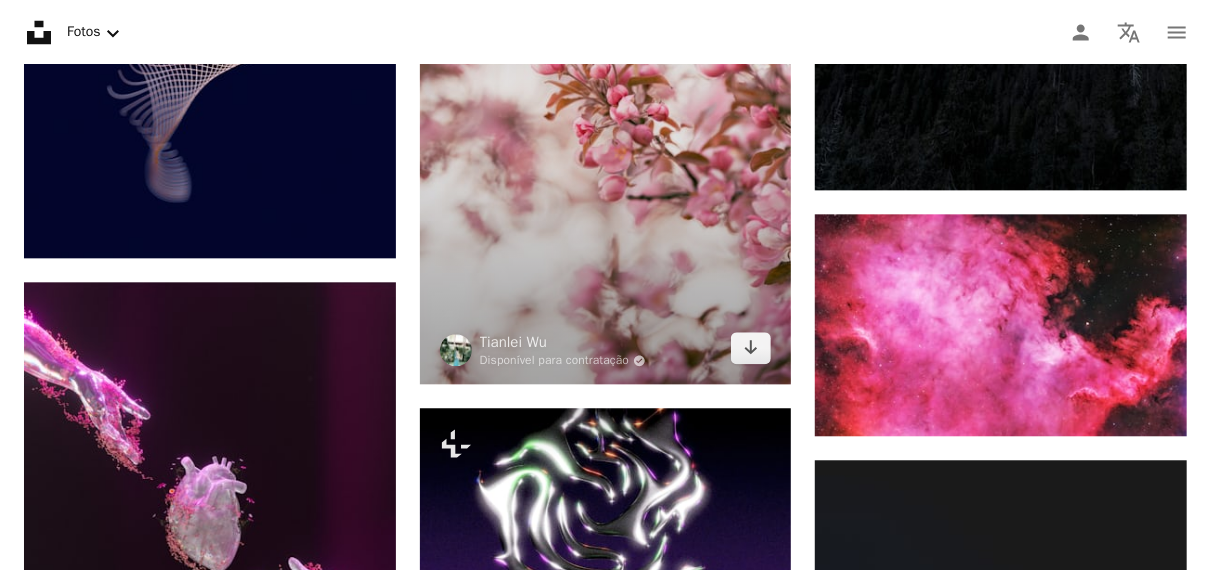 click on "Arrow pointing down" at bounding box center [751, 348] 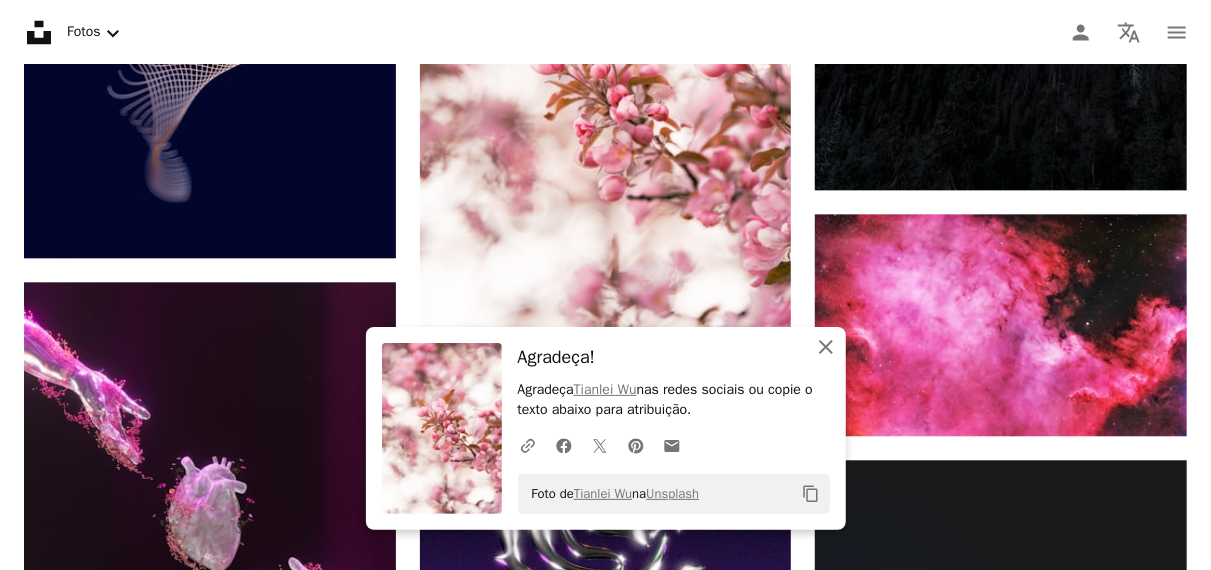click on "An X shape" 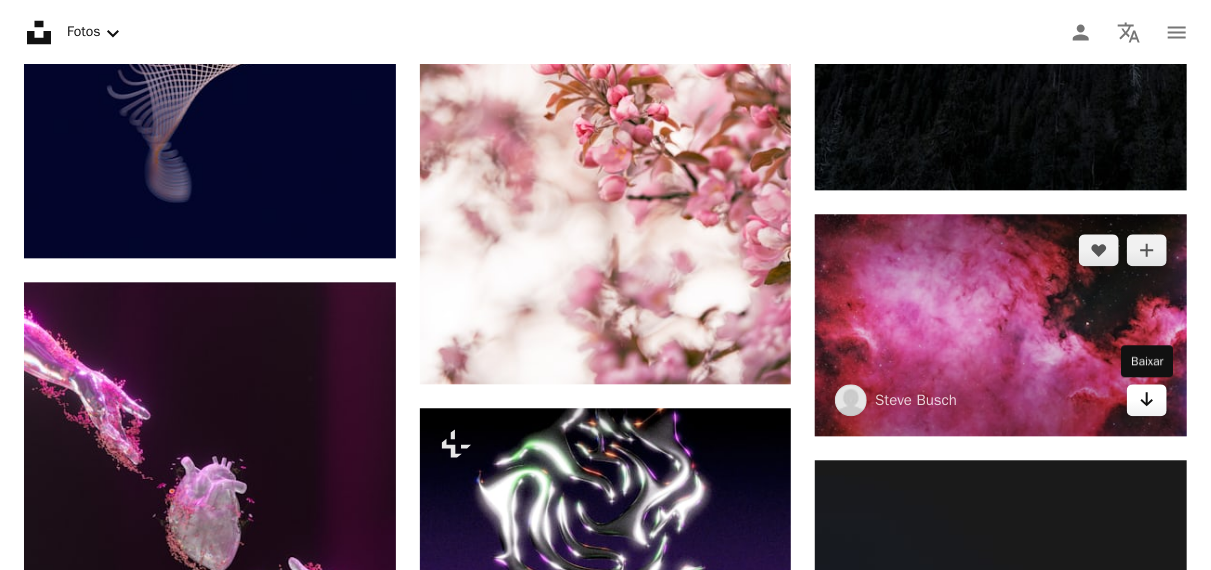 click on "Arrow pointing down" 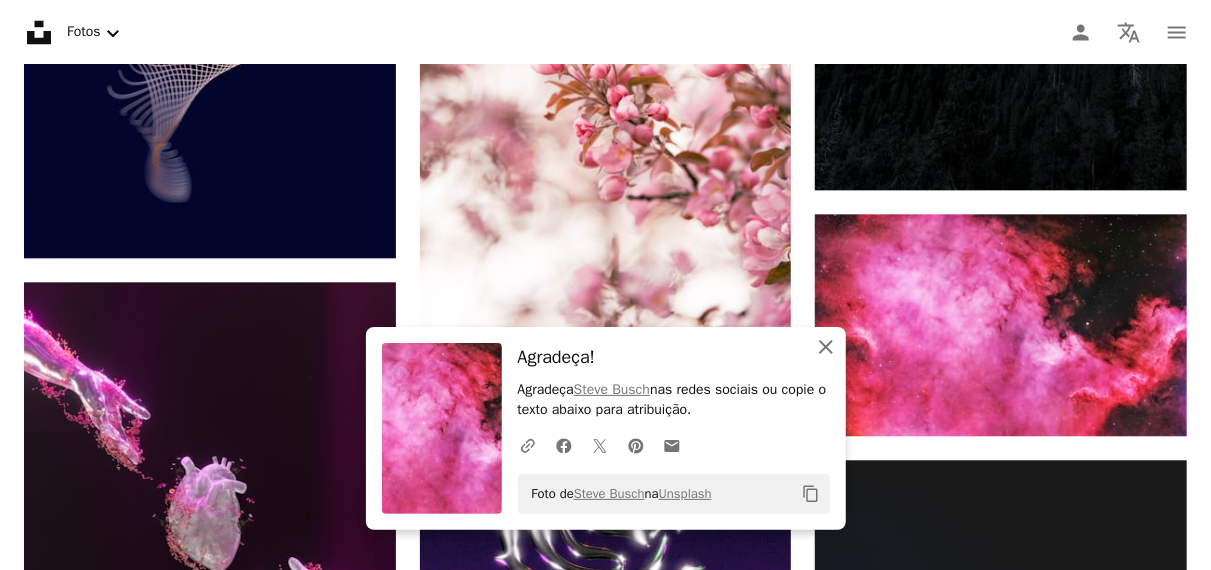 click on "An X shape" 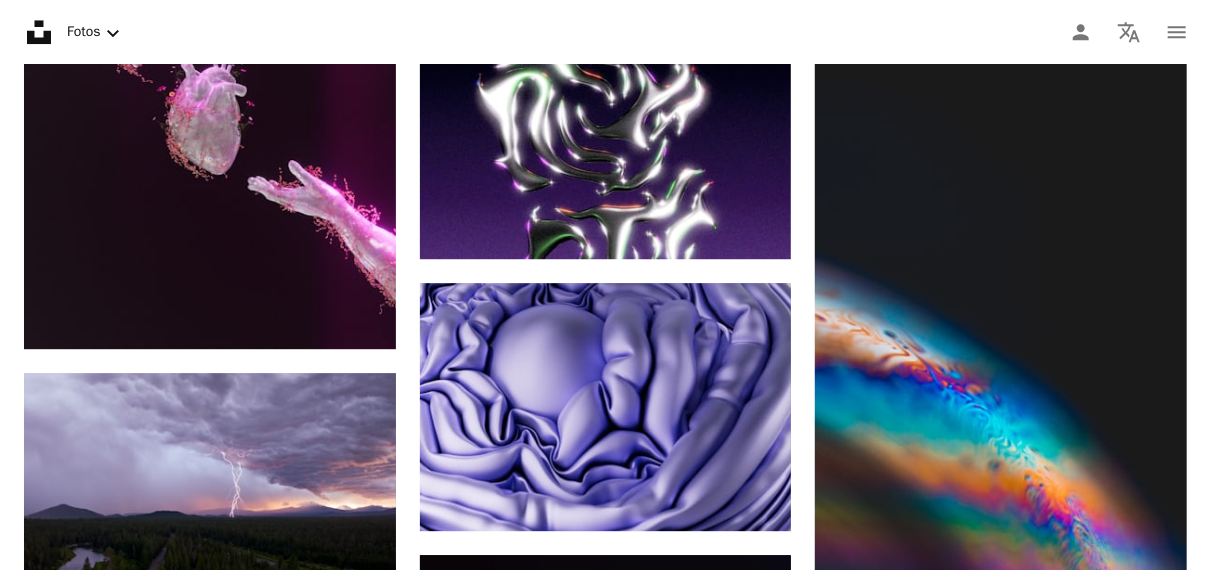 scroll, scrollTop: 2569, scrollLeft: 0, axis: vertical 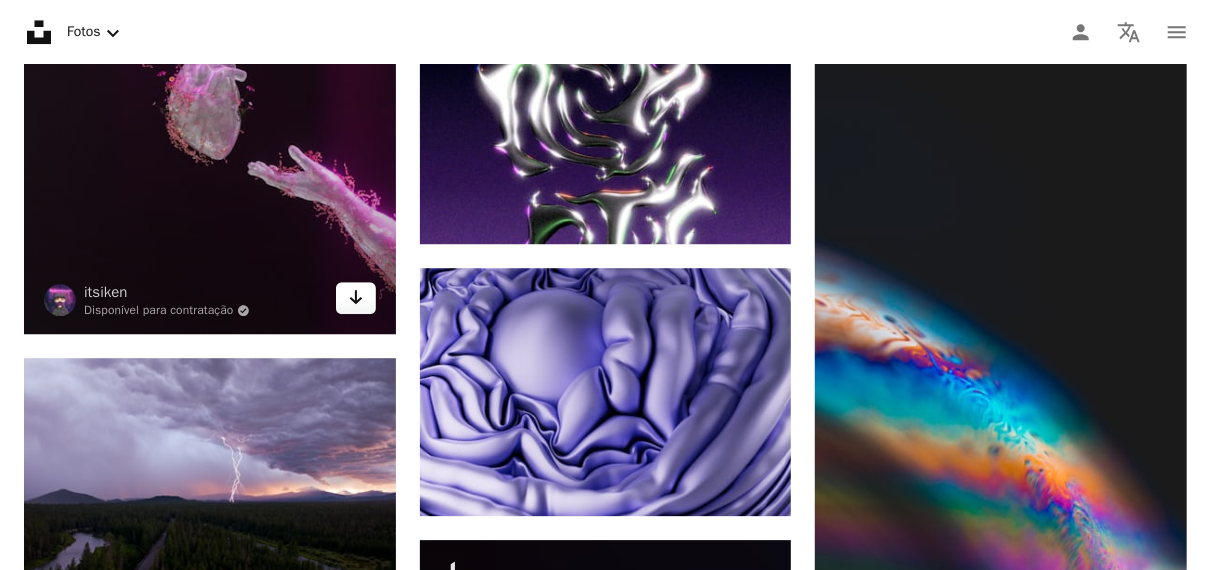 click on "Arrow pointing down" 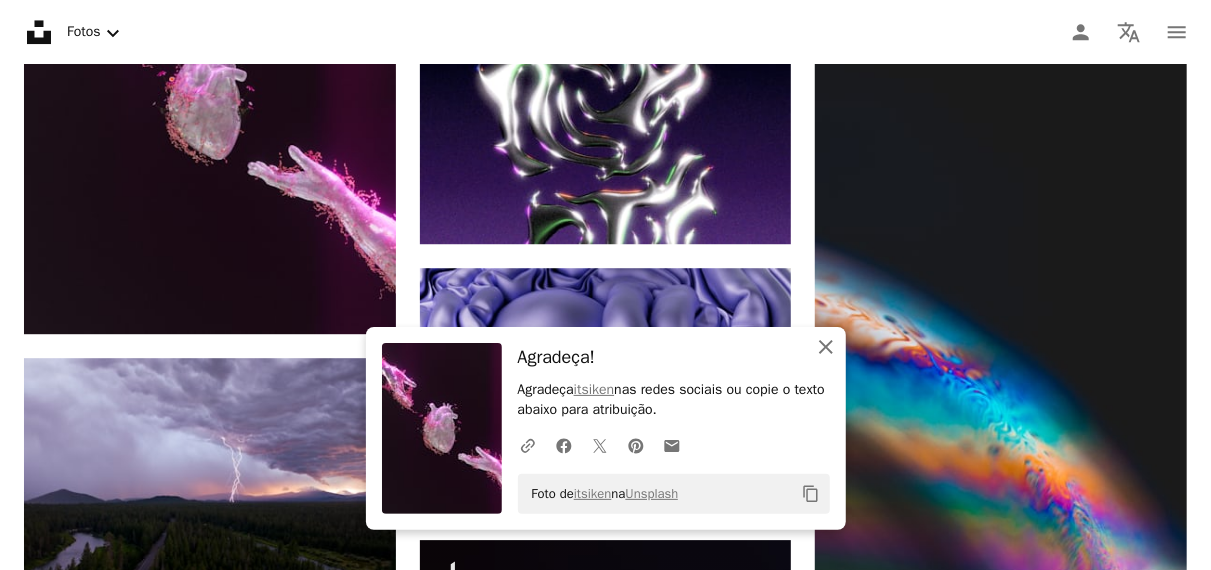 click on "An X shape" 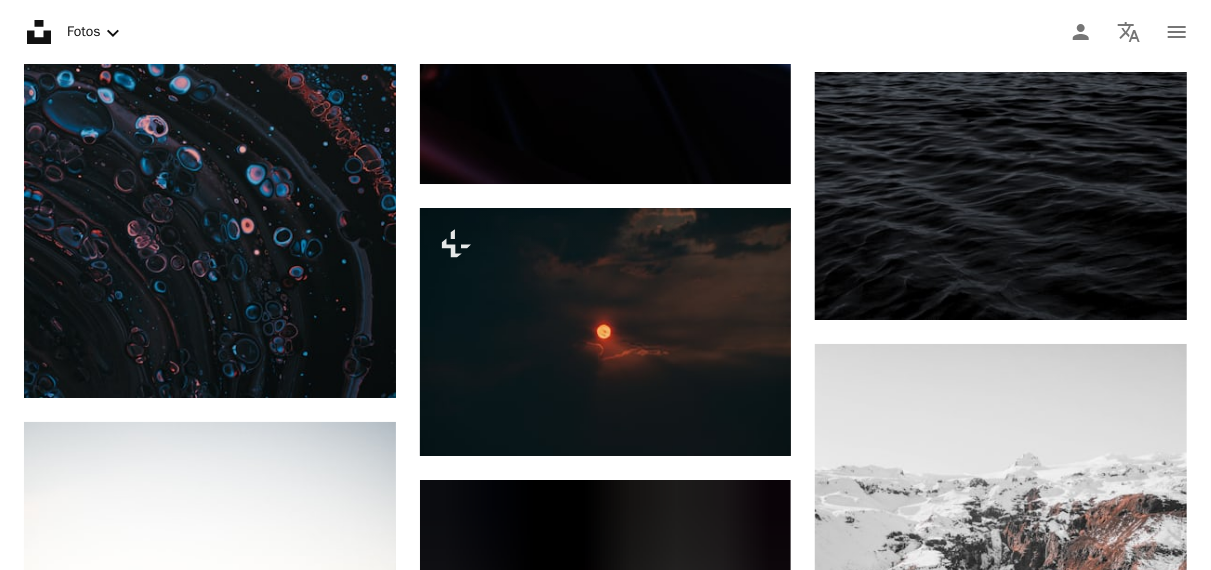 scroll, scrollTop: 3229, scrollLeft: 0, axis: vertical 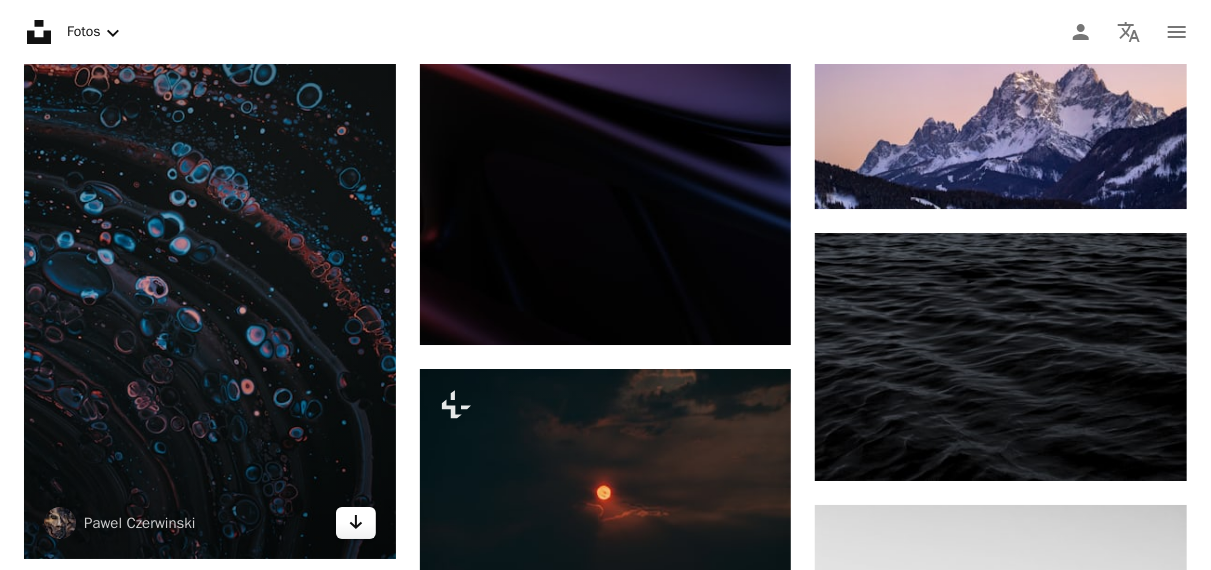 click on "Arrow pointing down" at bounding box center (356, 523) 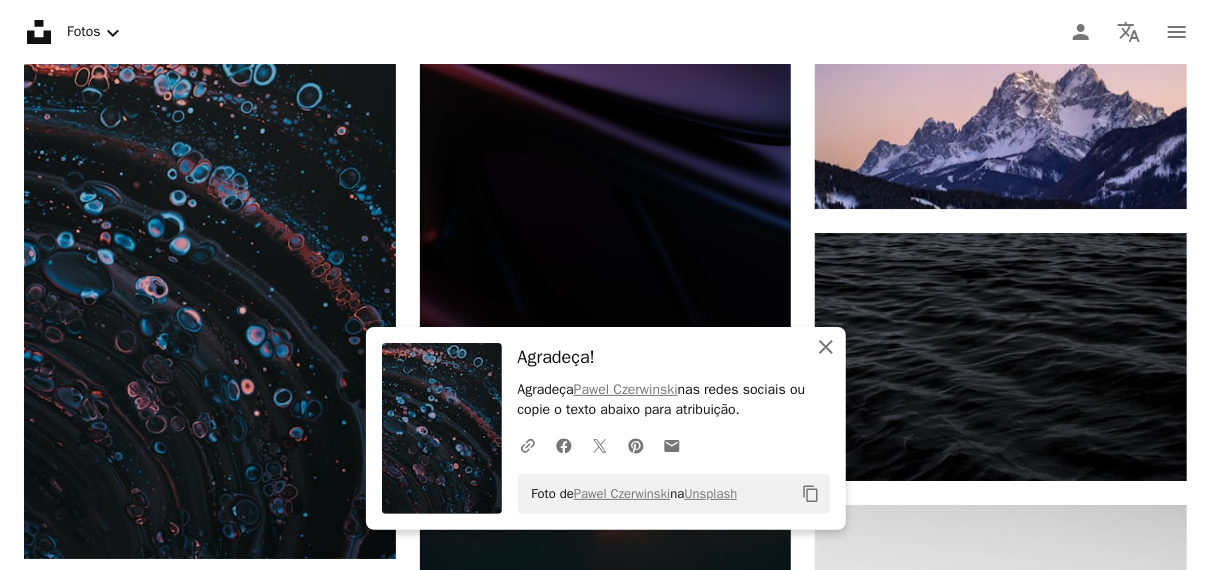 click on "An X shape" 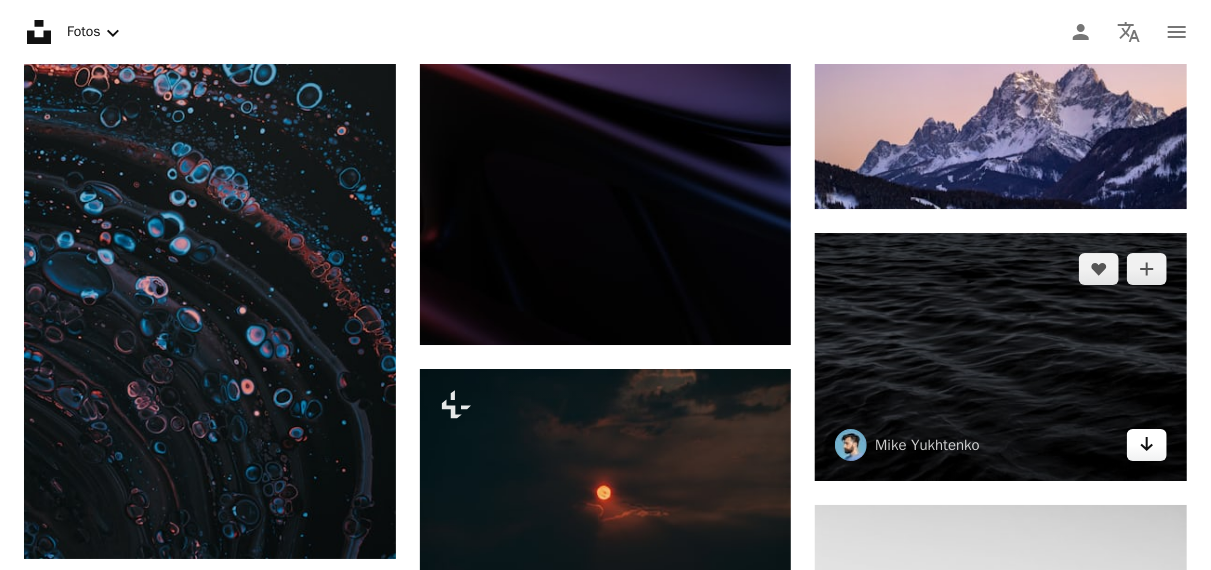 click 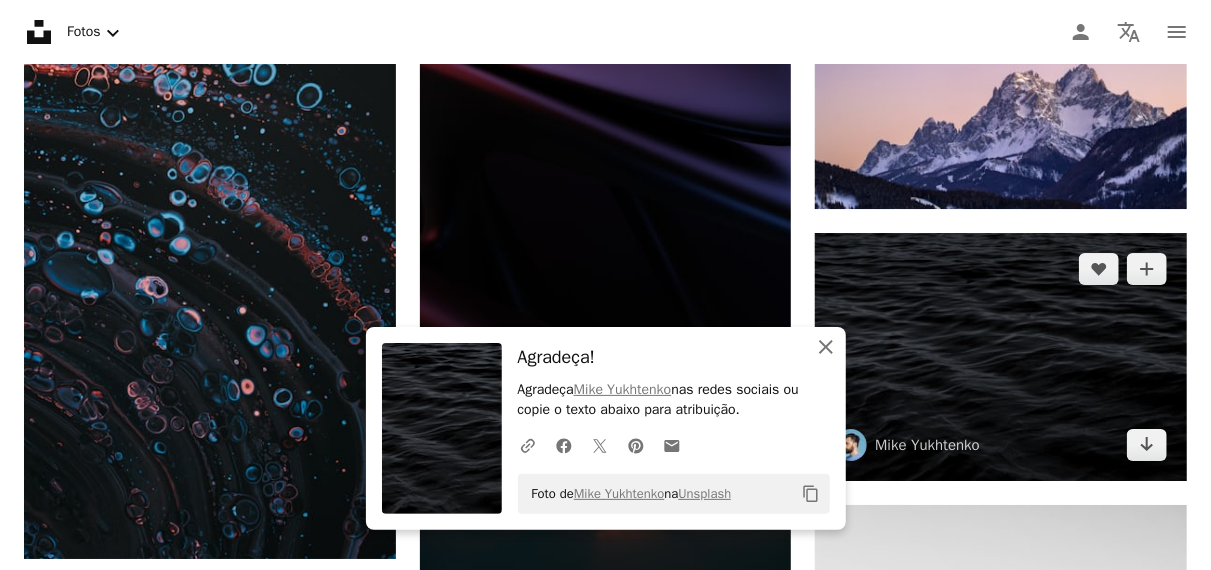 drag, startPoint x: 822, startPoint y: 344, endPoint x: 854, endPoint y: 337, distance: 32.75668 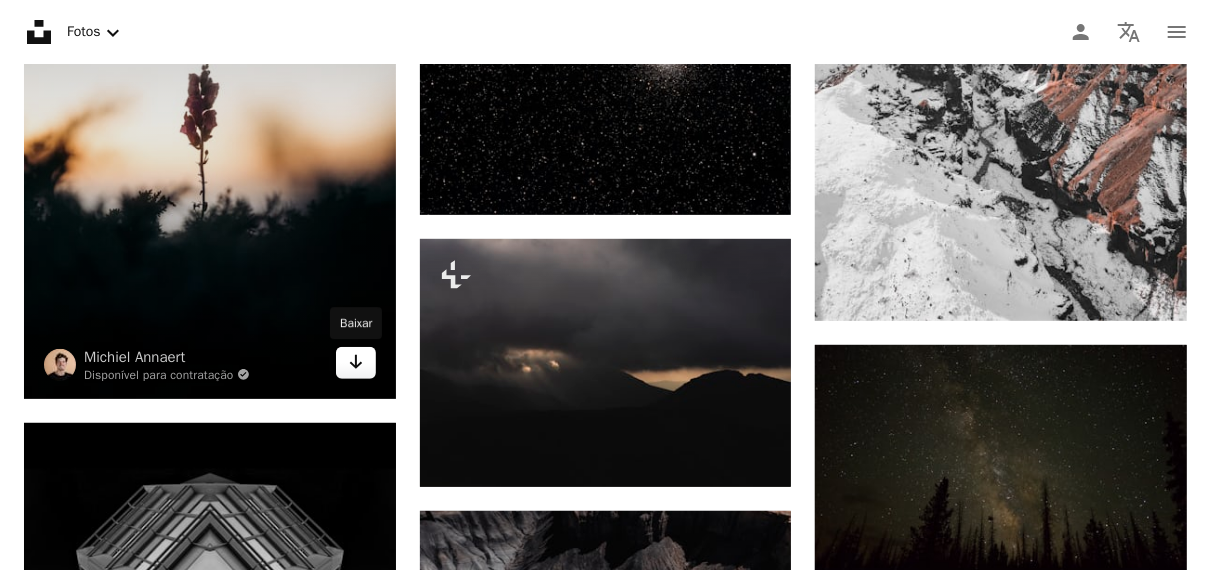 scroll, scrollTop: 3917, scrollLeft: 0, axis: vertical 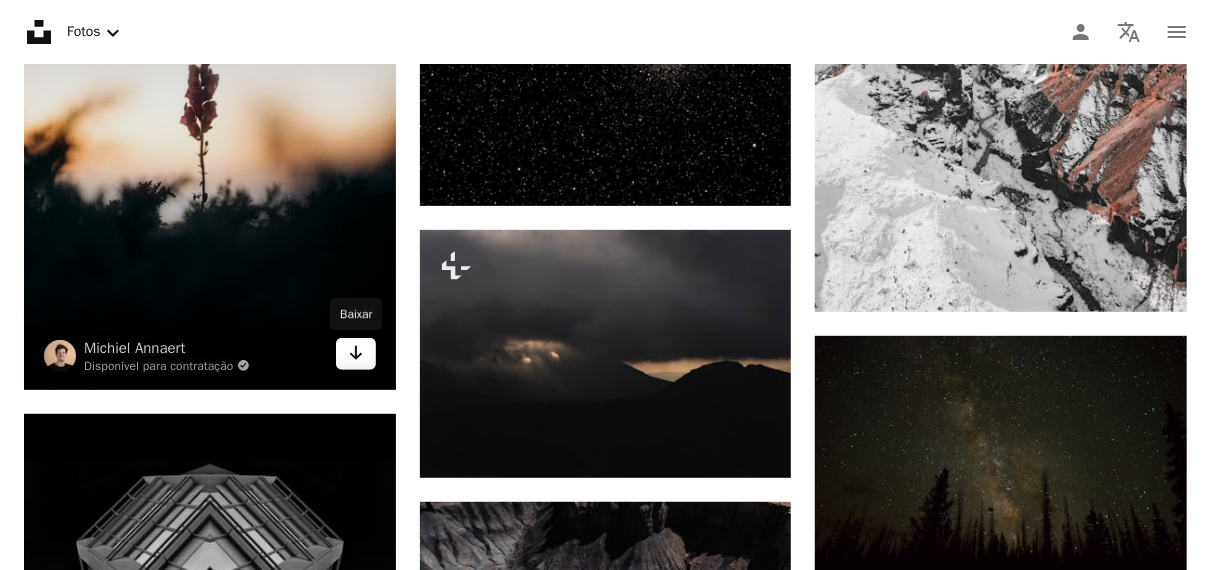 click on "Arrow pointing down" 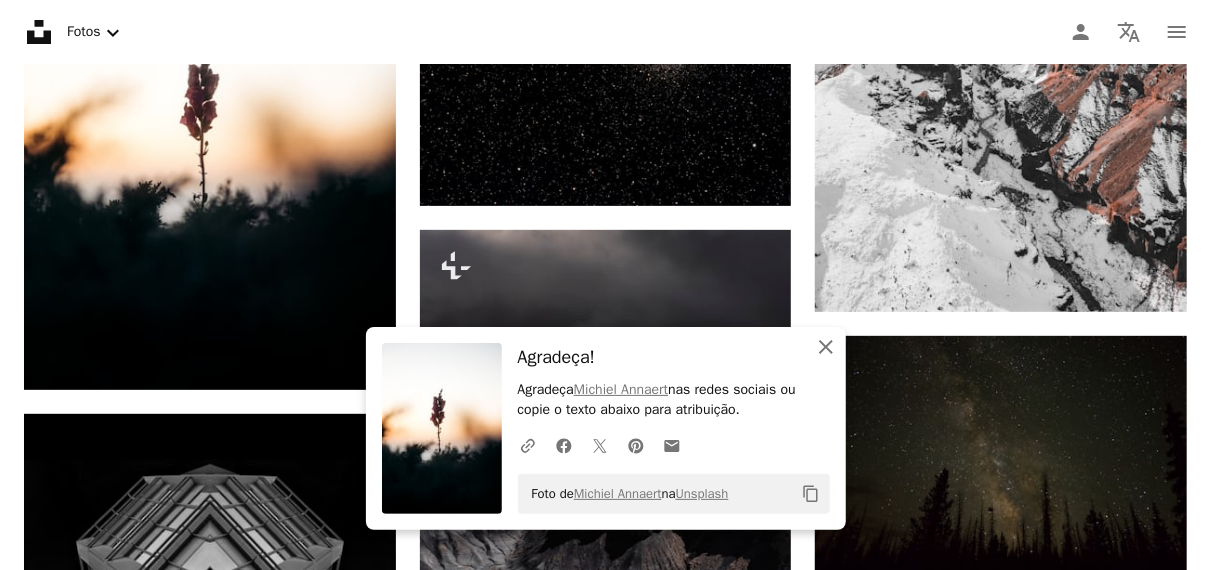 click on "An X shape" 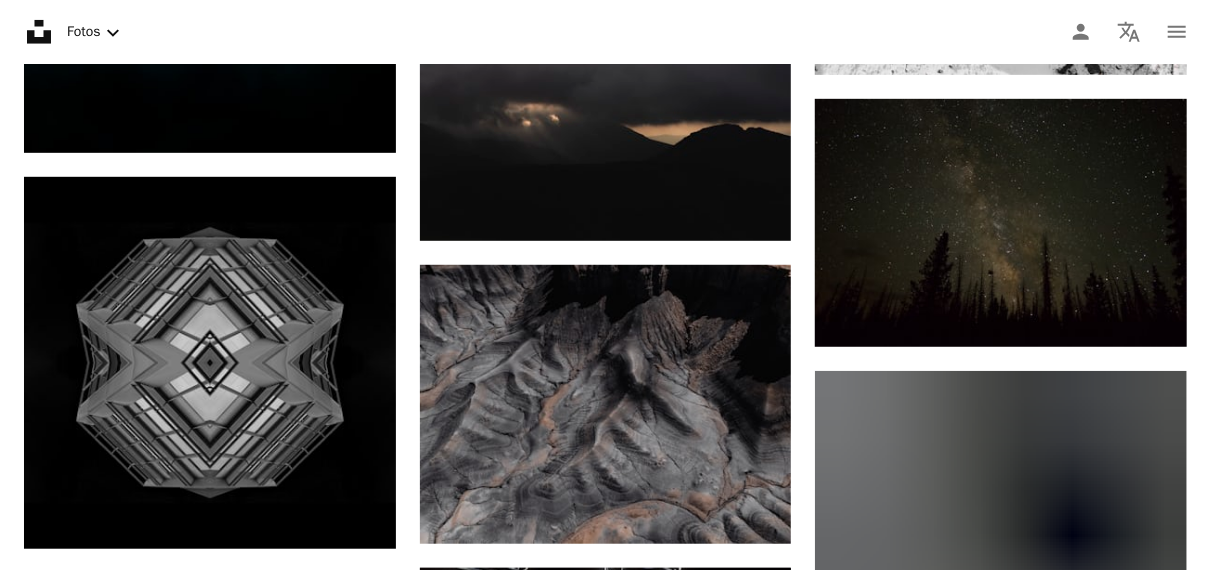 scroll, scrollTop: 4163, scrollLeft: 0, axis: vertical 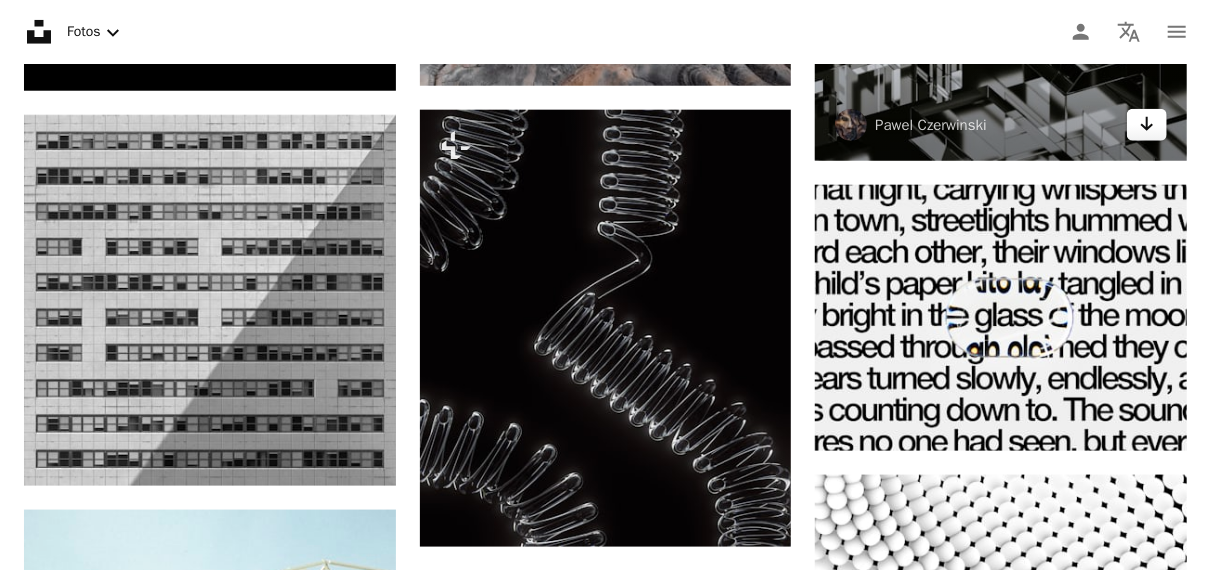 click 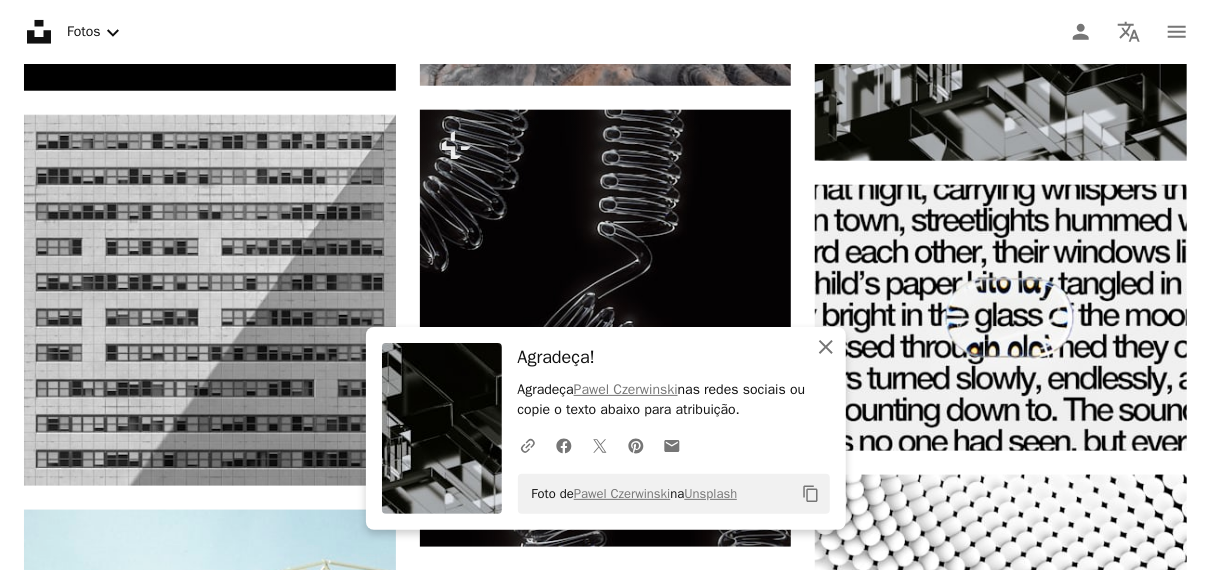 click 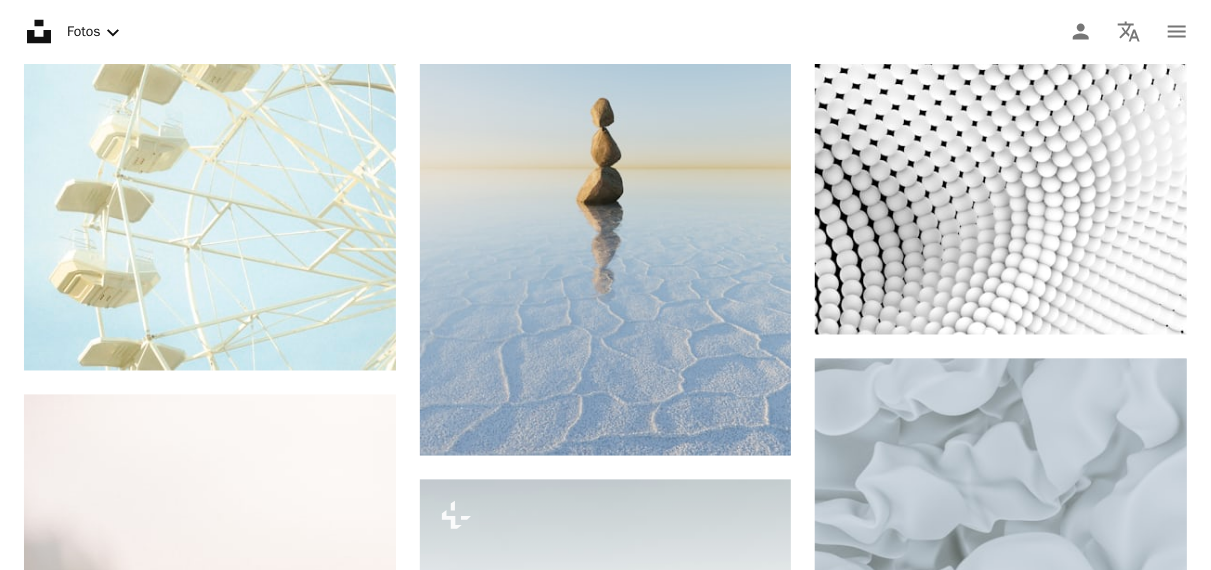 scroll, scrollTop: 5226, scrollLeft: 0, axis: vertical 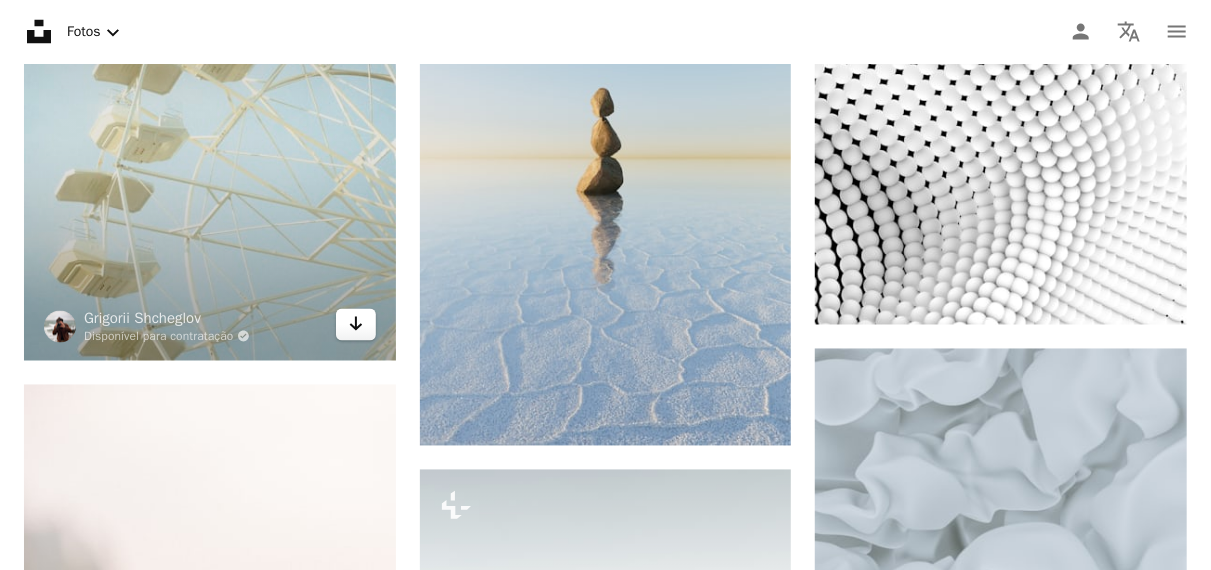 click 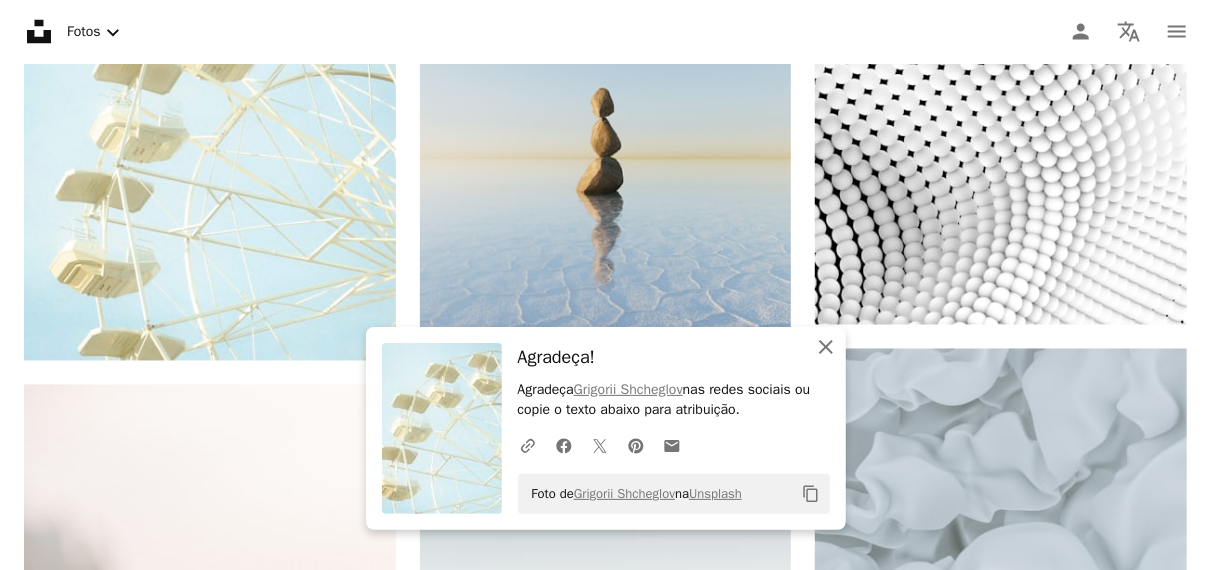 click 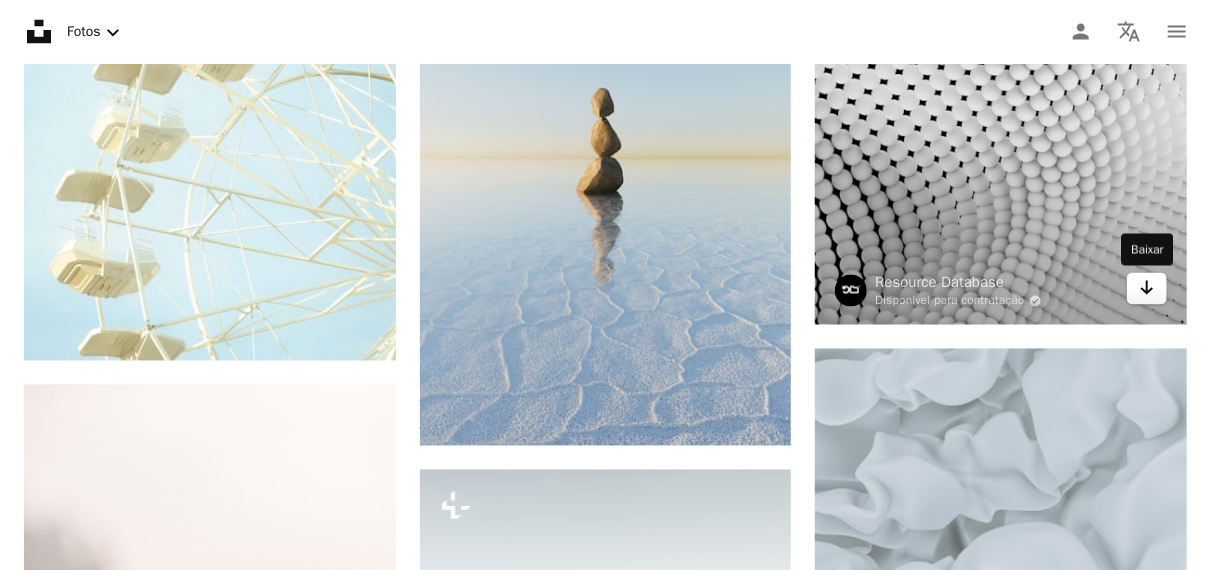 click 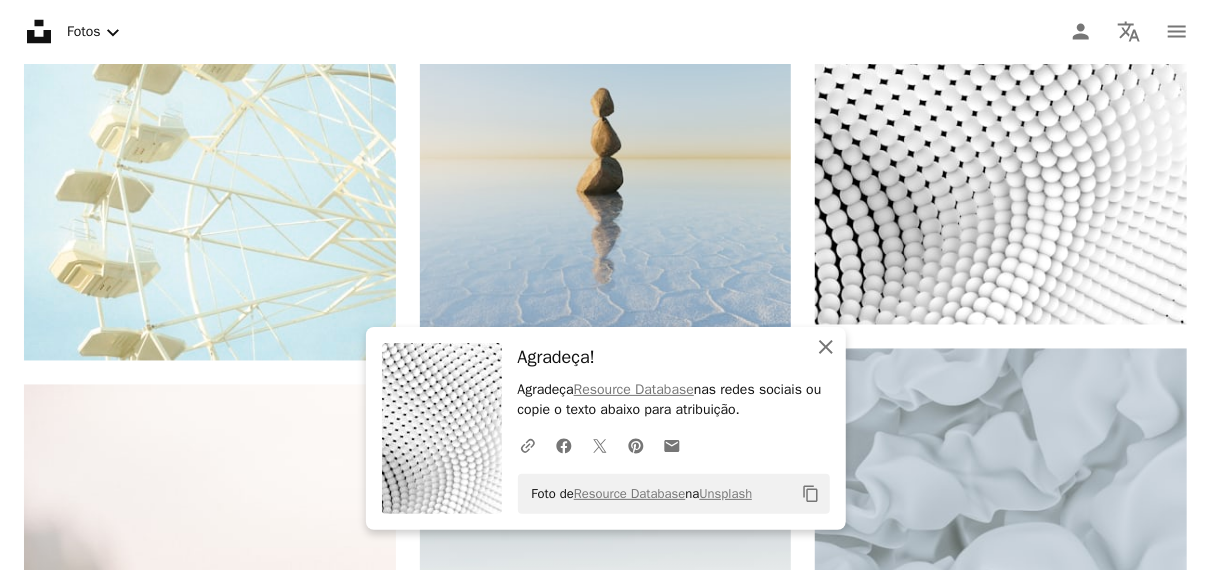 click on "An X shape" 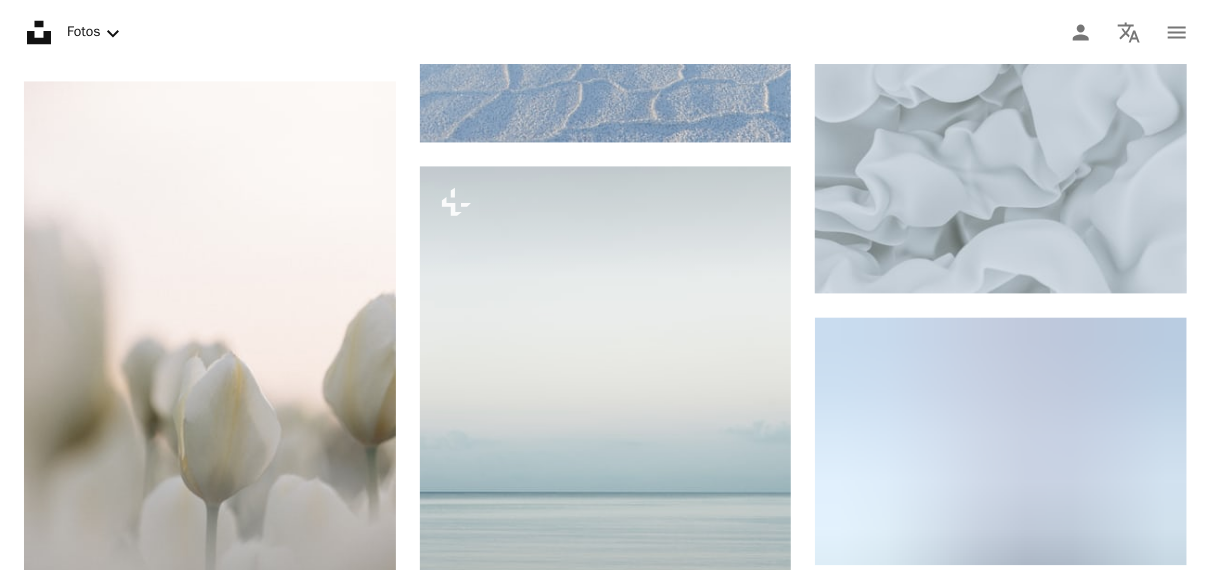scroll, scrollTop: 5562, scrollLeft: 0, axis: vertical 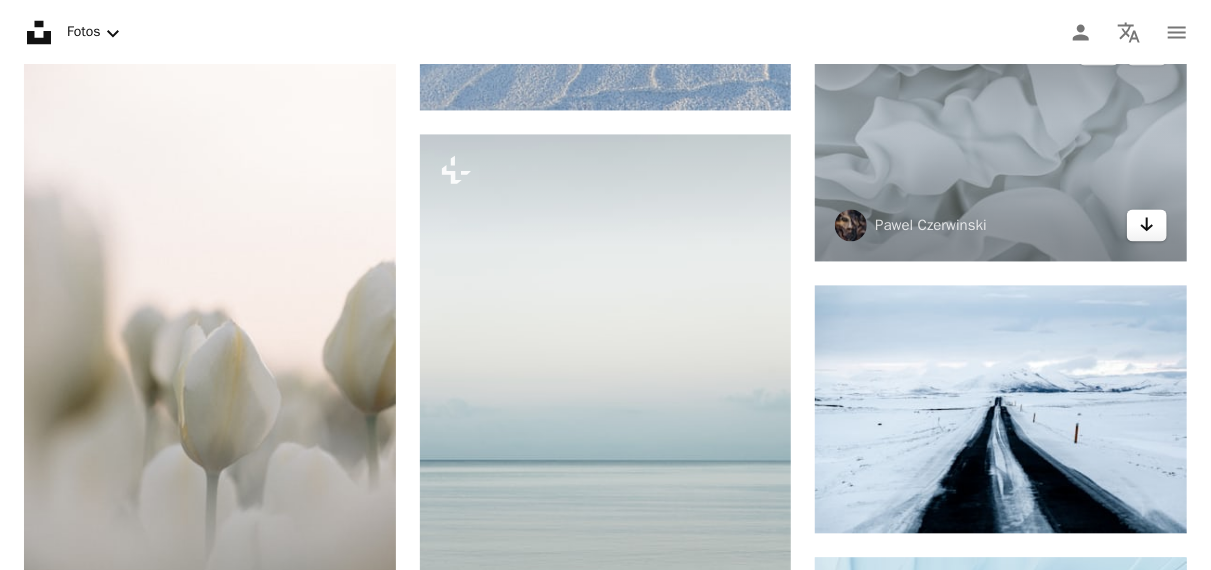 click on "Arrow pointing down" 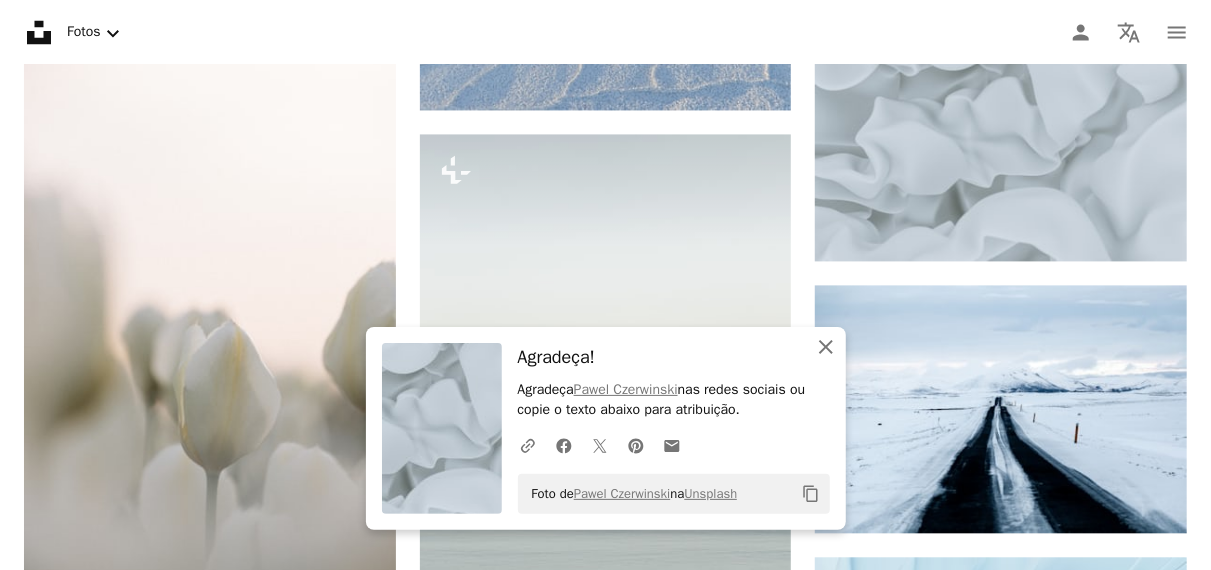 click 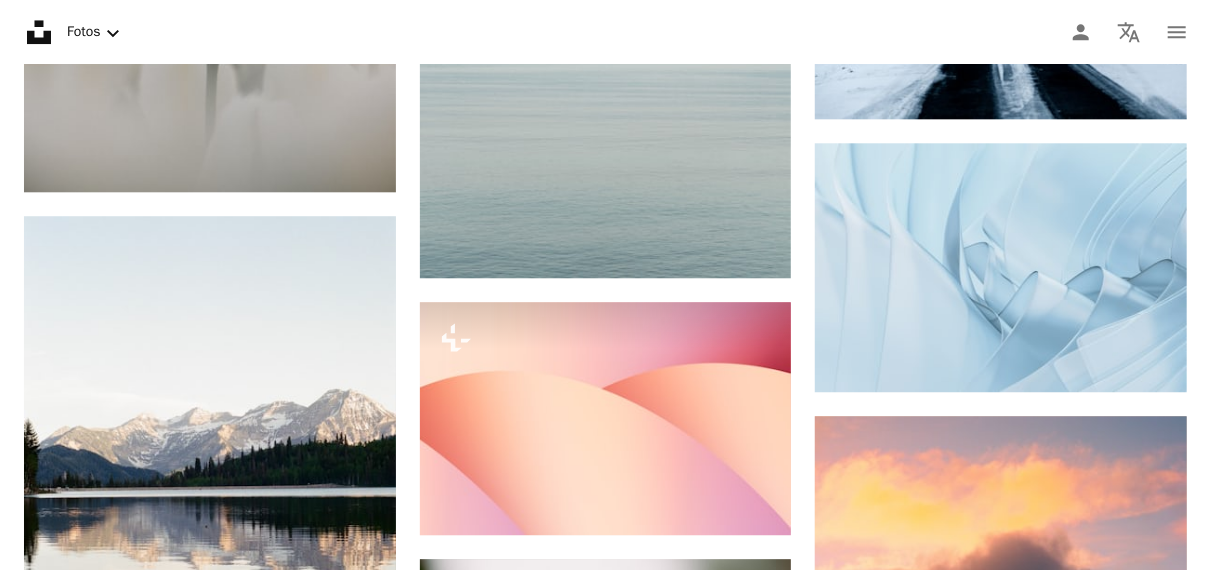 scroll, scrollTop: 6090, scrollLeft: 0, axis: vertical 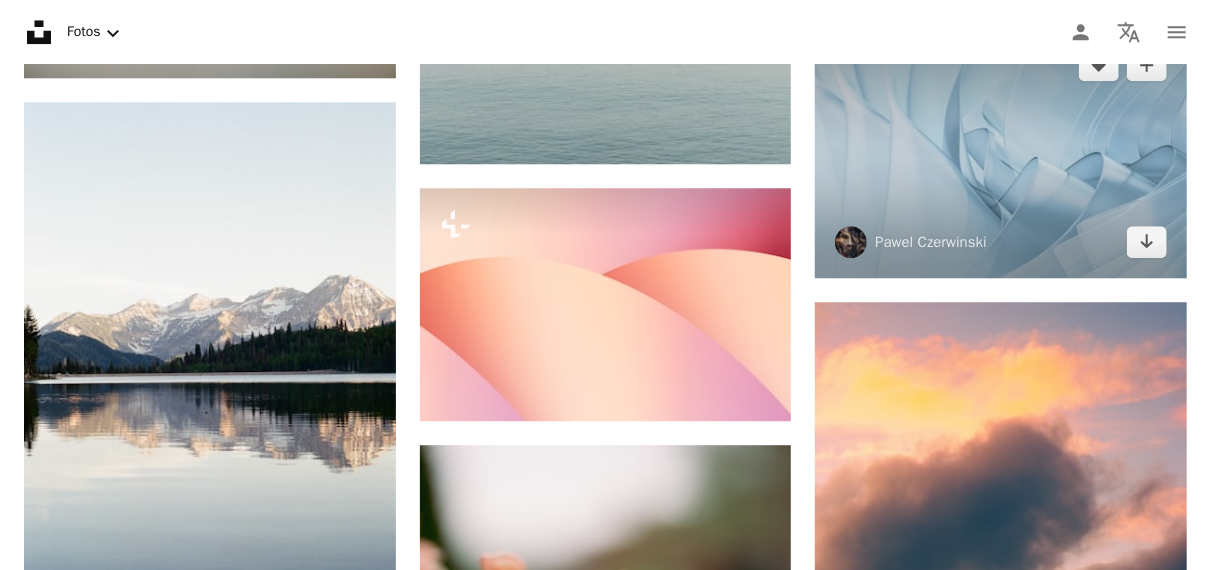 click on "Arrow pointing down" 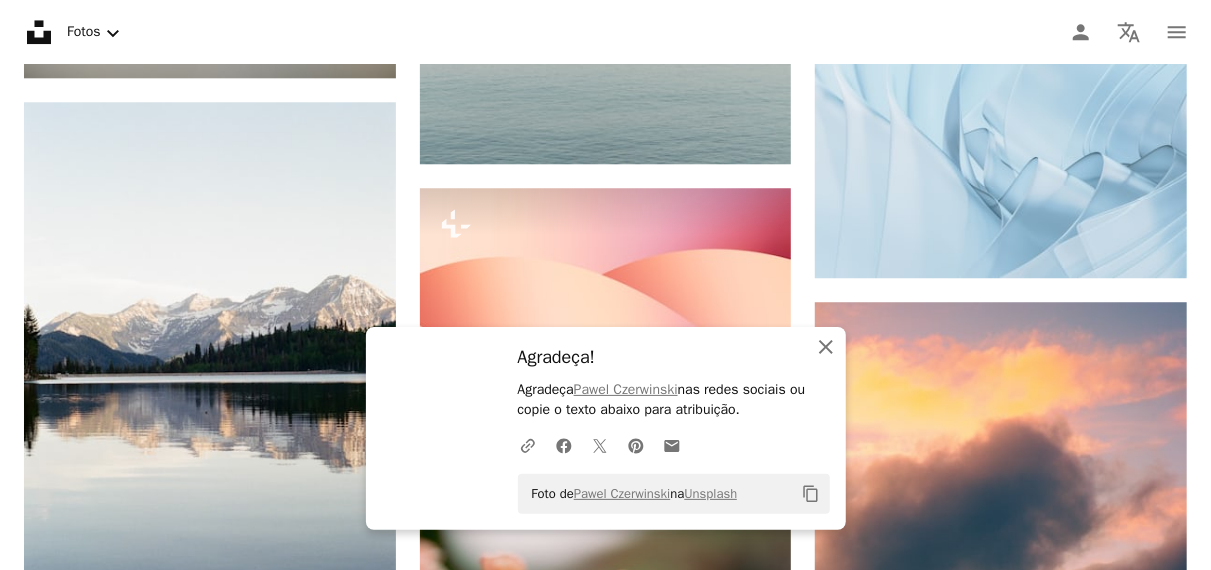 click on "An X shape" 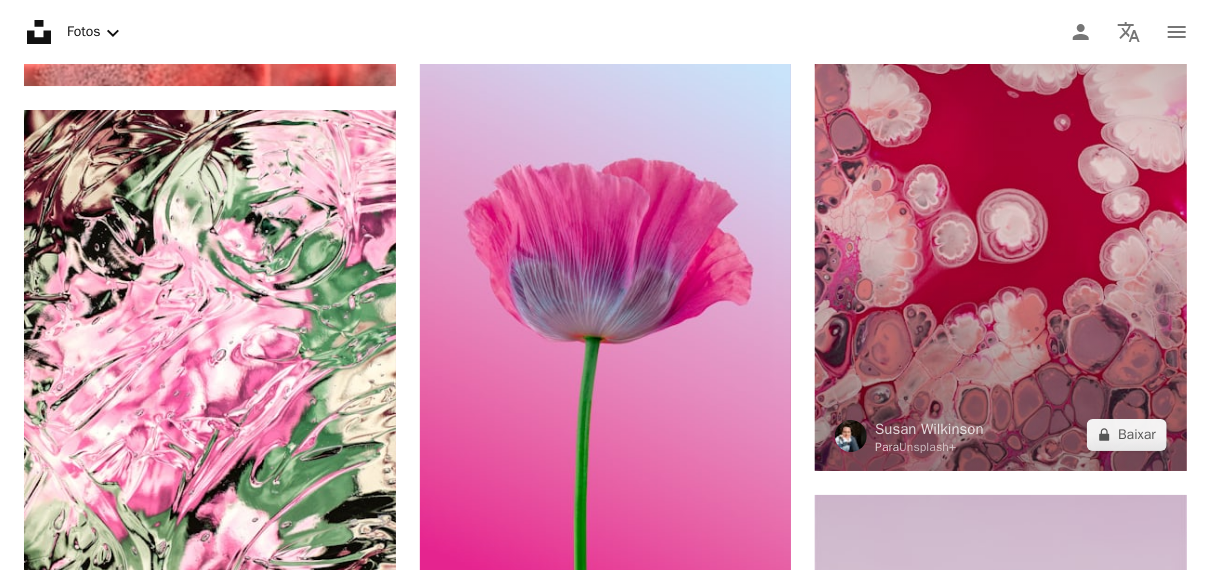 scroll, scrollTop: 7135, scrollLeft: 0, axis: vertical 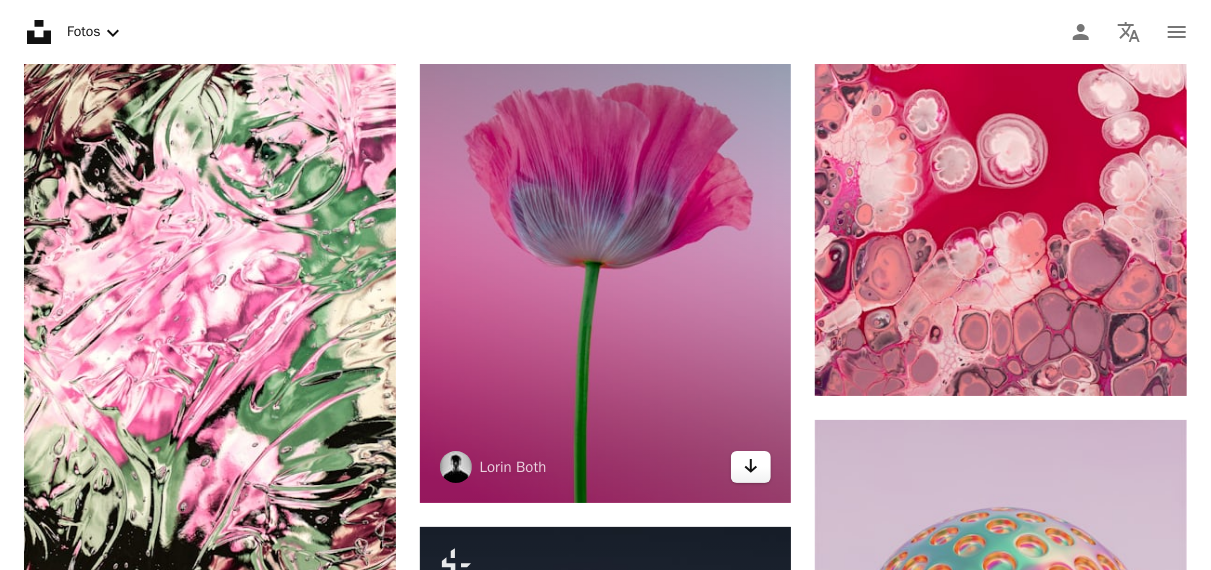 click on "Arrow pointing down" 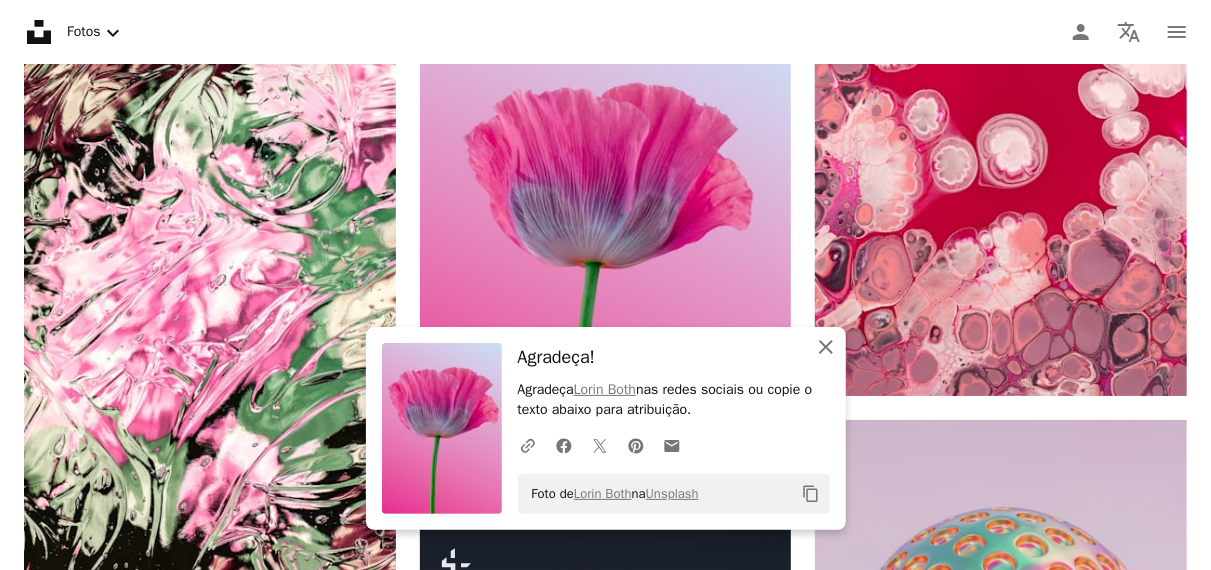 click on "An X shape" 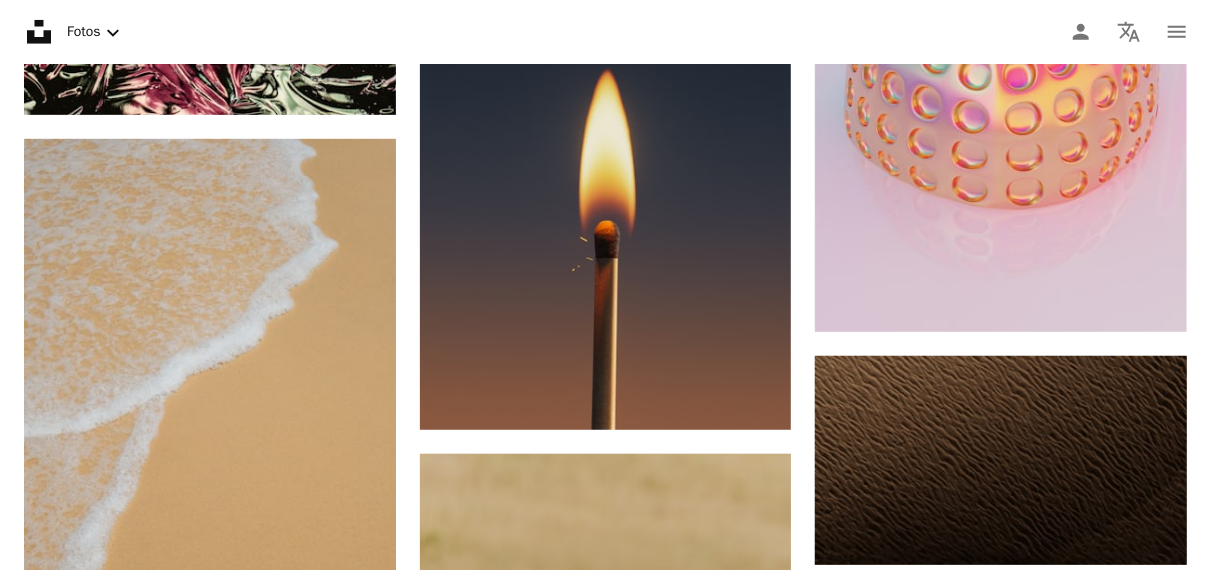 scroll, scrollTop: 7650, scrollLeft: 0, axis: vertical 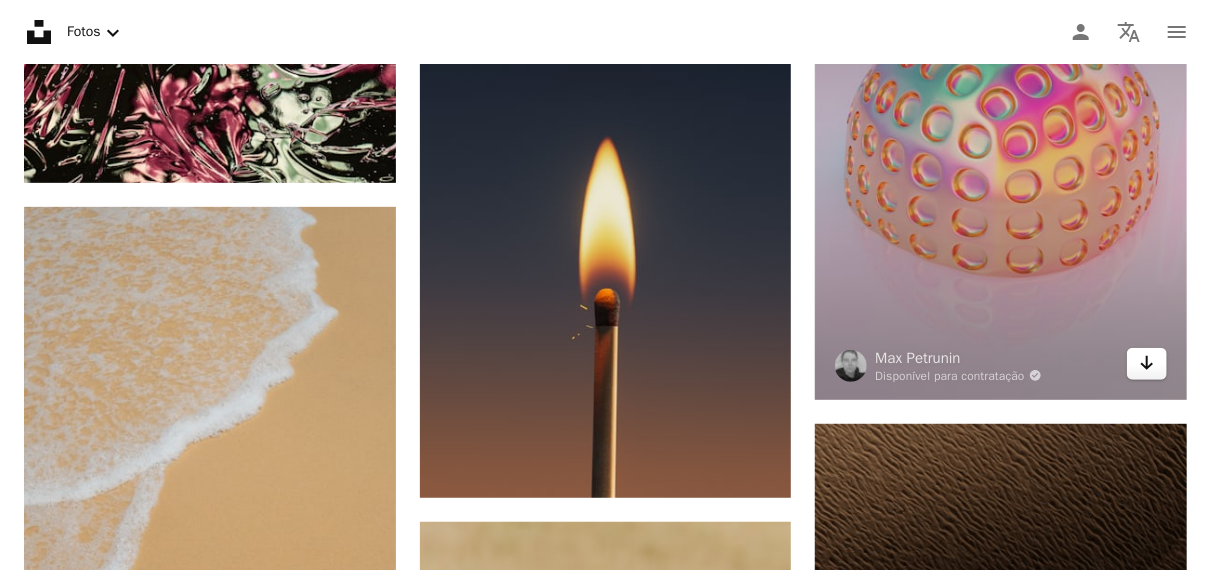 click on "Arrow pointing down" 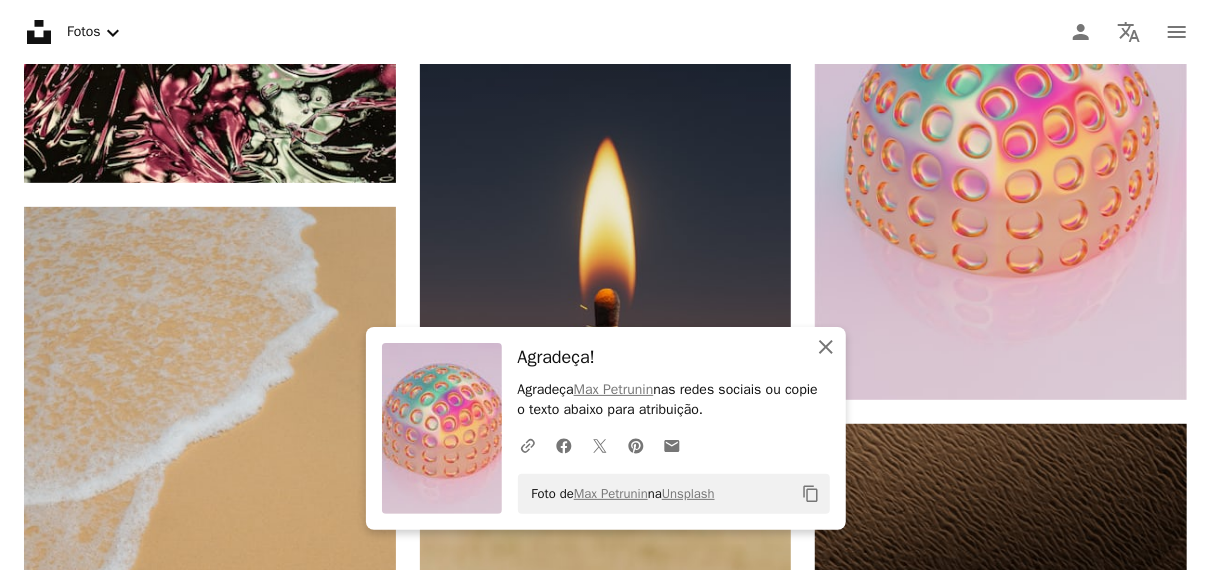 click 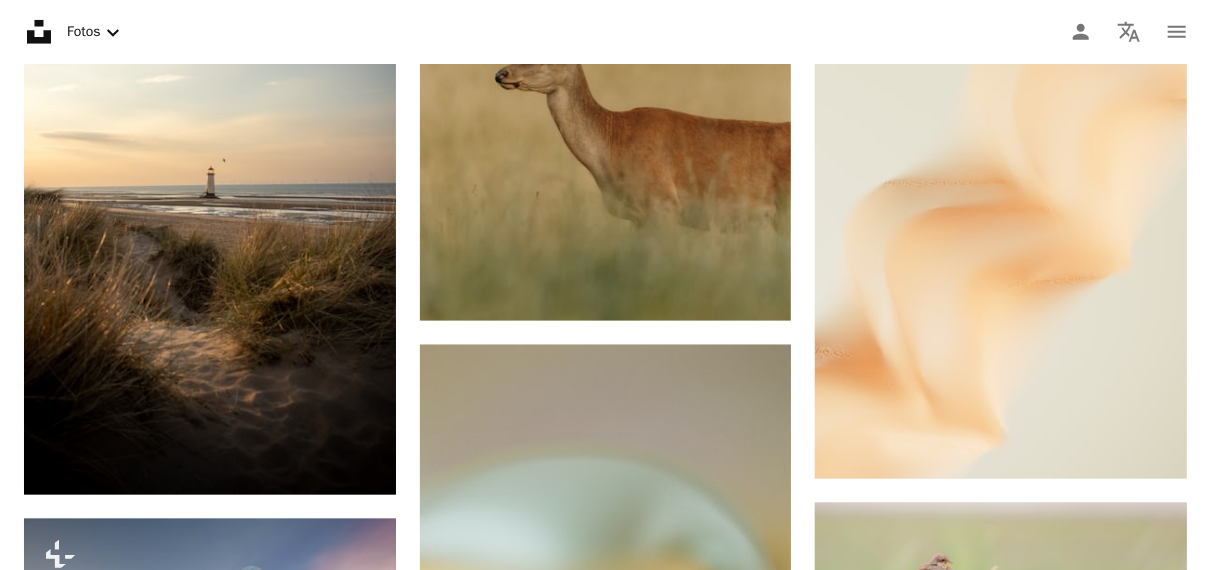 scroll, scrollTop: 8438, scrollLeft: 0, axis: vertical 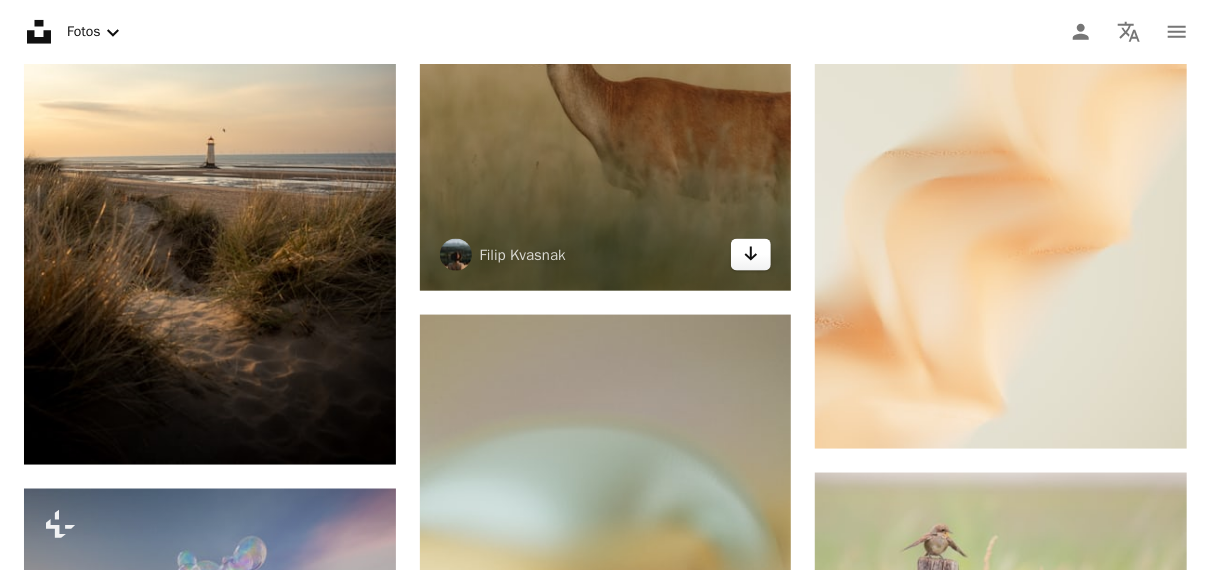 click on "Arrow pointing down" at bounding box center [751, 255] 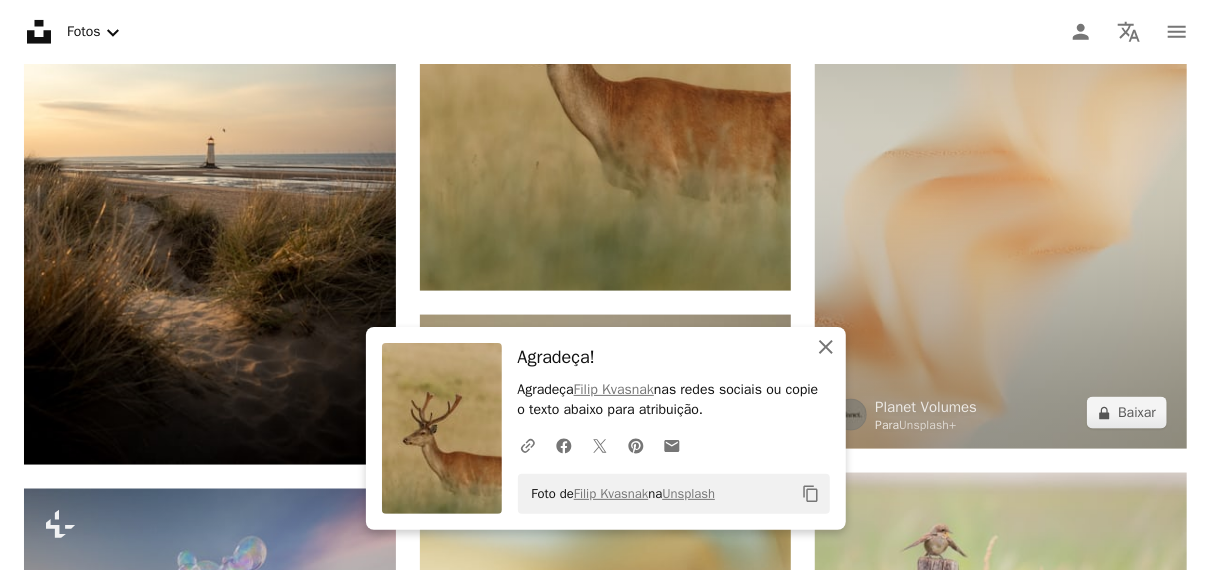 drag, startPoint x: 830, startPoint y: 352, endPoint x: 925, endPoint y: 365, distance: 95.885345 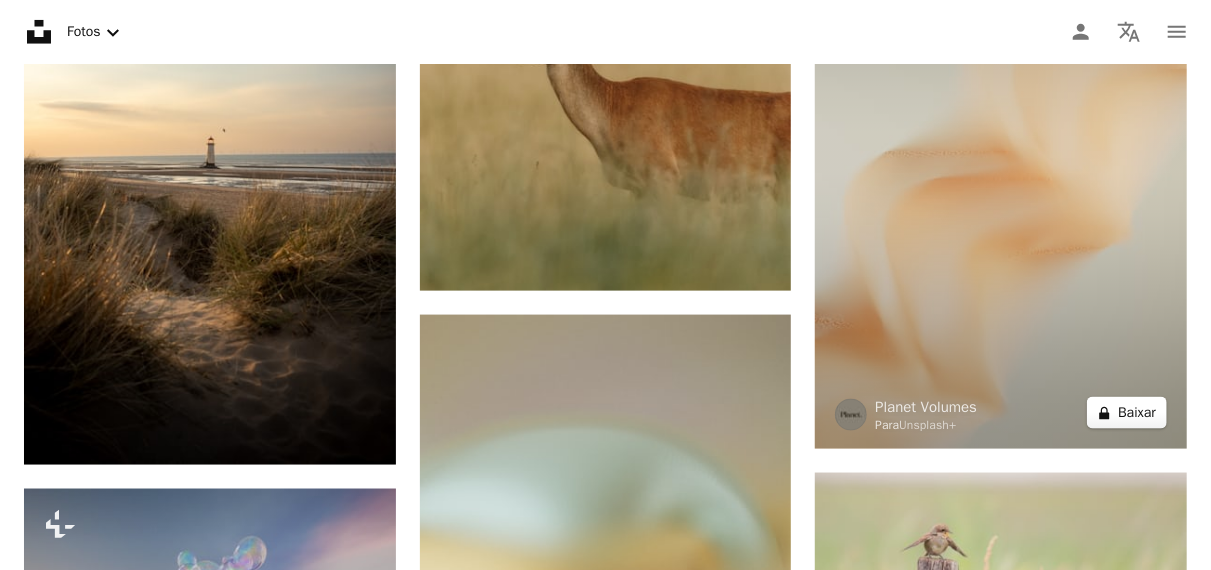 click on "A lock   Baixar" at bounding box center (1127, 413) 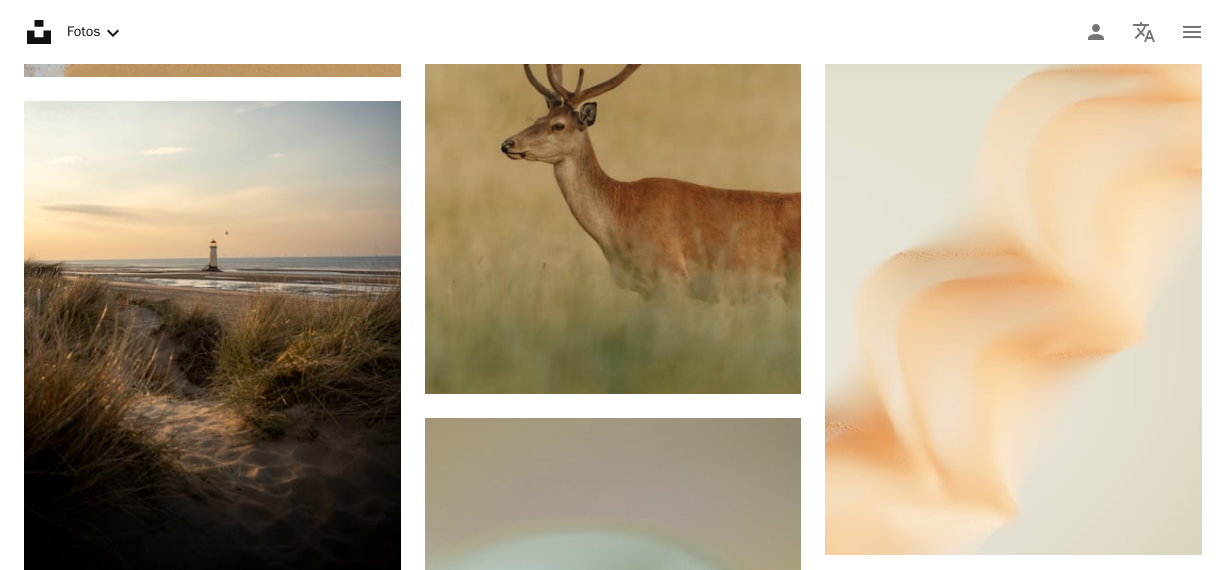 click on "An X shape" at bounding box center (20, 20) 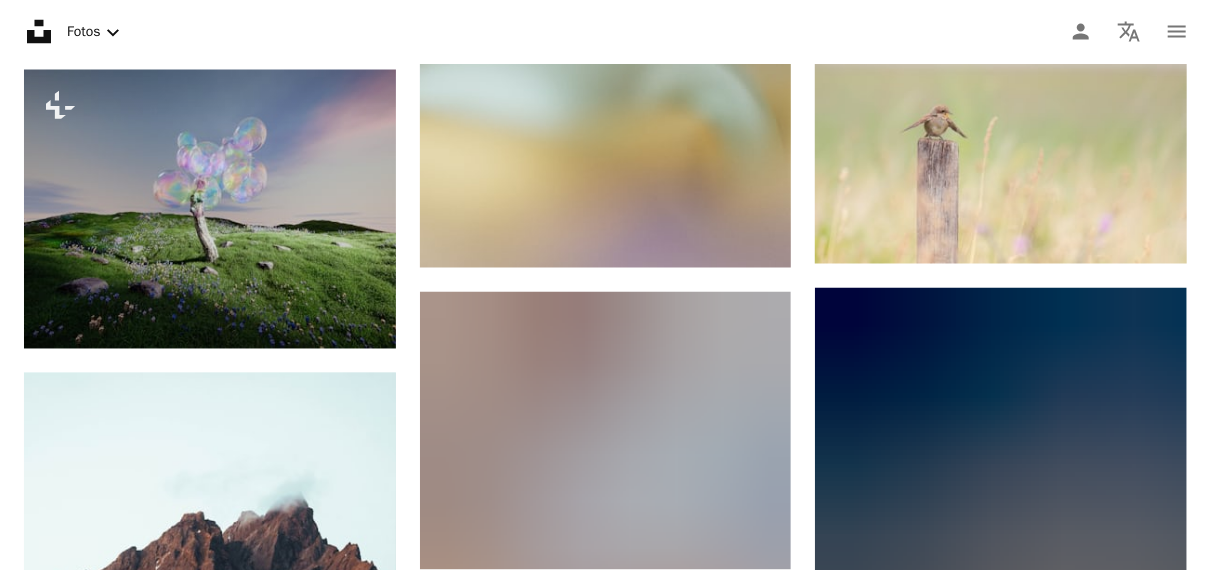 scroll, scrollTop: 8842, scrollLeft: 0, axis: vertical 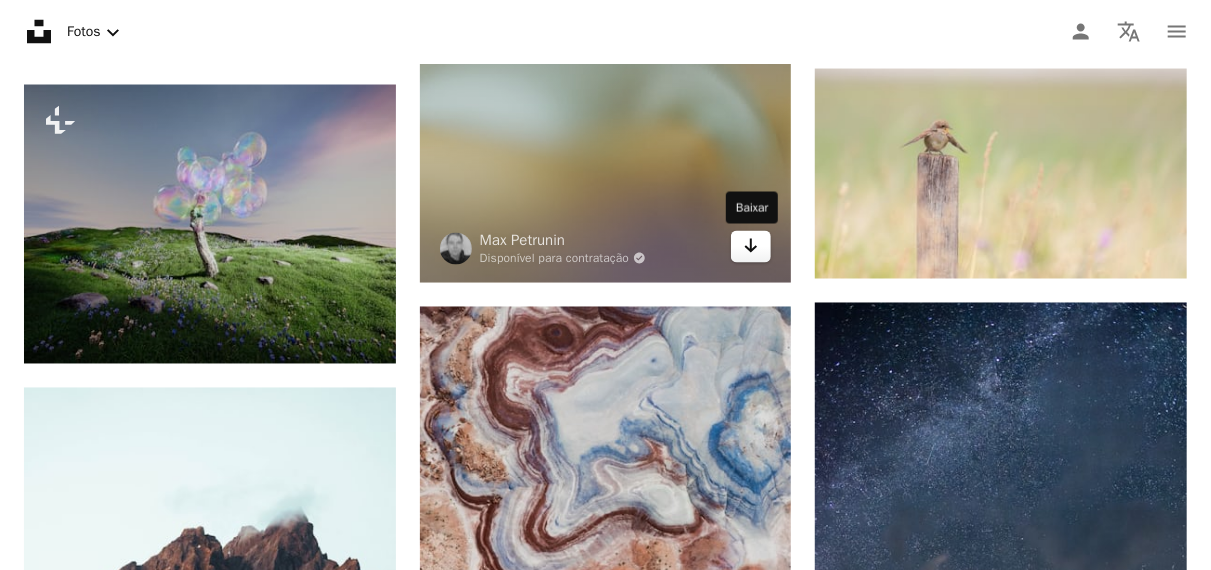 click on "Arrow pointing down" 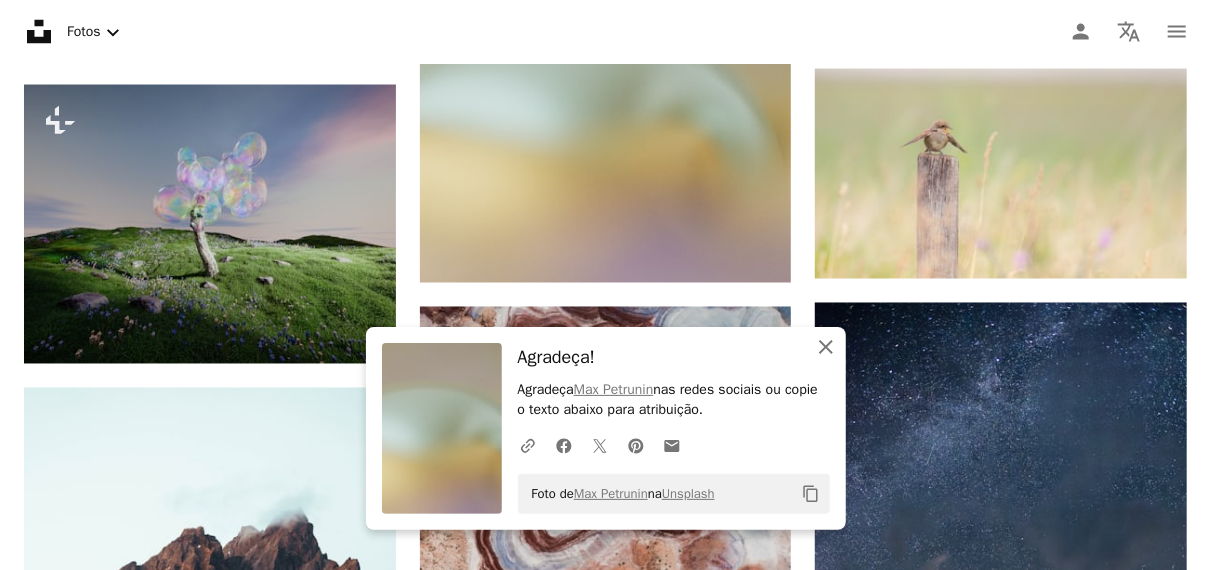 click 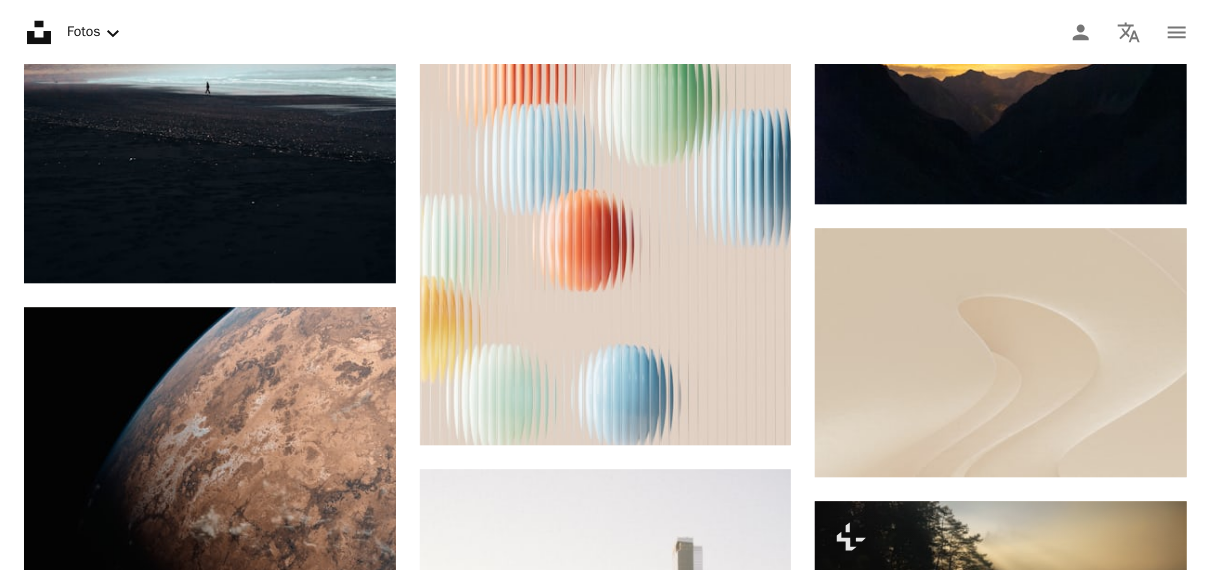 scroll, scrollTop: 9489, scrollLeft: 0, axis: vertical 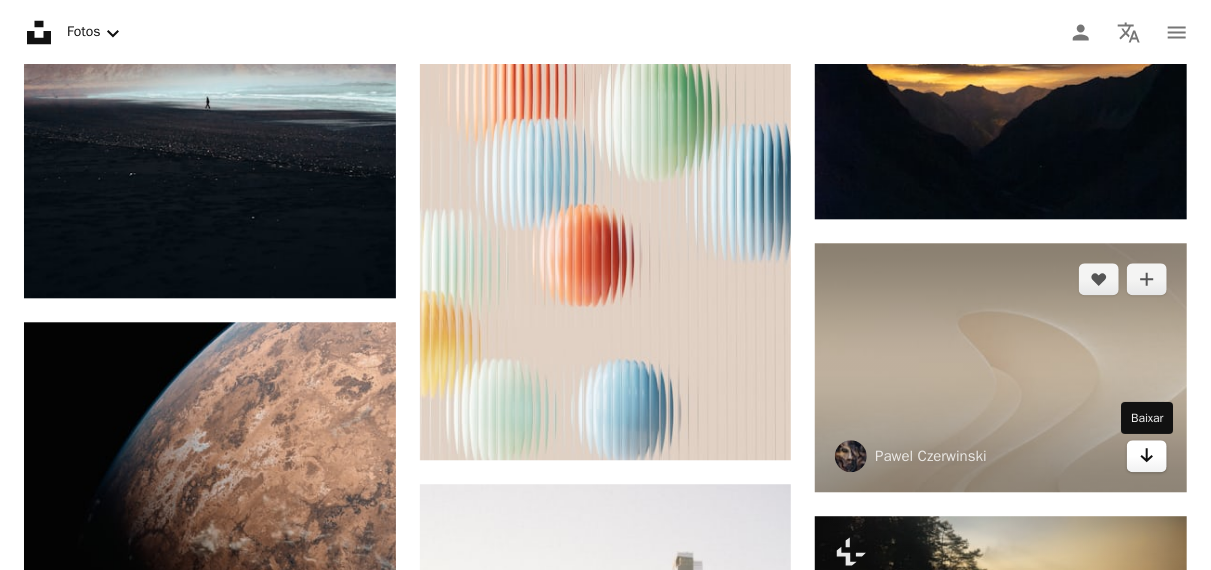 click 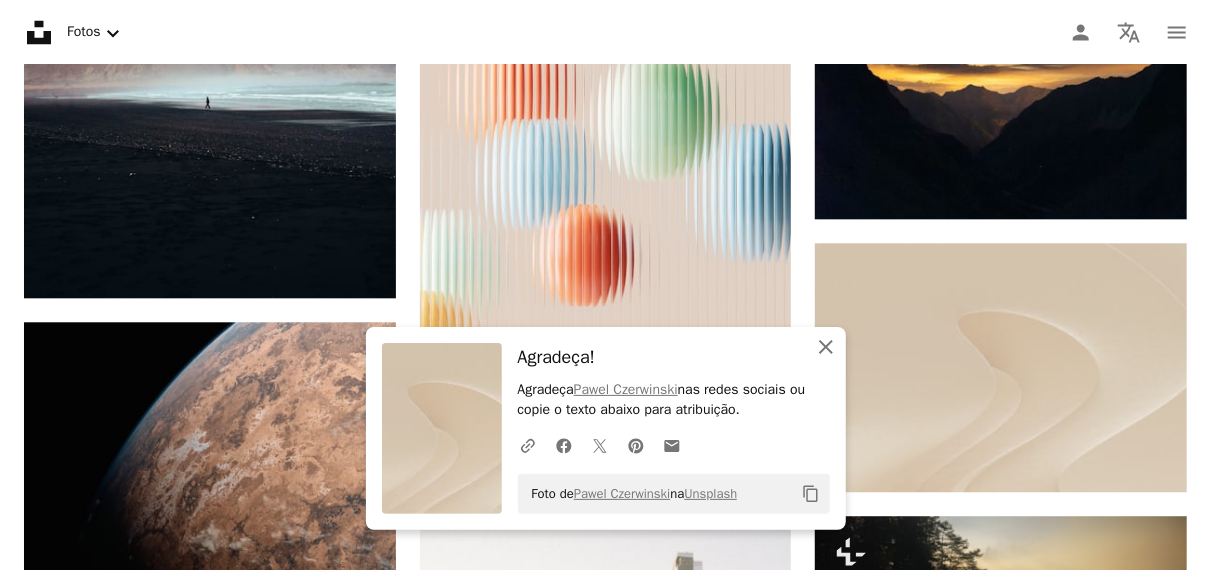click 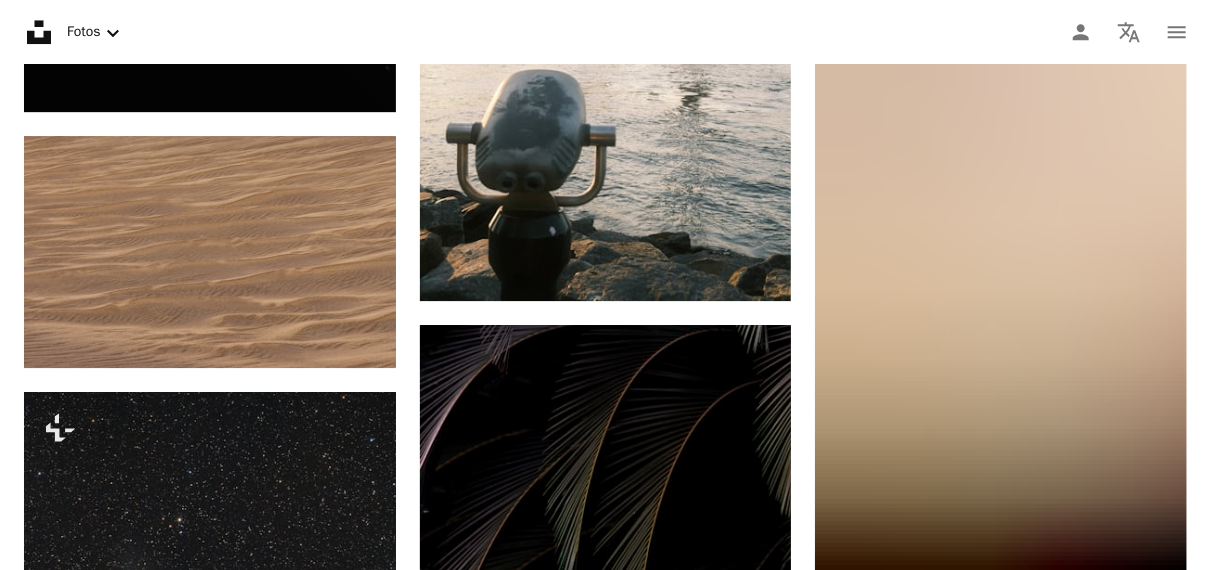 scroll, scrollTop: 10246, scrollLeft: 0, axis: vertical 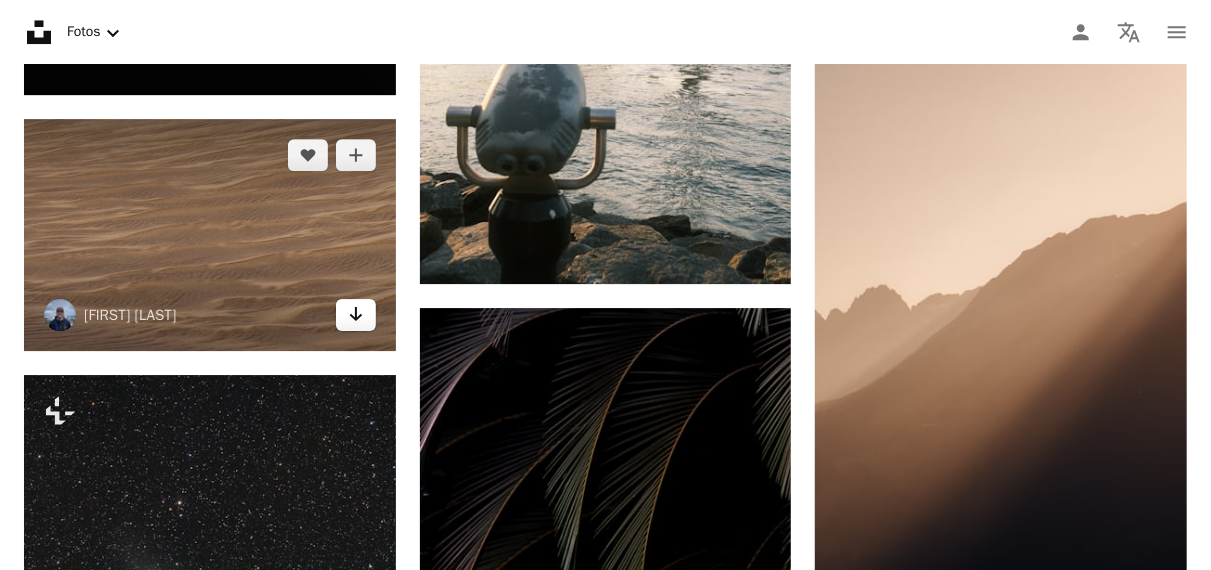 click on "Arrow pointing down" 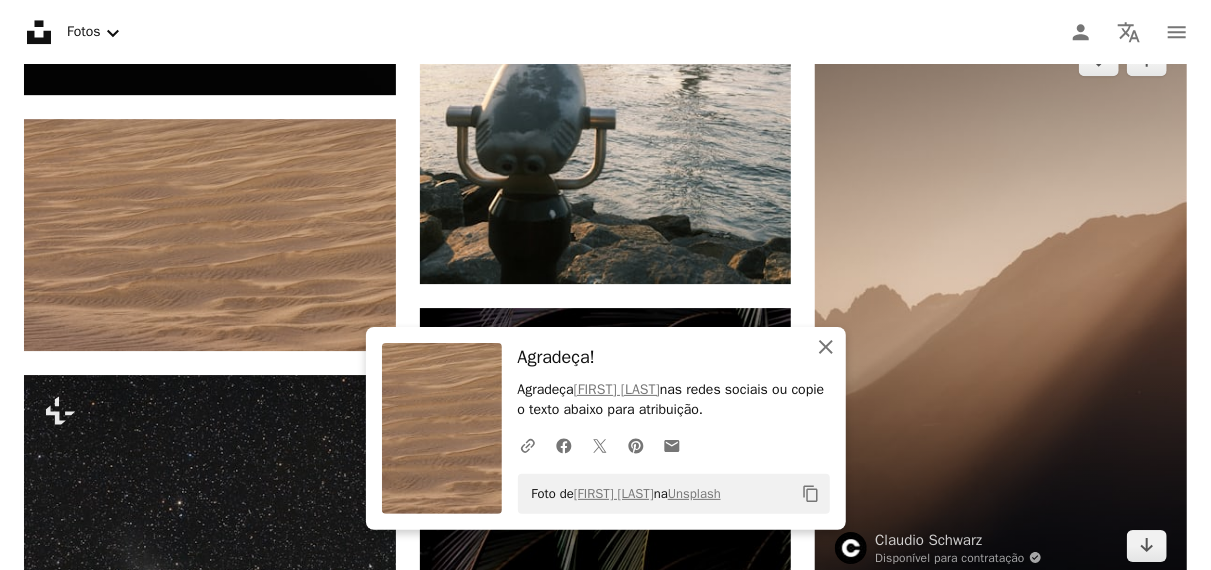 drag, startPoint x: 829, startPoint y: 341, endPoint x: 849, endPoint y: 341, distance: 20 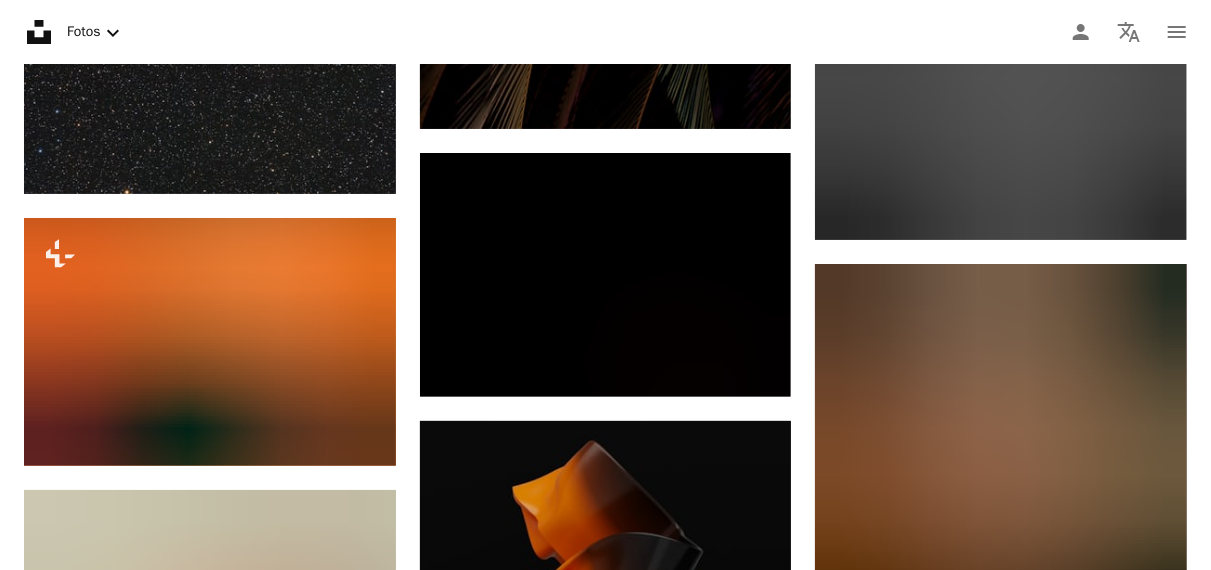 scroll, scrollTop: 11136, scrollLeft: 0, axis: vertical 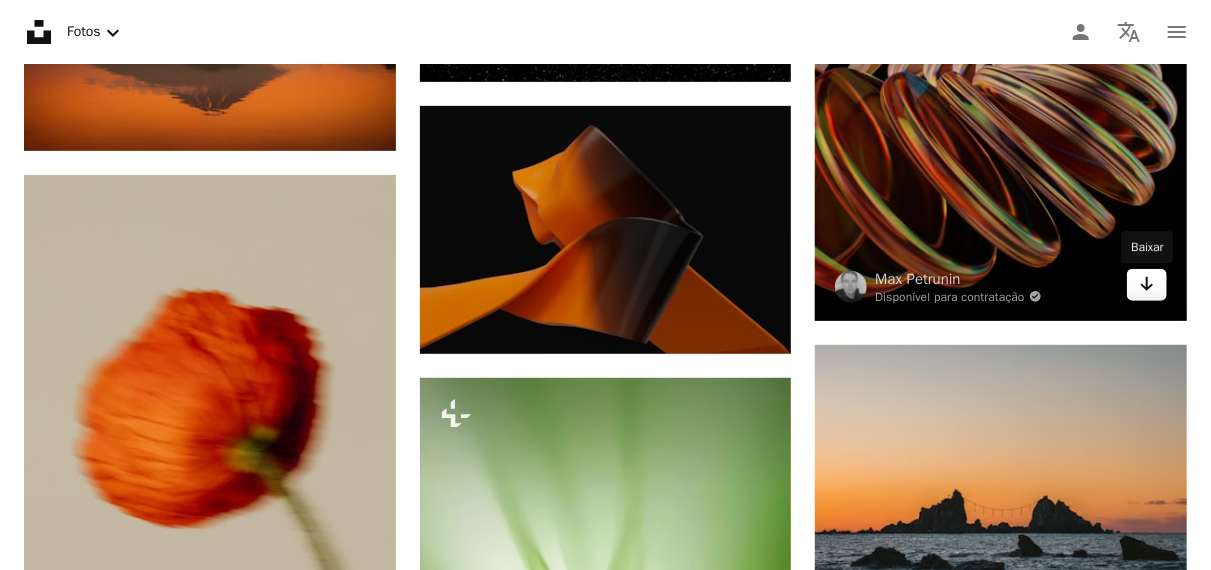click on "Arrow pointing down" 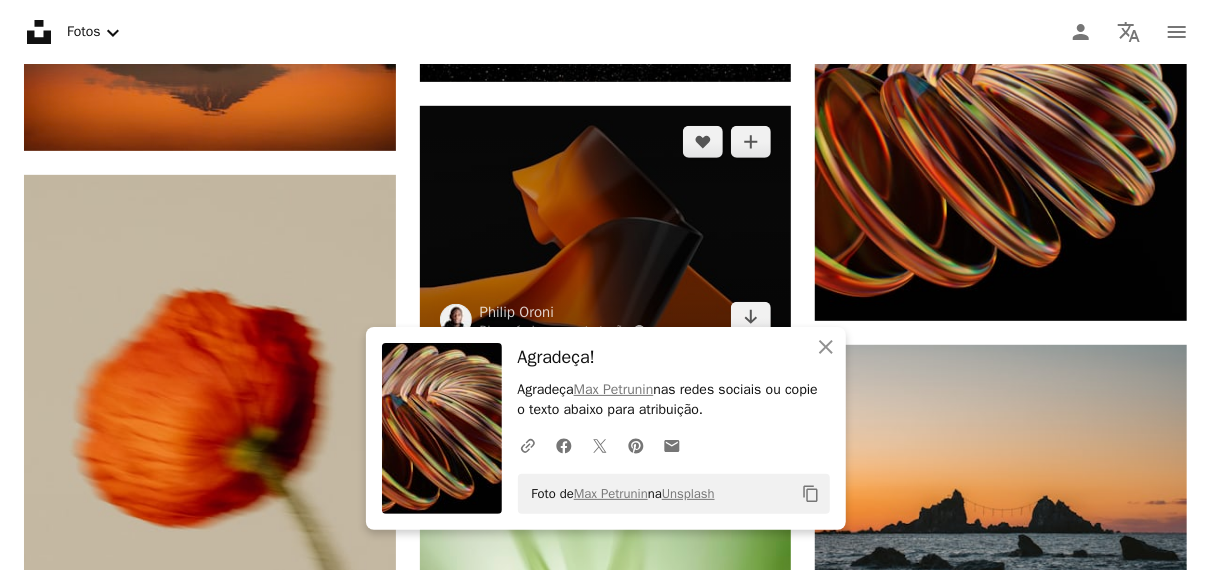 drag, startPoint x: 829, startPoint y: 342, endPoint x: 738, endPoint y: 321, distance: 93.39165 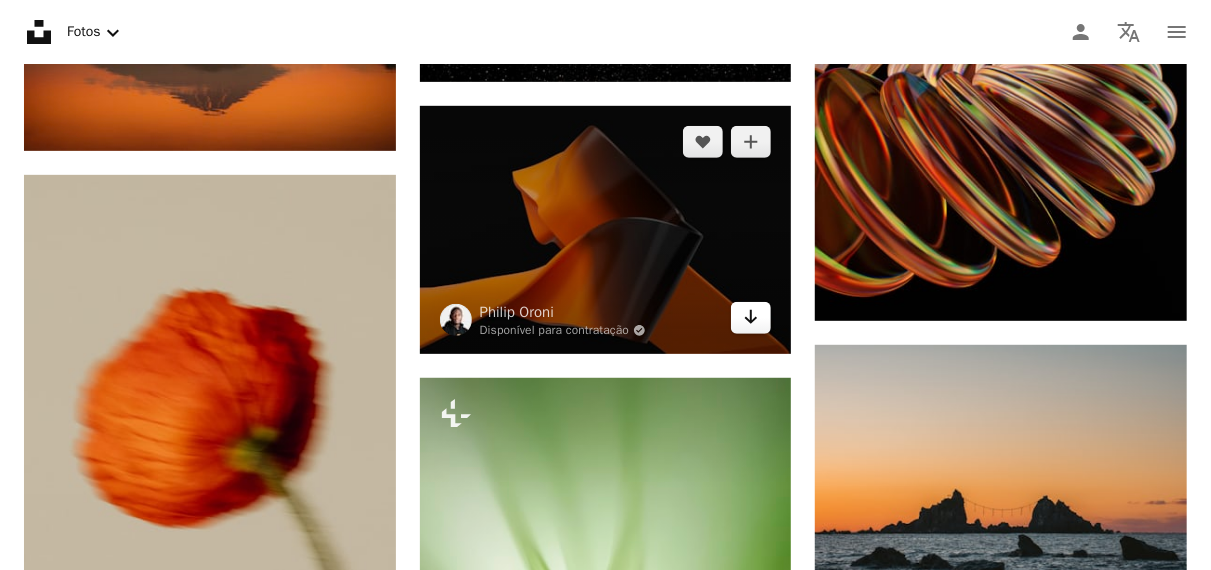 click 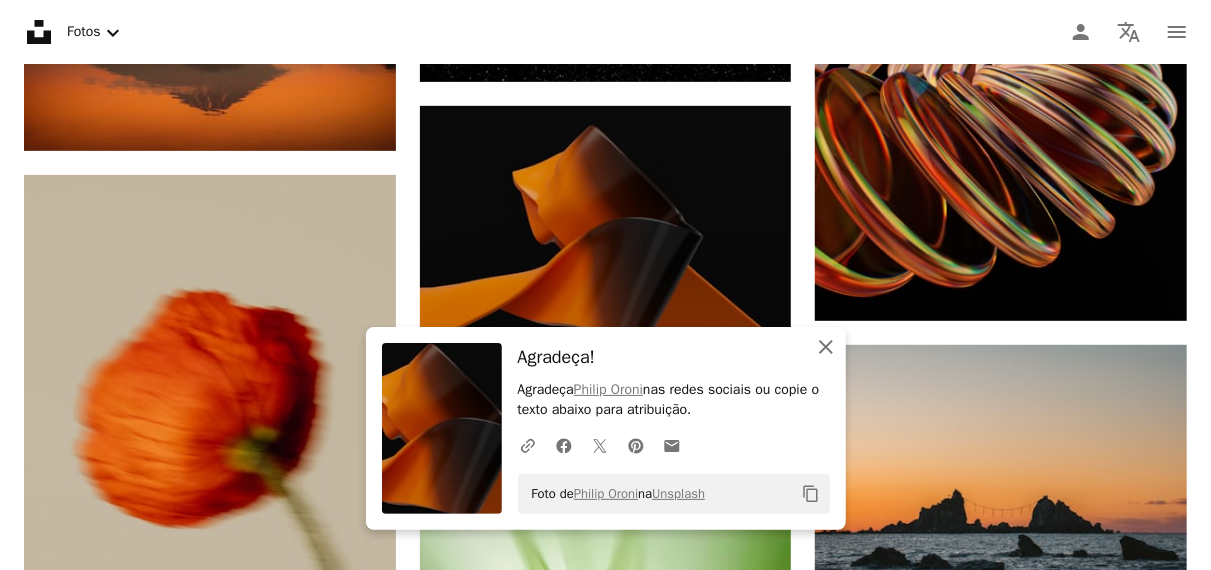 click 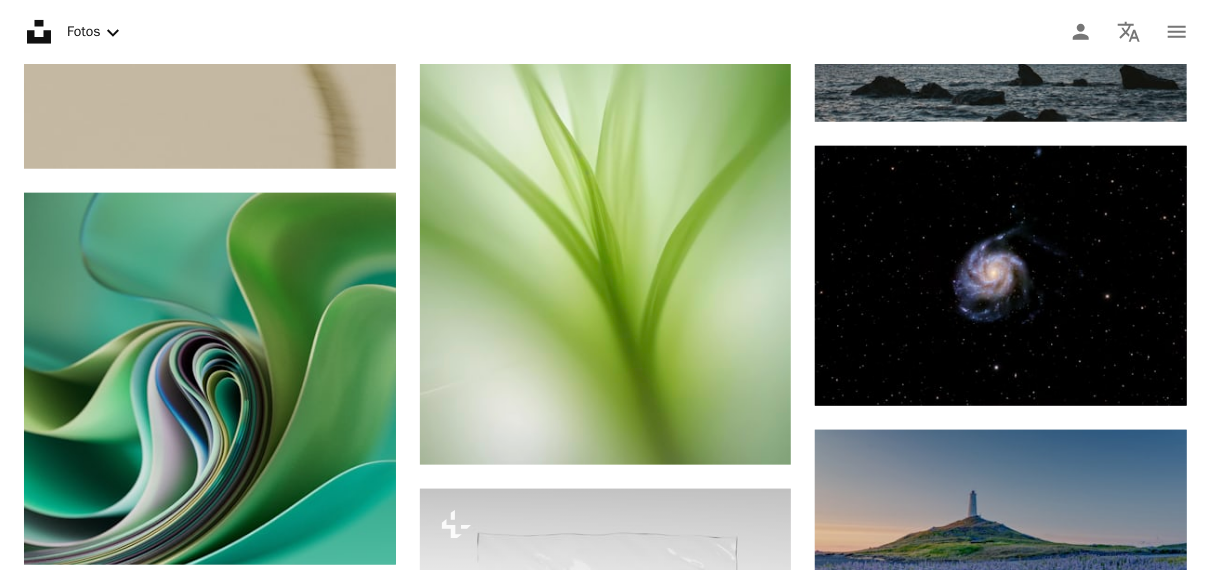 scroll, scrollTop: 11808, scrollLeft: 0, axis: vertical 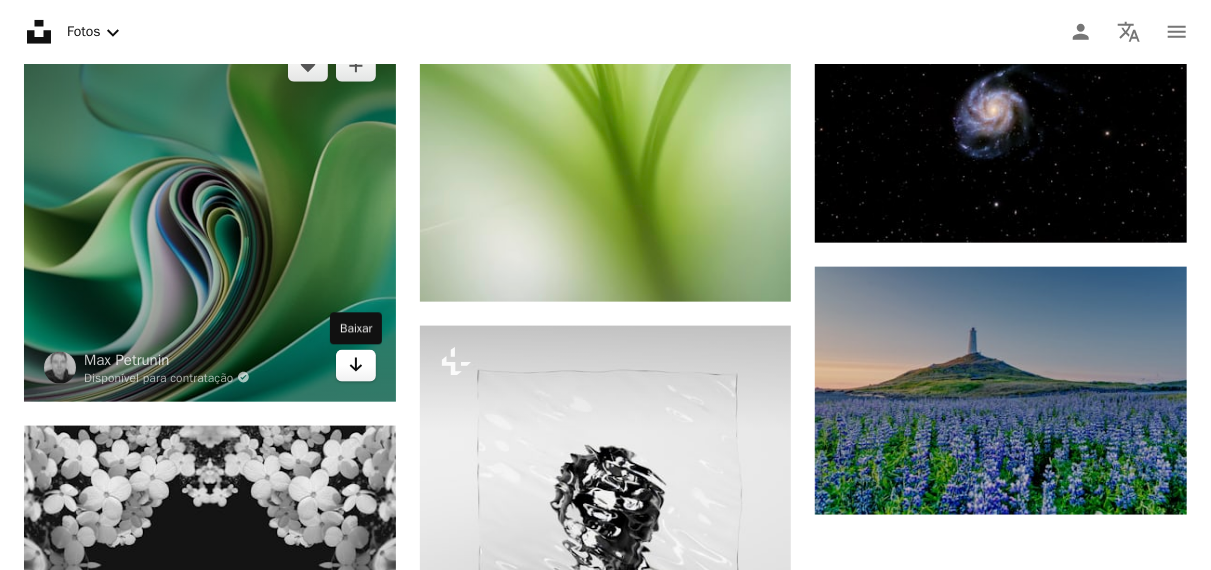 click 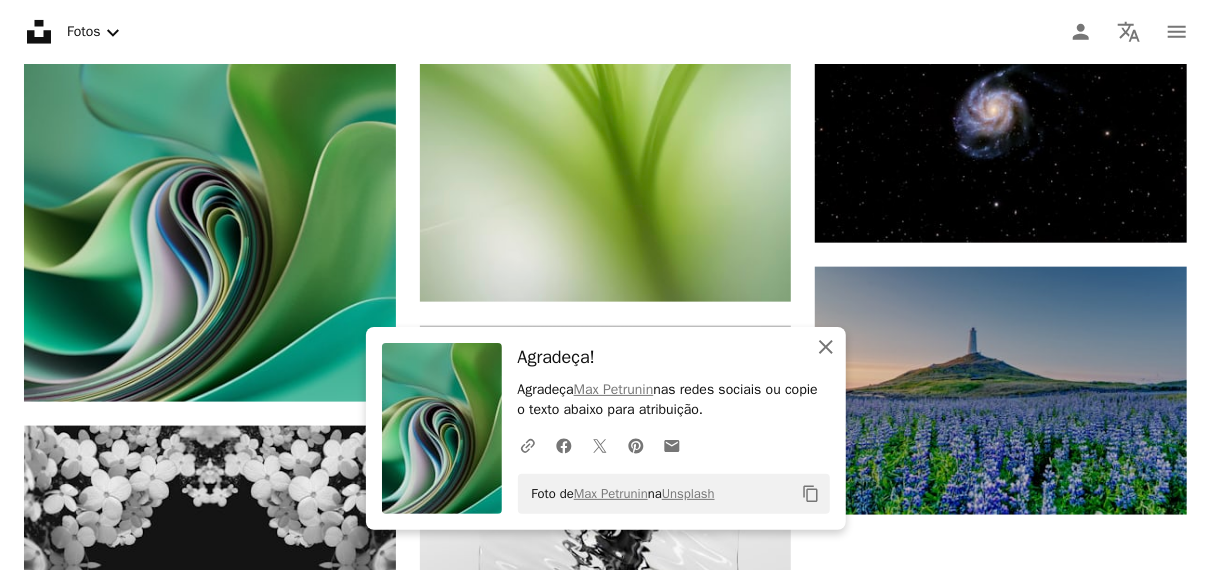 click on "An X shape" 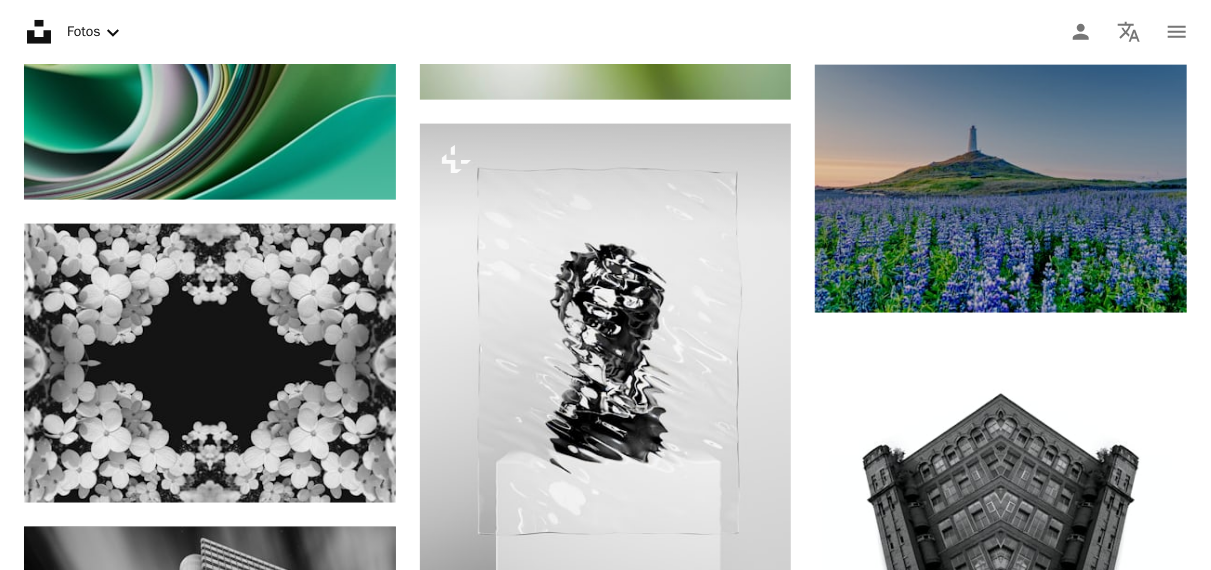 scroll, scrollTop: 12173, scrollLeft: 0, axis: vertical 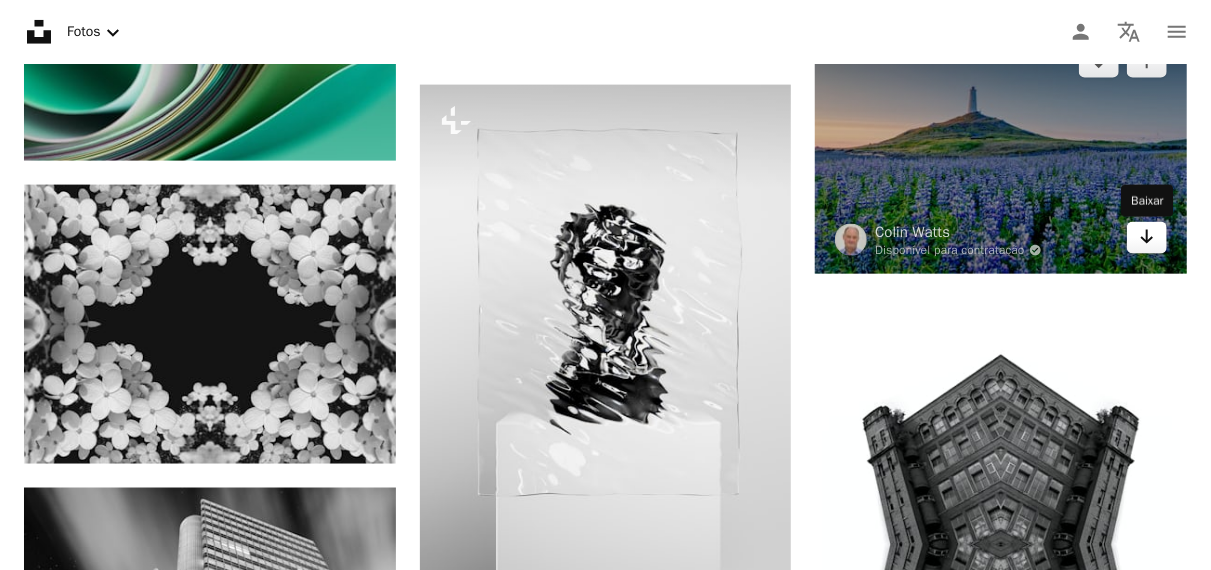 click 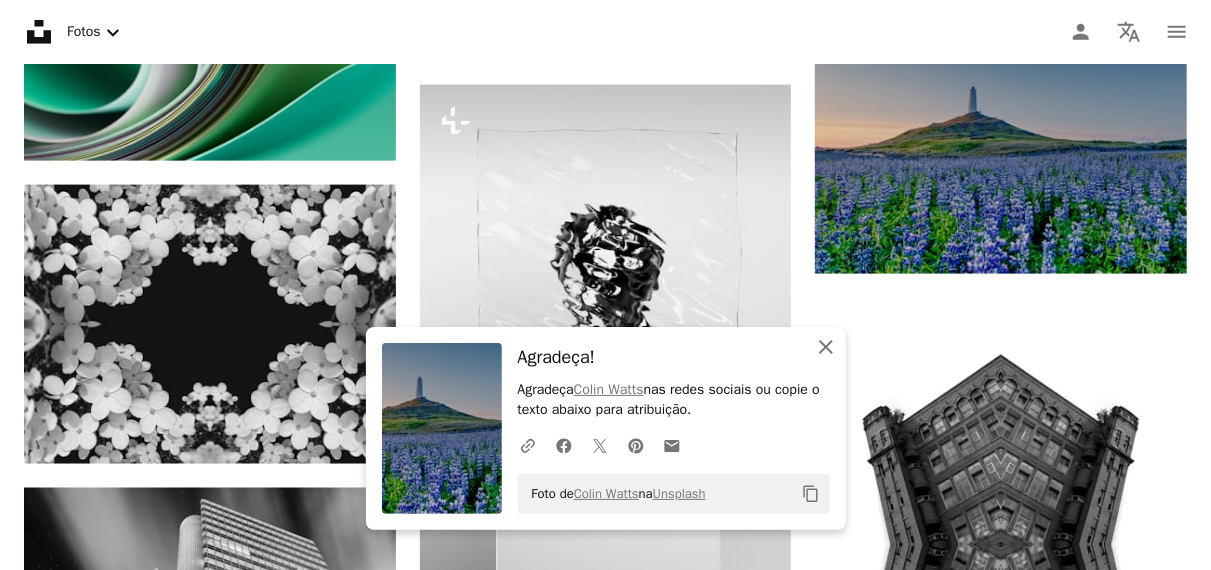 click on "An X shape" 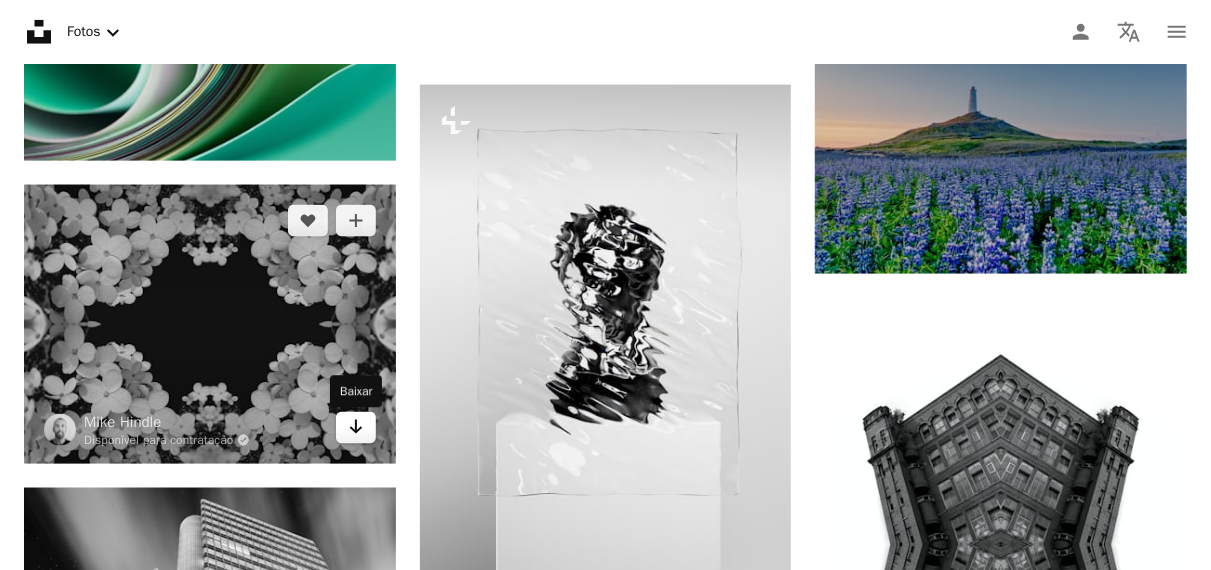 click on "Arrow pointing down" 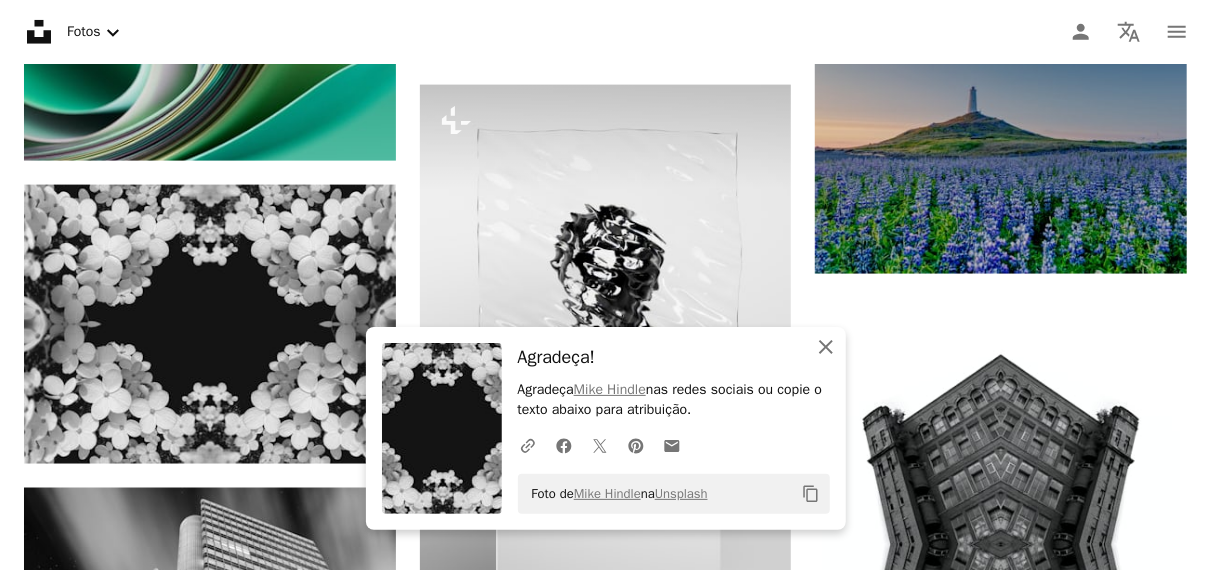 click on "An X shape" 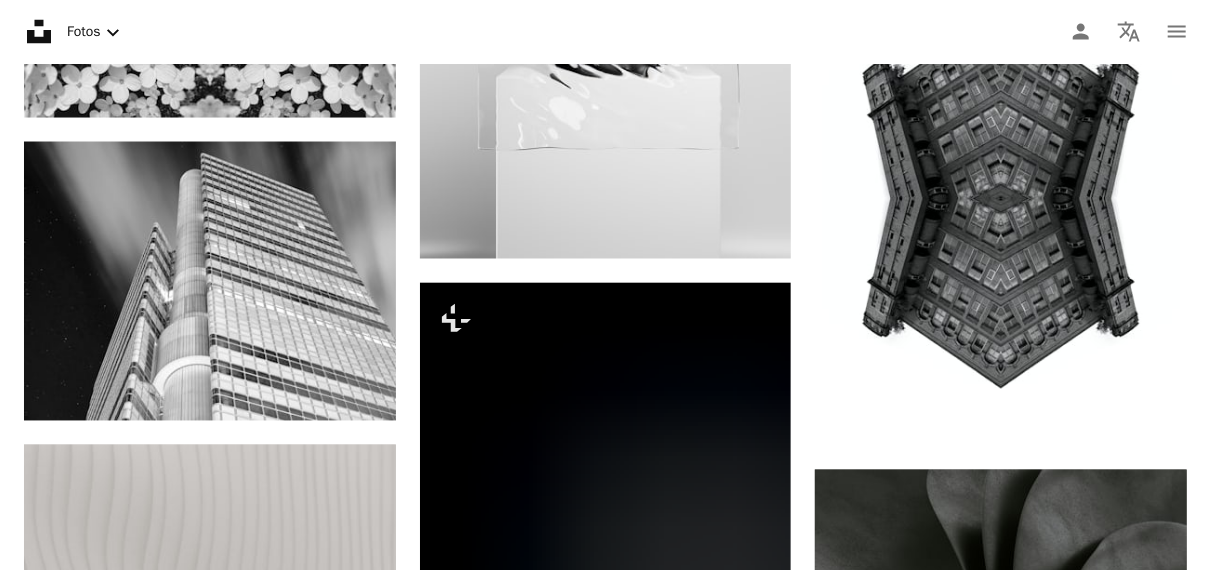 scroll, scrollTop: 12538, scrollLeft: 0, axis: vertical 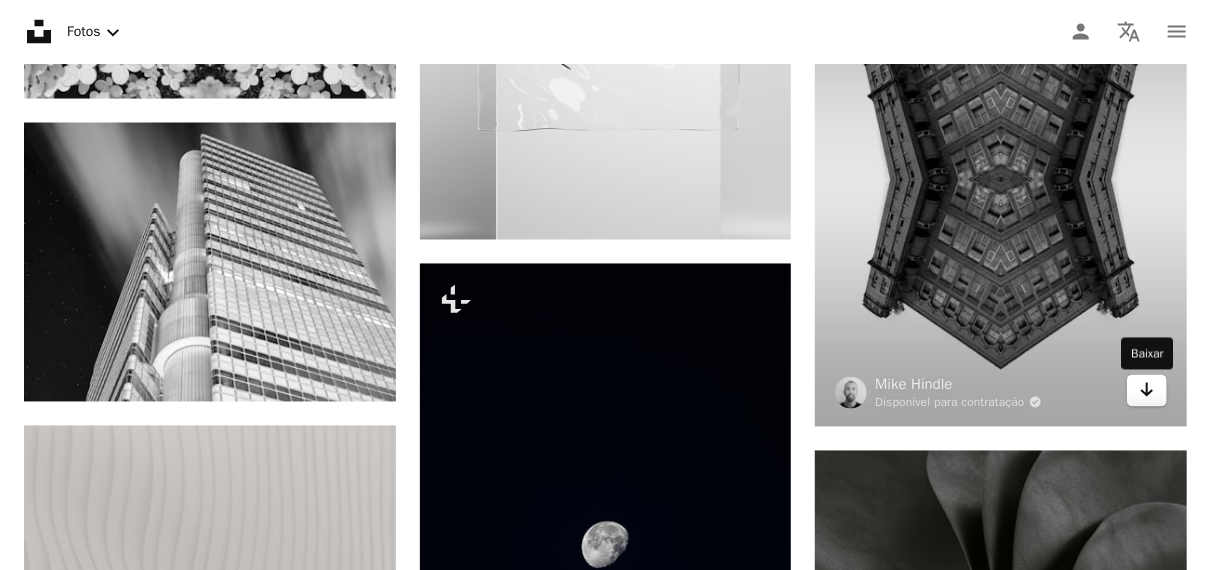 click on "Arrow pointing down" 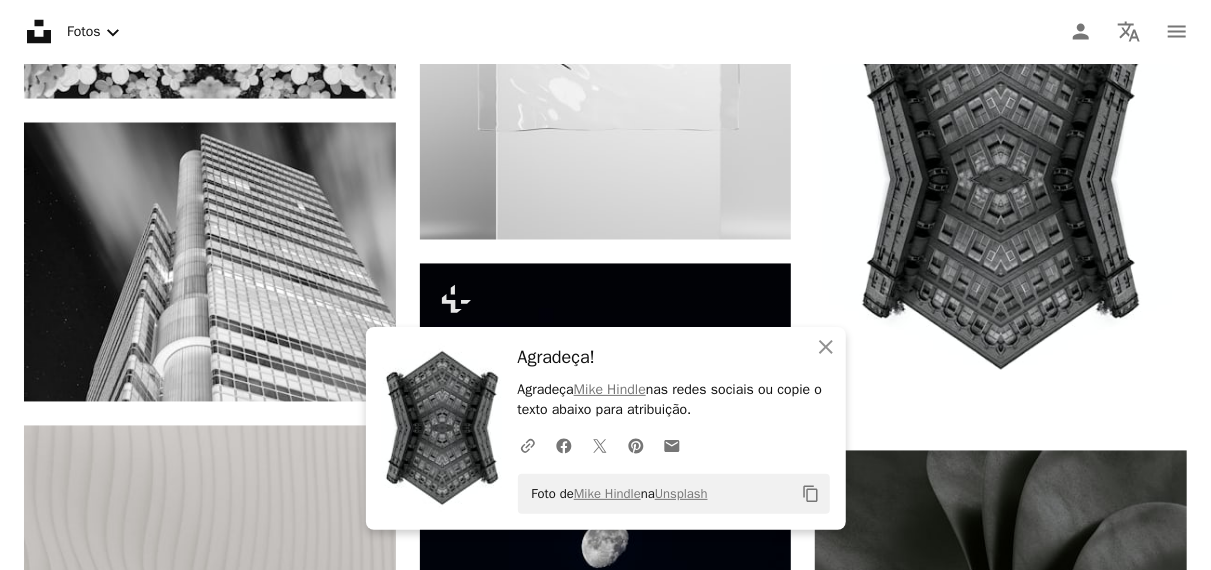 drag, startPoint x: 827, startPoint y: 345, endPoint x: 483, endPoint y: 331, distance: 344.28476 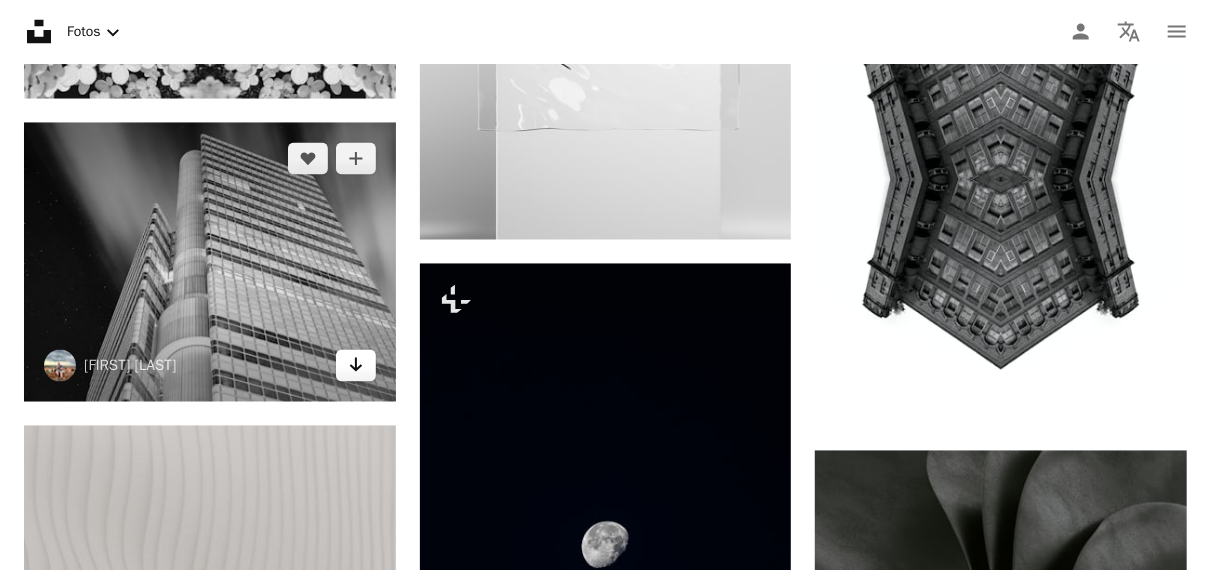 click 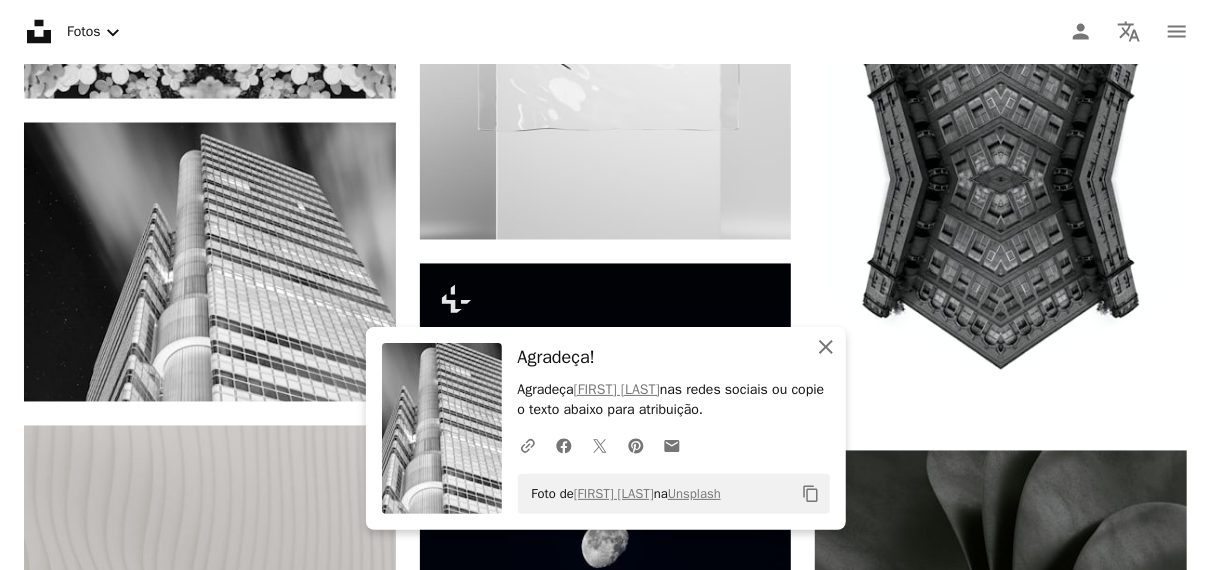 click on "An X shape" 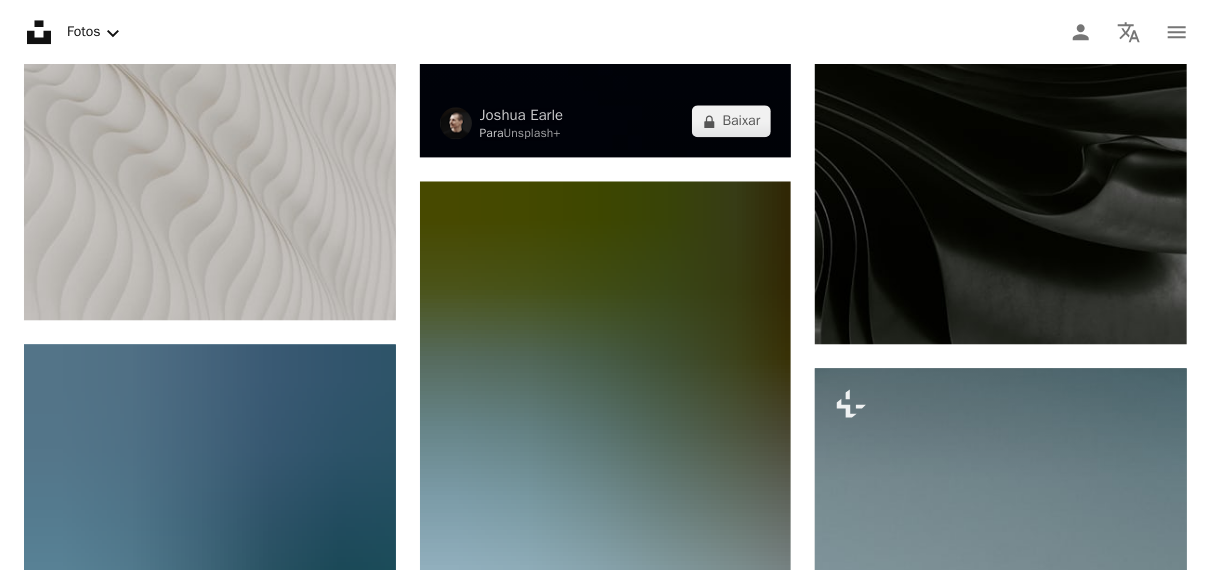 scroll, scrollTop: 13018, scrollLeft: 0, axis: vertical 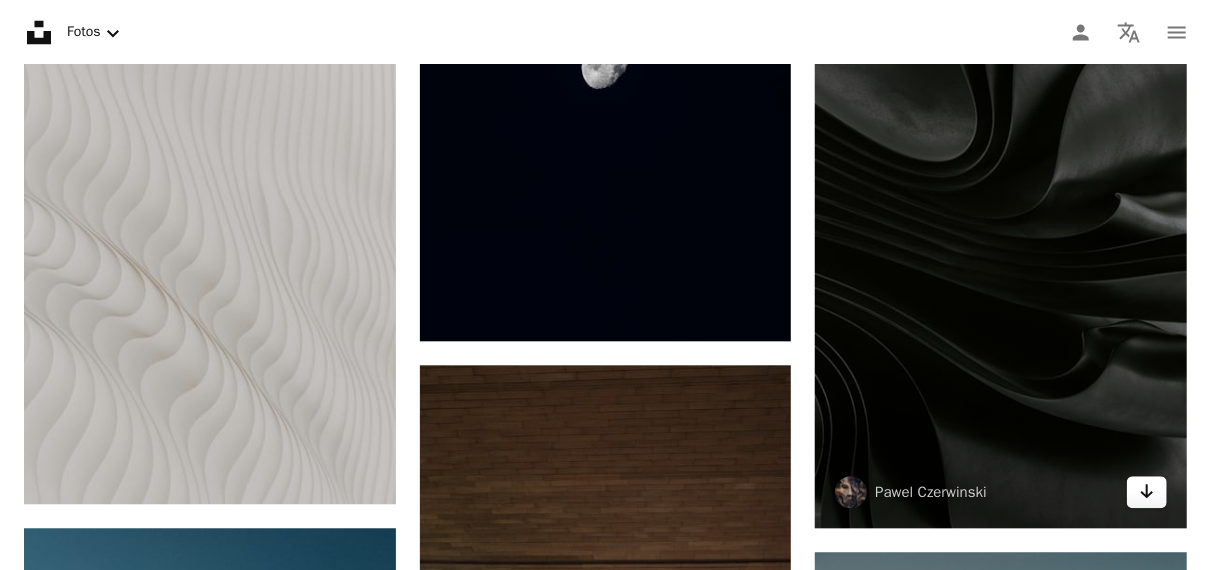 click on "Arrow pointing down" 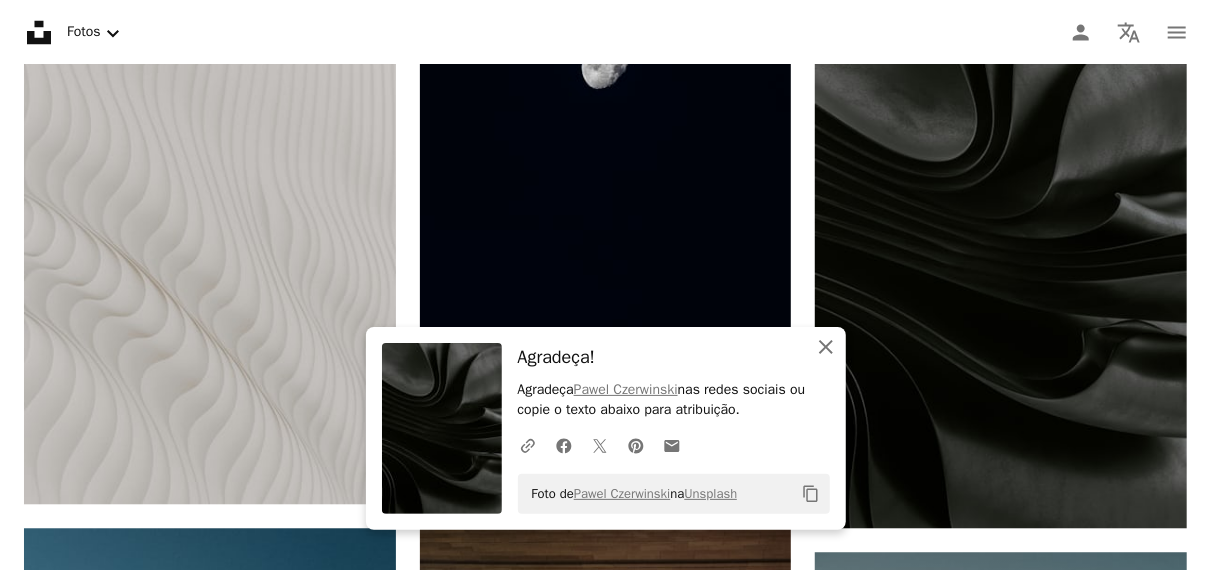click 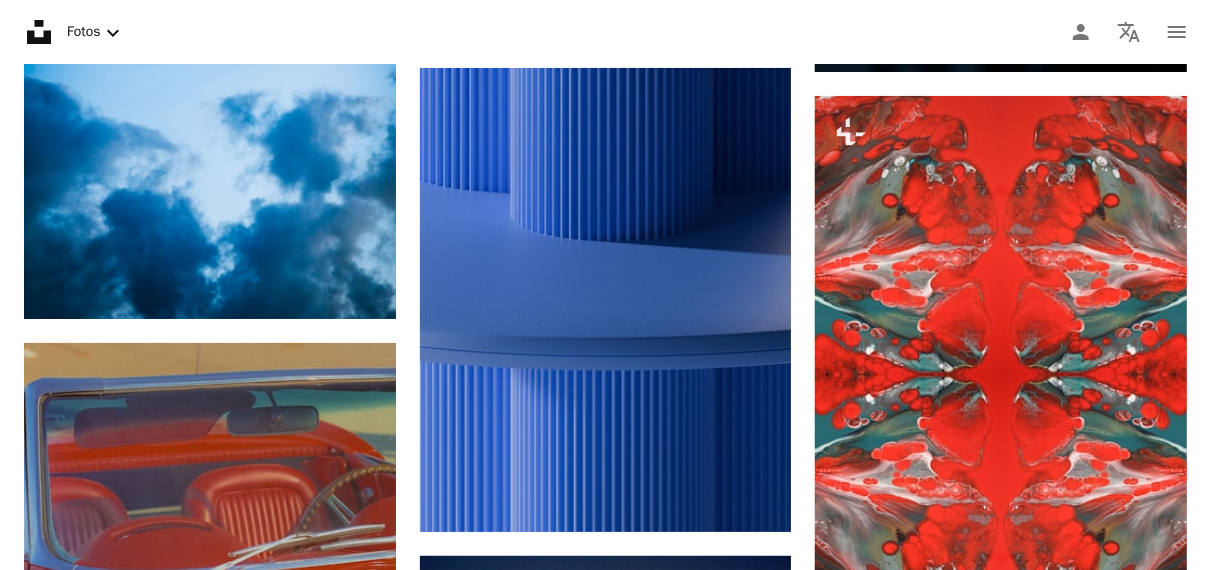 scroll, scrollTop: 14526, scrollLeft: 0, axis: vertical 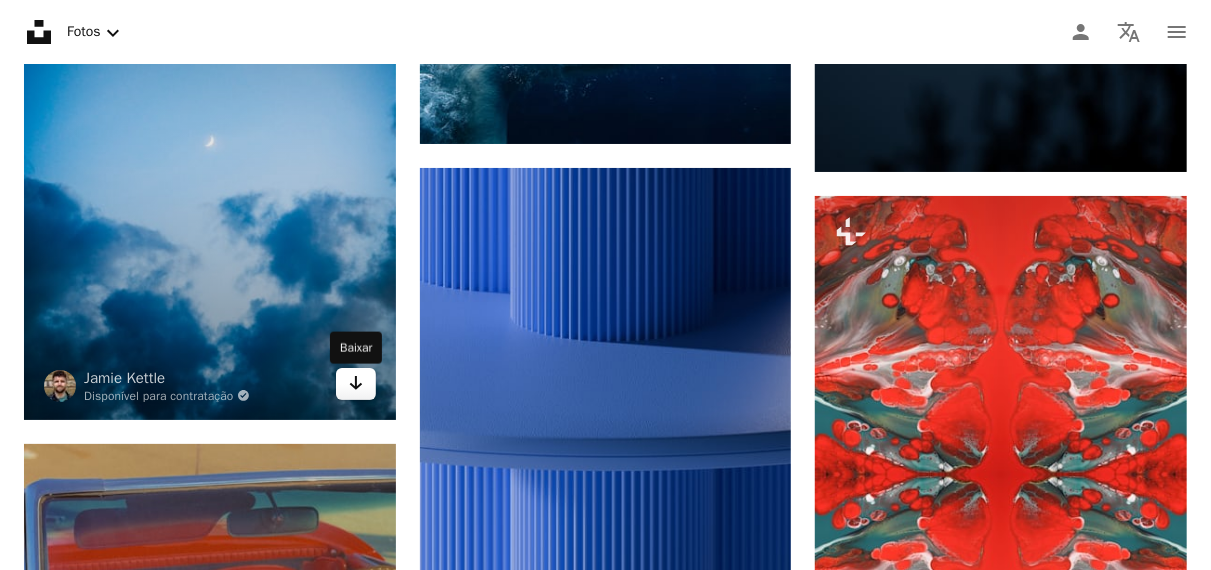 click on "Arrow pointing down" 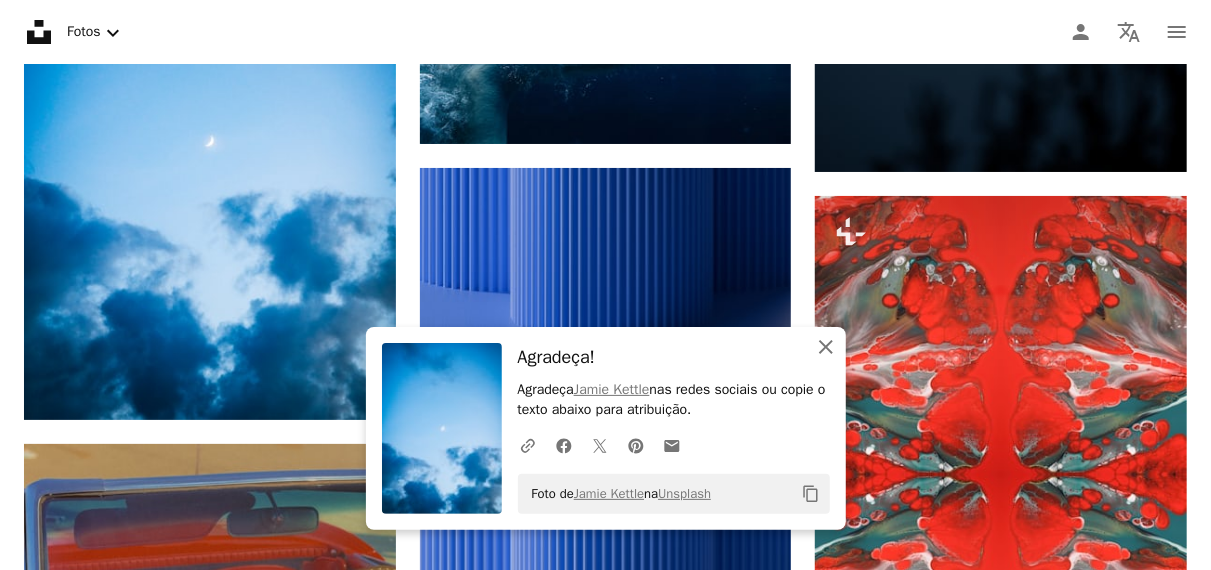click on "An X shape" 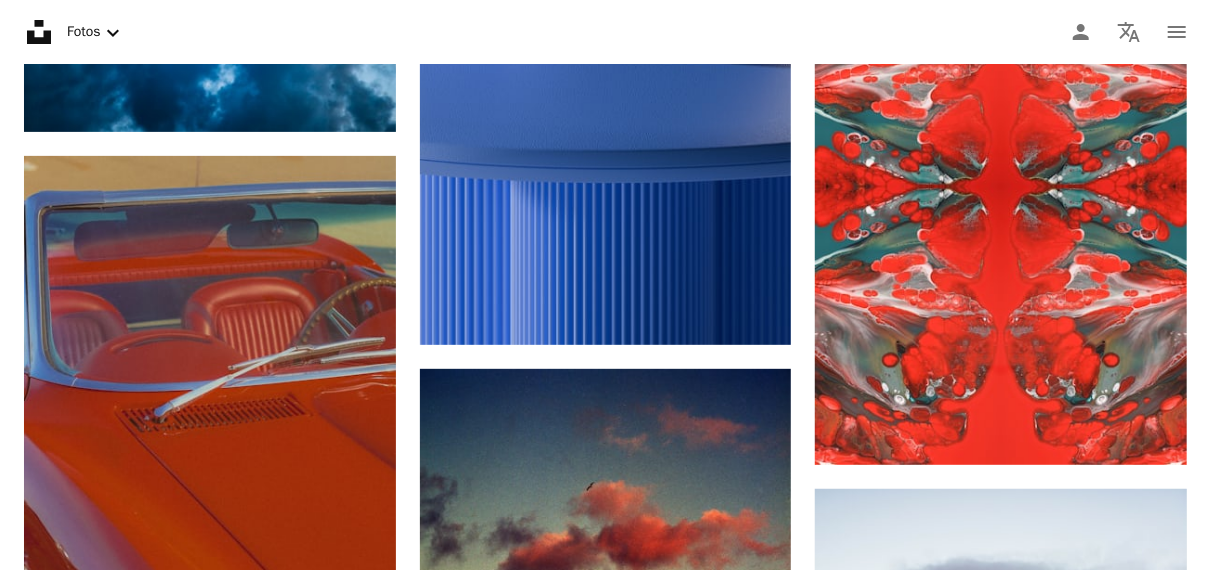 scroll, scrollTop: 14848, scrollLeft: 0, axis: vertical 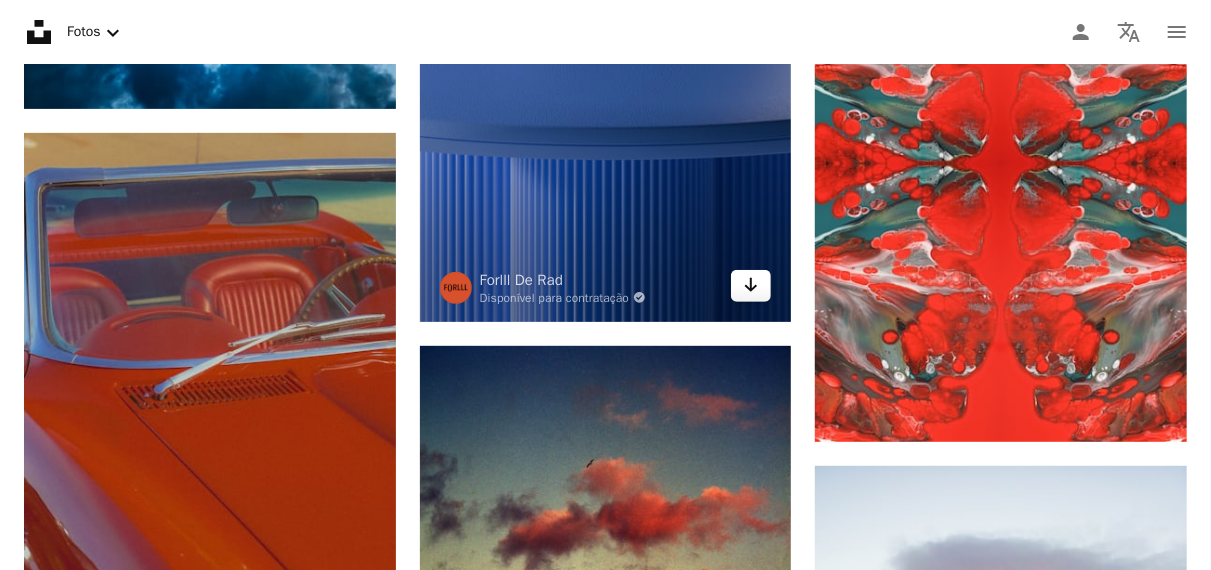 click on "Arrow pointing down" 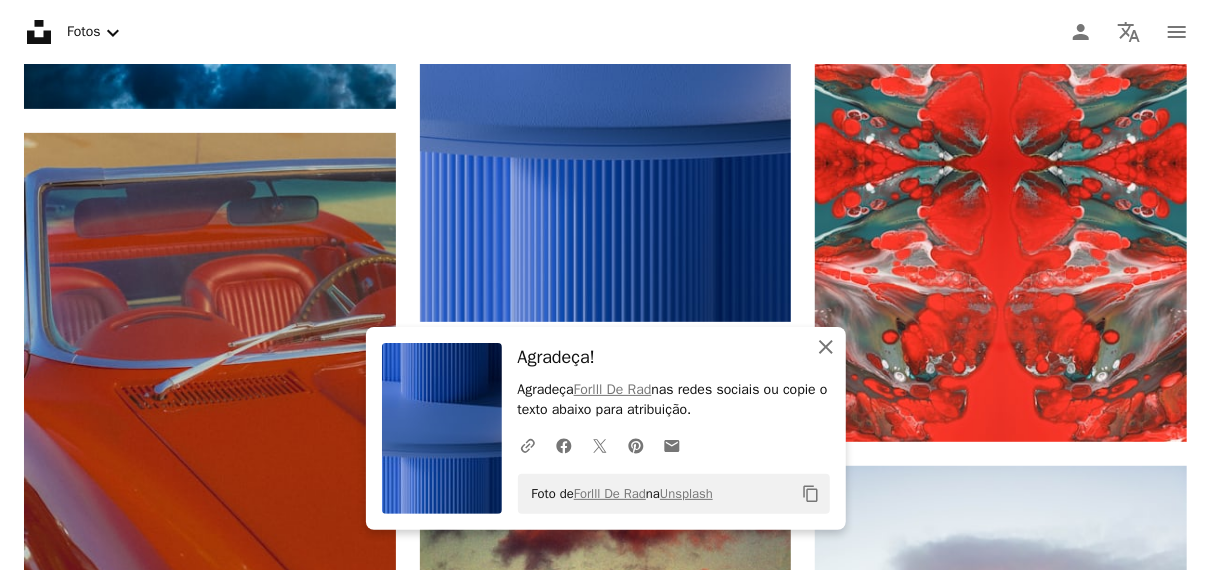 click on "An X shape" 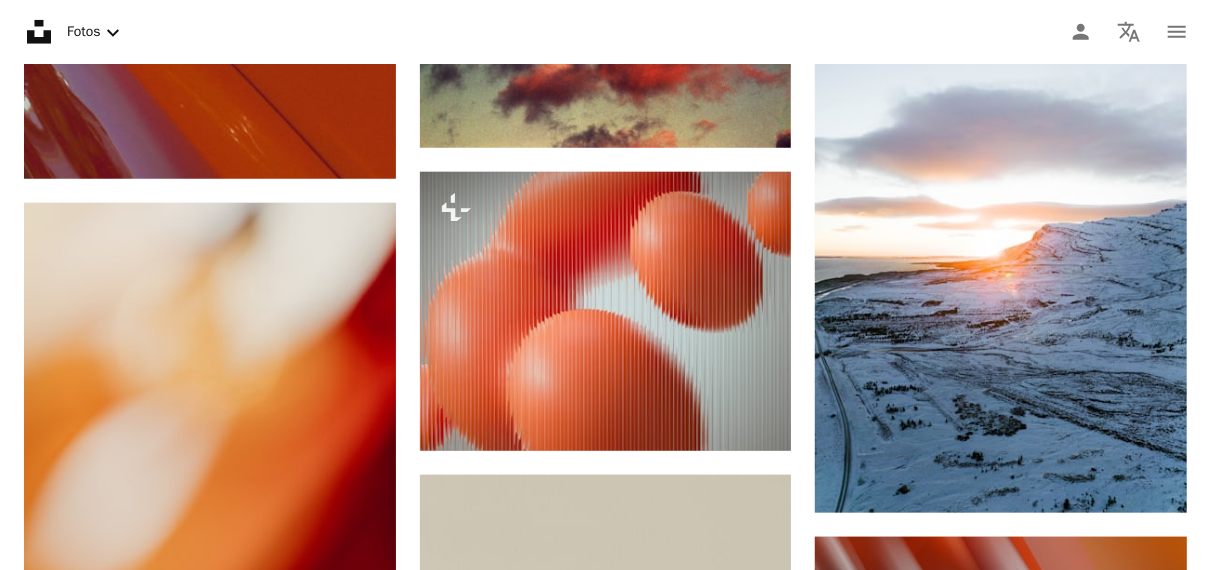 scroll, scrollTop: 15320, scrollLeft: 0, axis: vertical 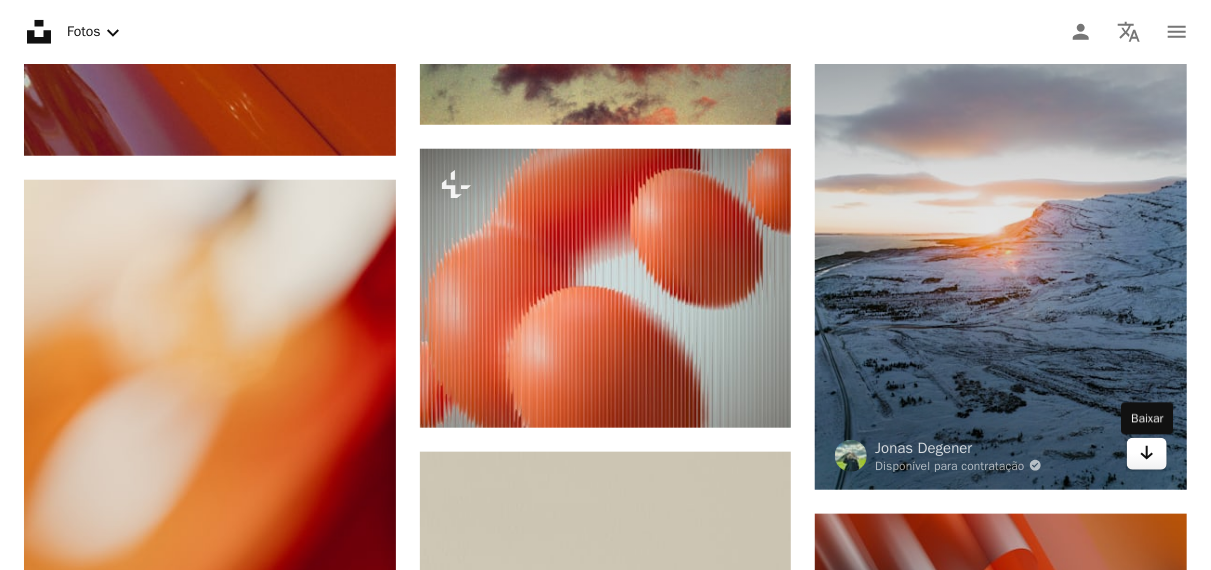 click on "Arrow pointing down" 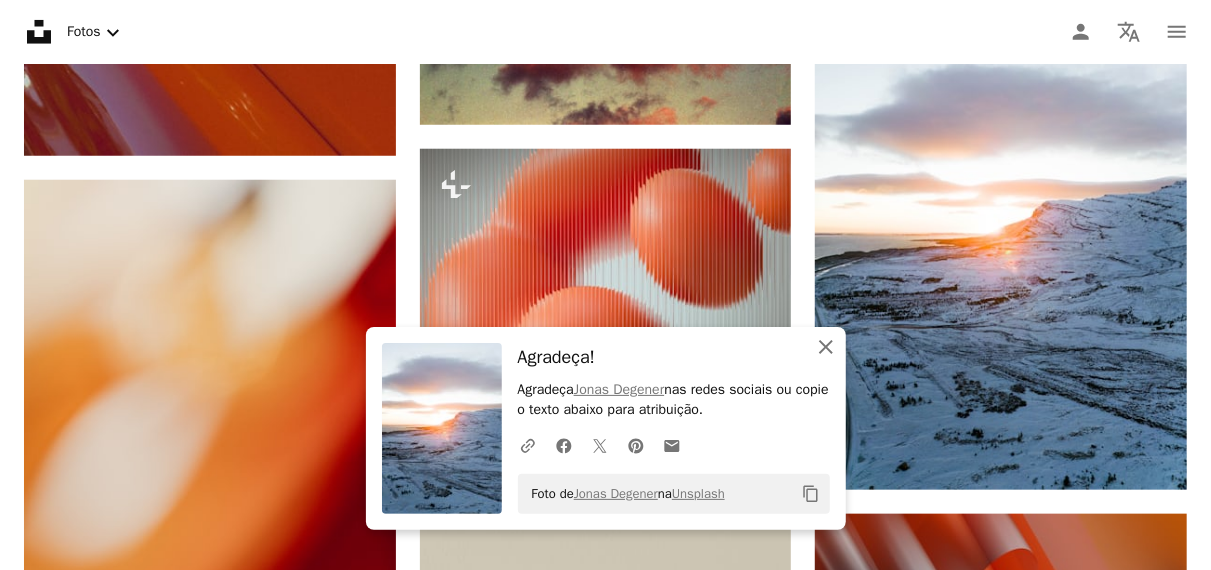 click on "An X shape" 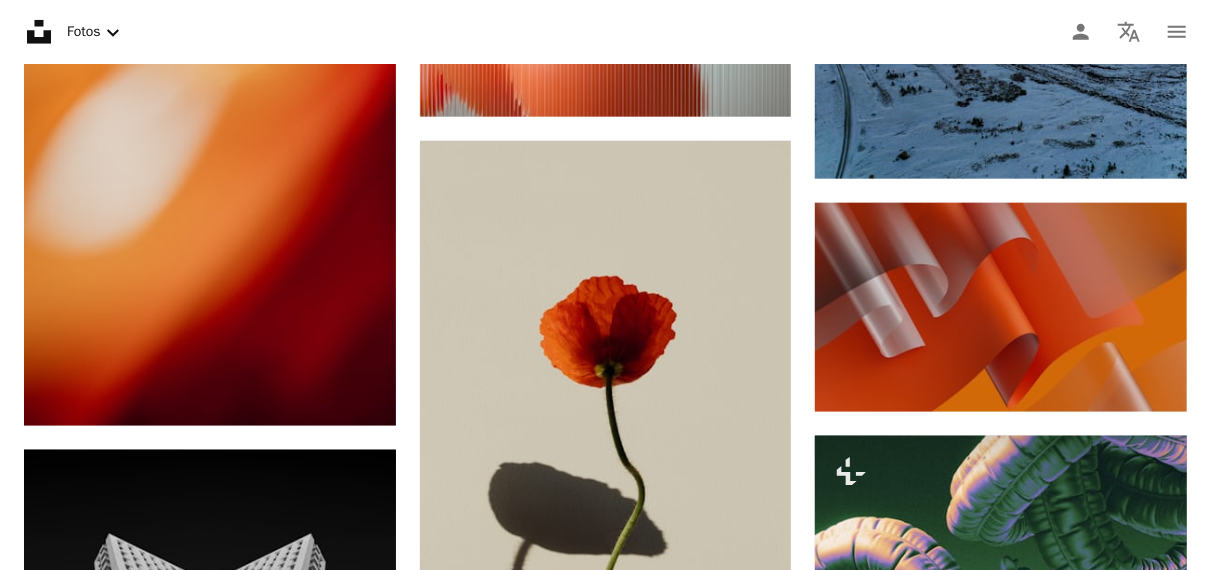 scroll, scrollTop: 15654, scrollLeft: 0, axis: vertical 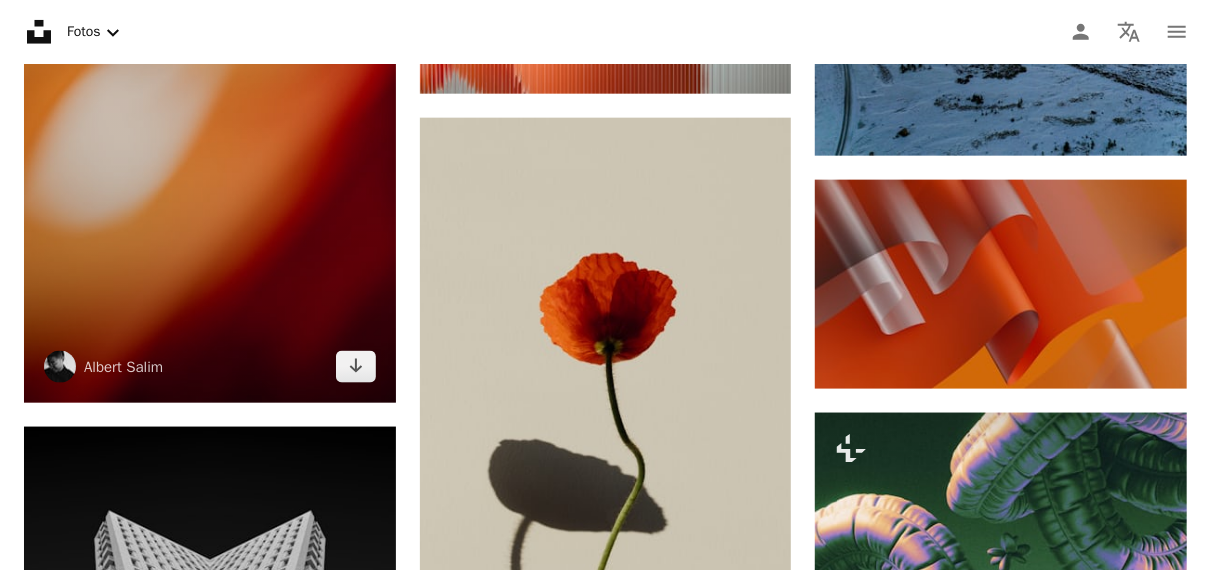click on "Arrow pointing down" 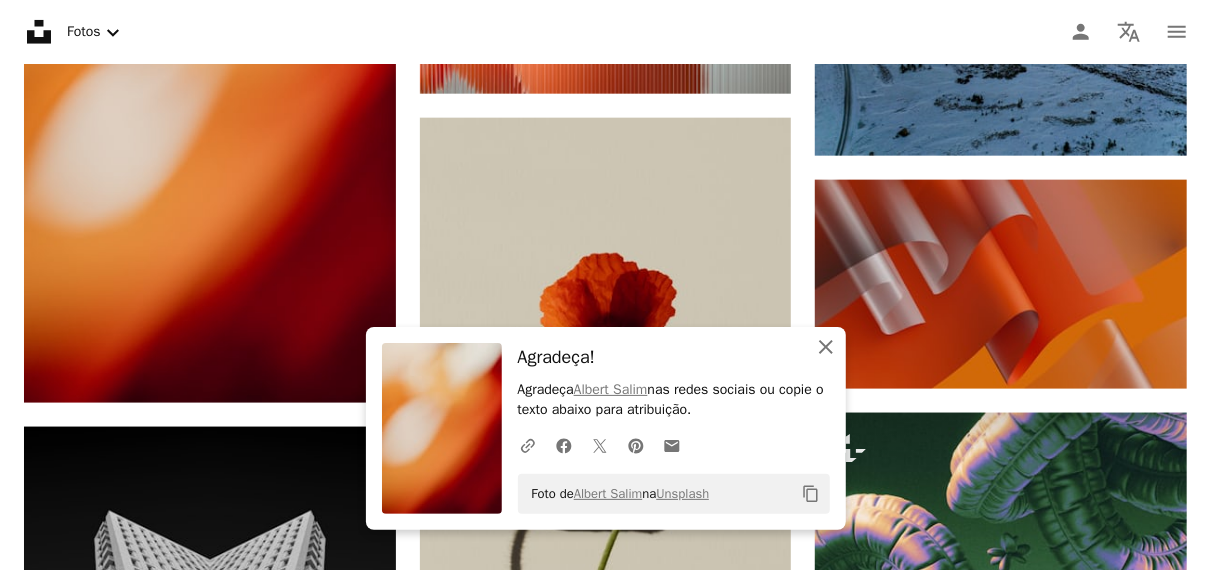 click on "An X shape" 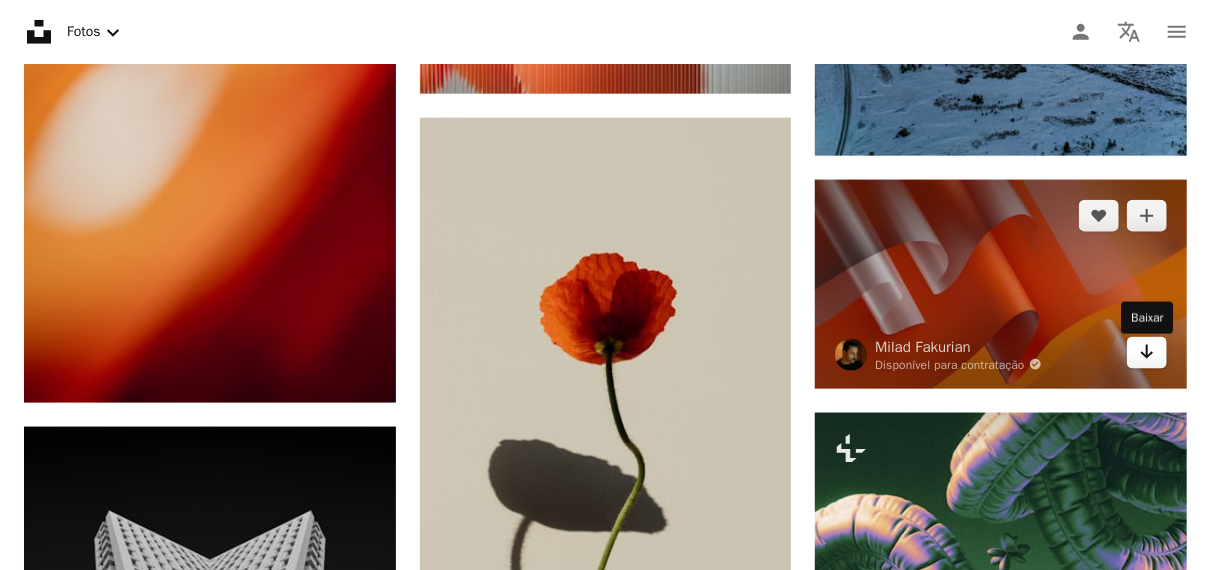 click on "Arrow pointing down" 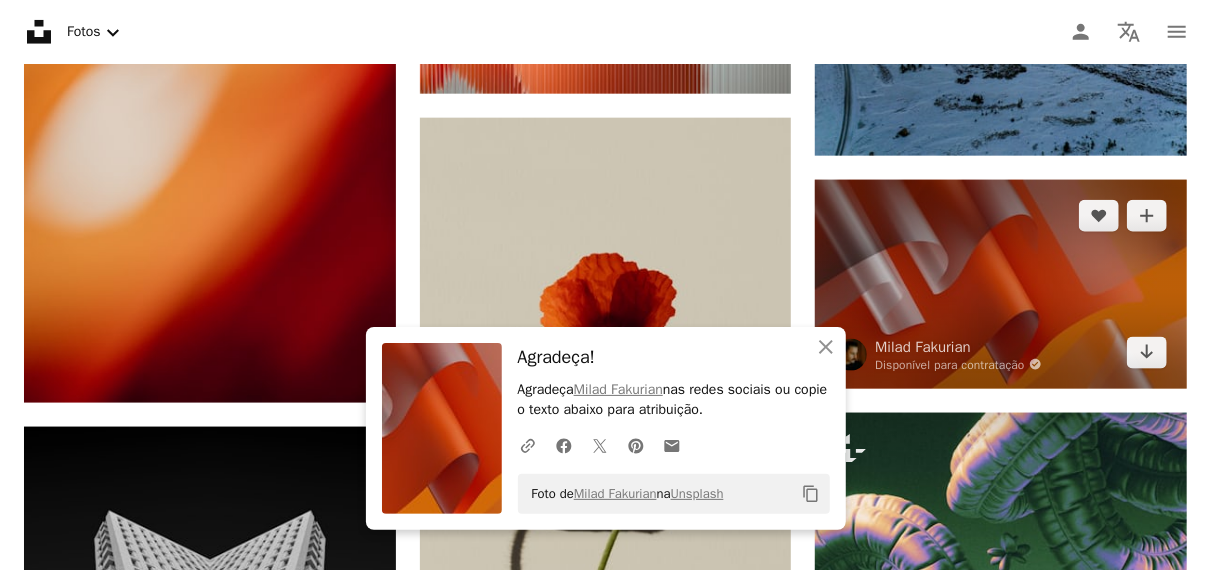 drag, startPoint x: 831, startPoint y: 347, endPoint x: 1065, endPoint y: 335, distance: 234.3075 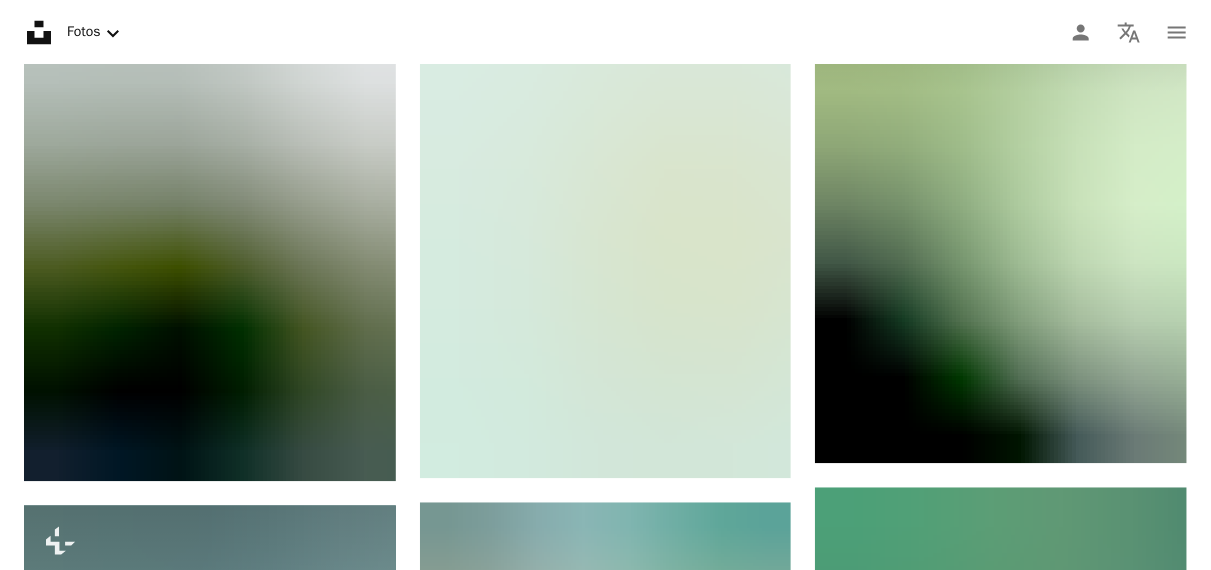scroll, scrollTop: 16661, scrollLeft: 0, axis: vertical 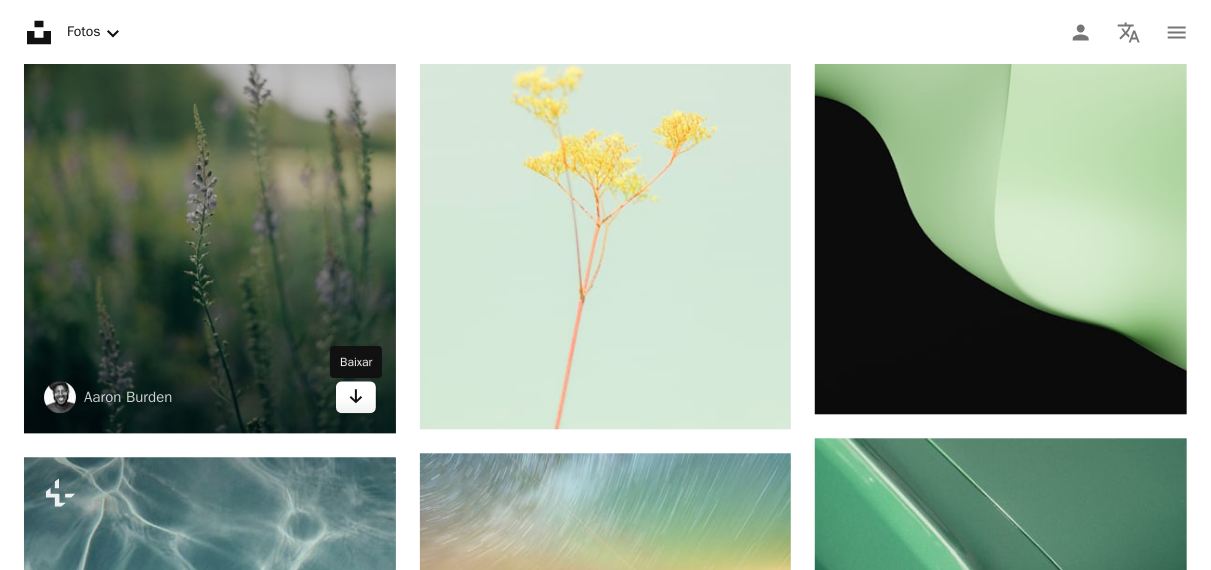 click on "Arrow pointing down" 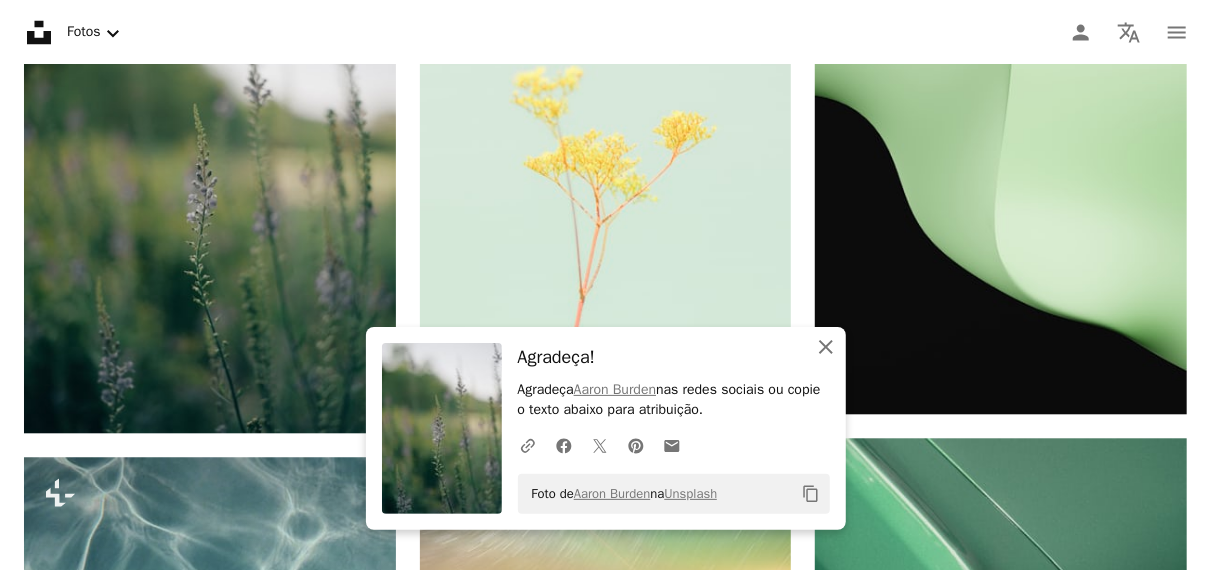 drag, startPoint x: 834, startPoint y: 349, endPoint x: 761, endPoint y: 347, distance: 73.02739 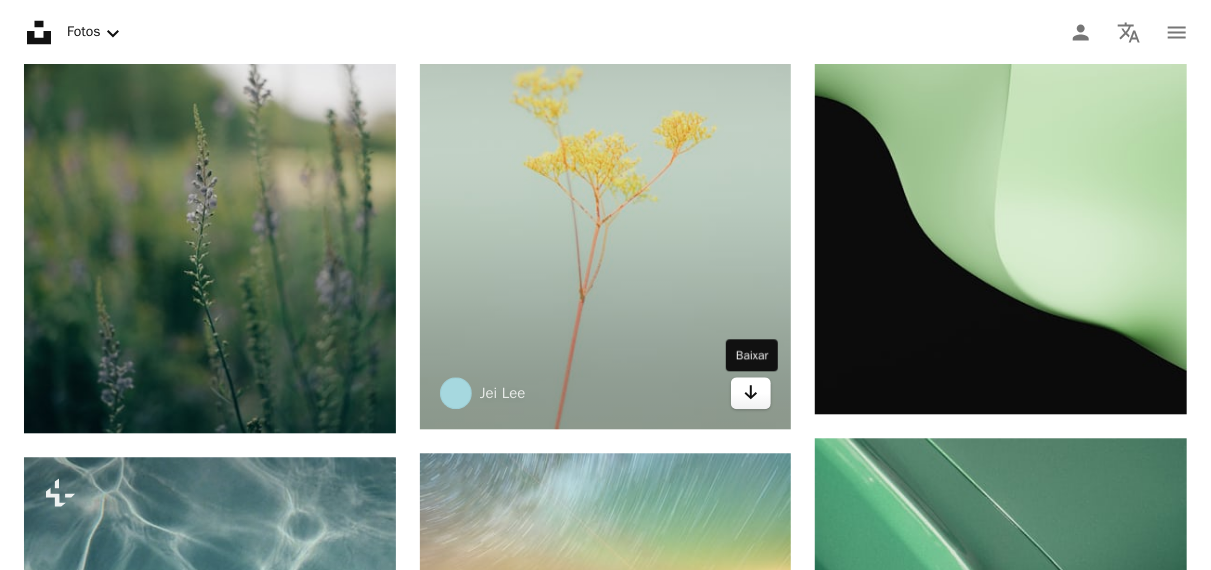 click on "Arrow pointing down" 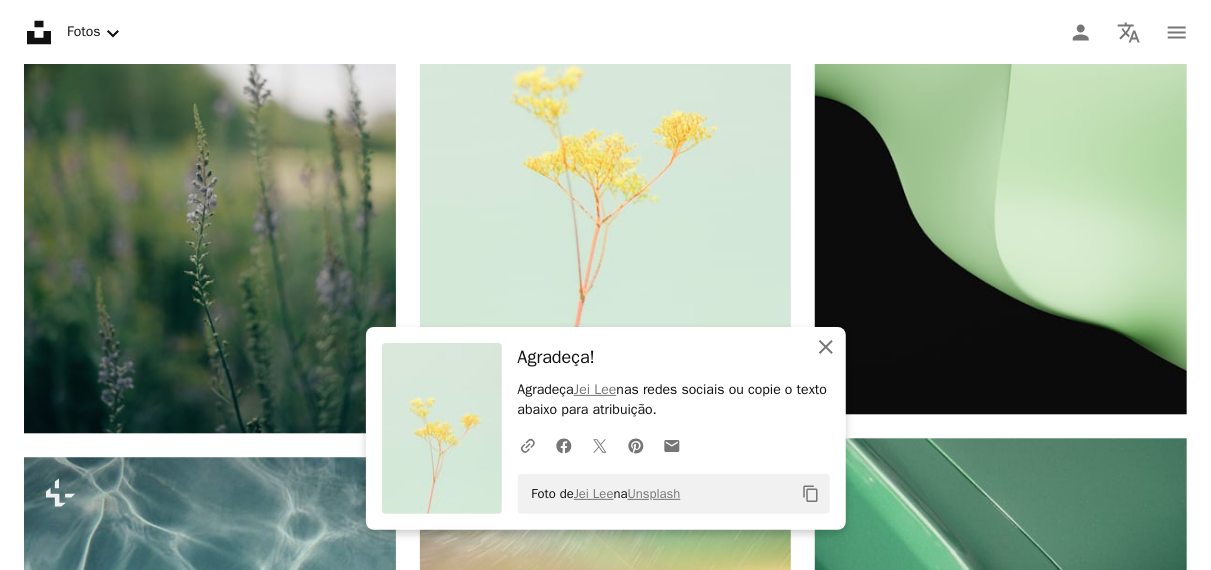 click 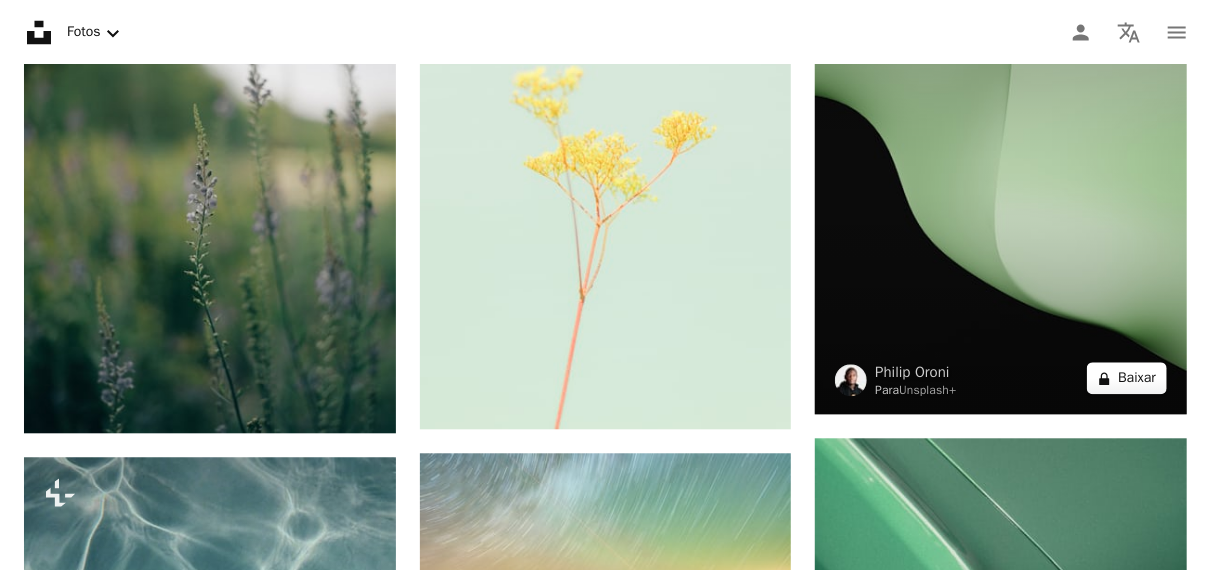 click on "A lock   Baixar" at bounding box center (1127, 378) 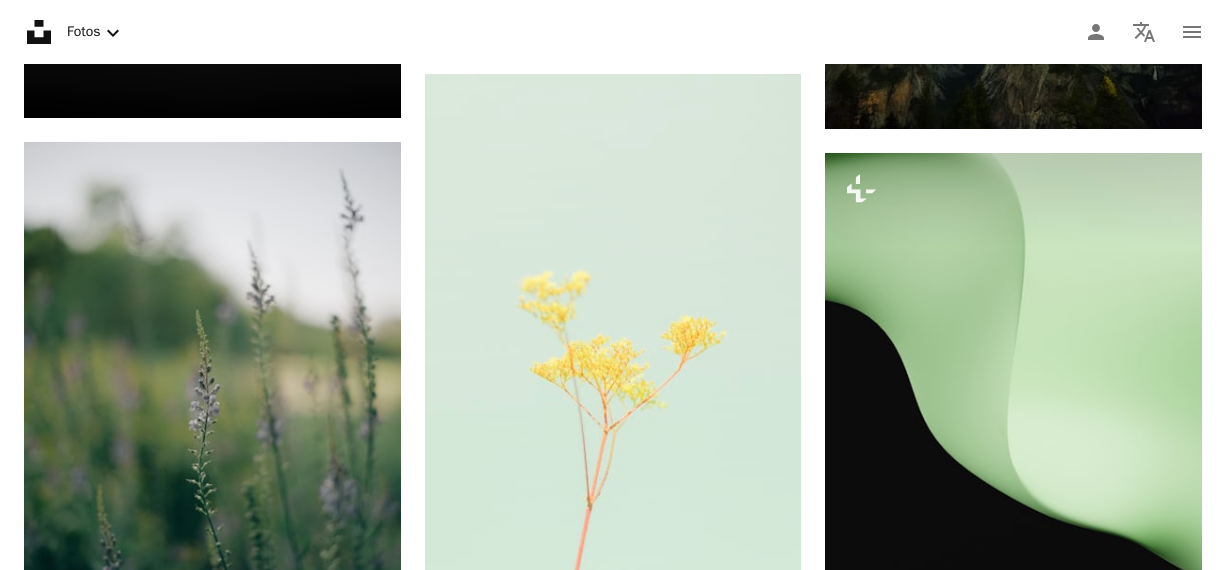click on "An X shape" at bounding box center [20, 20] 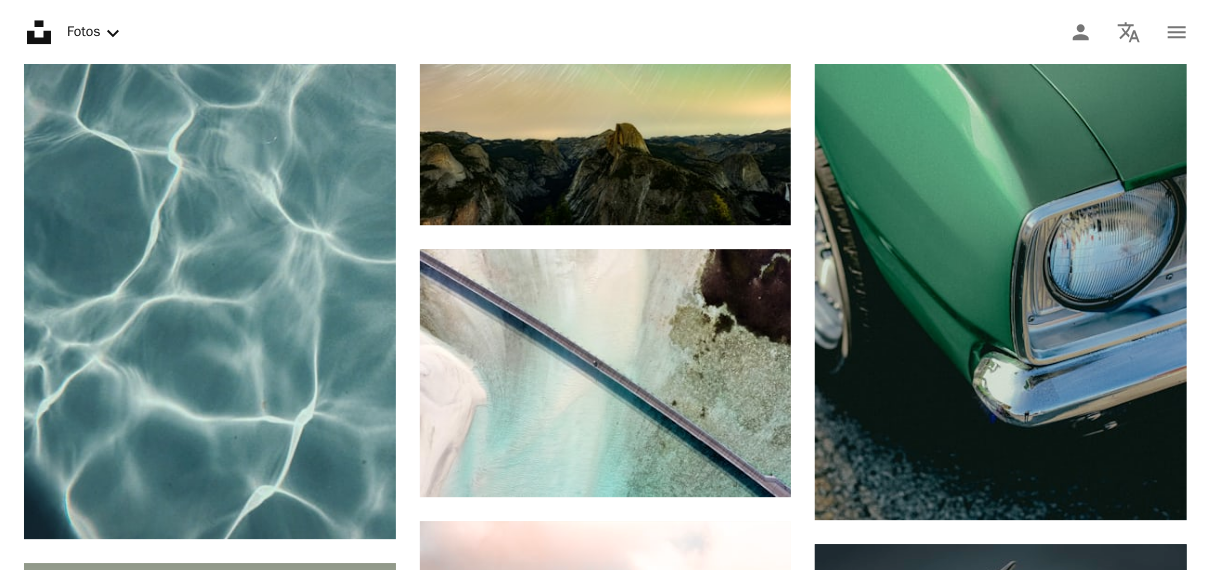 scroll, scrollTop: 17190, scrollLeft: 0, axis: vertical 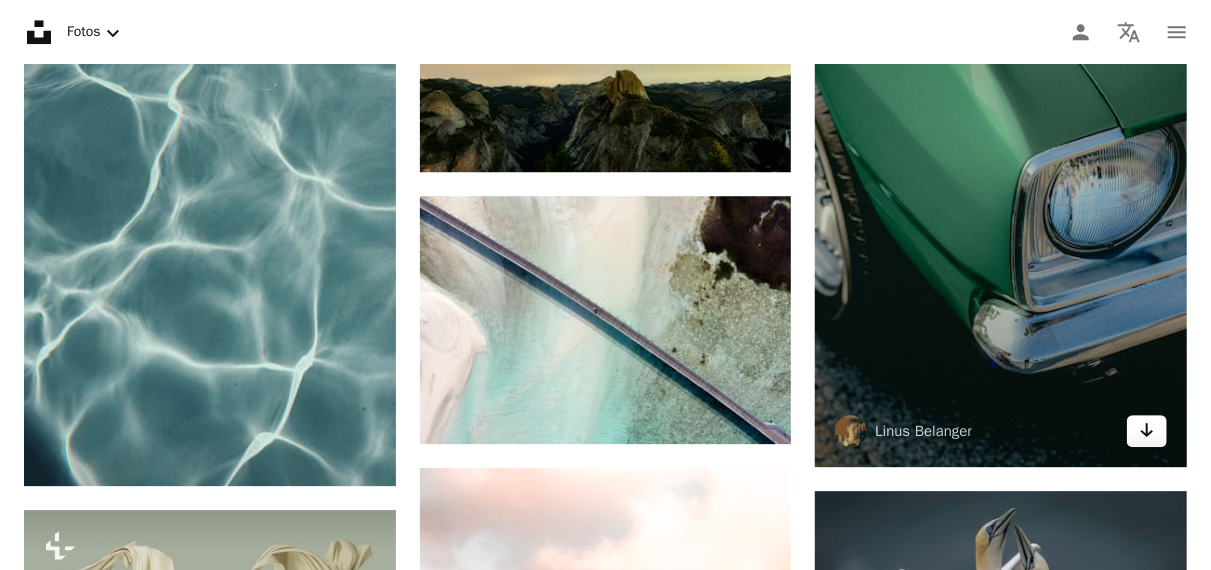 click 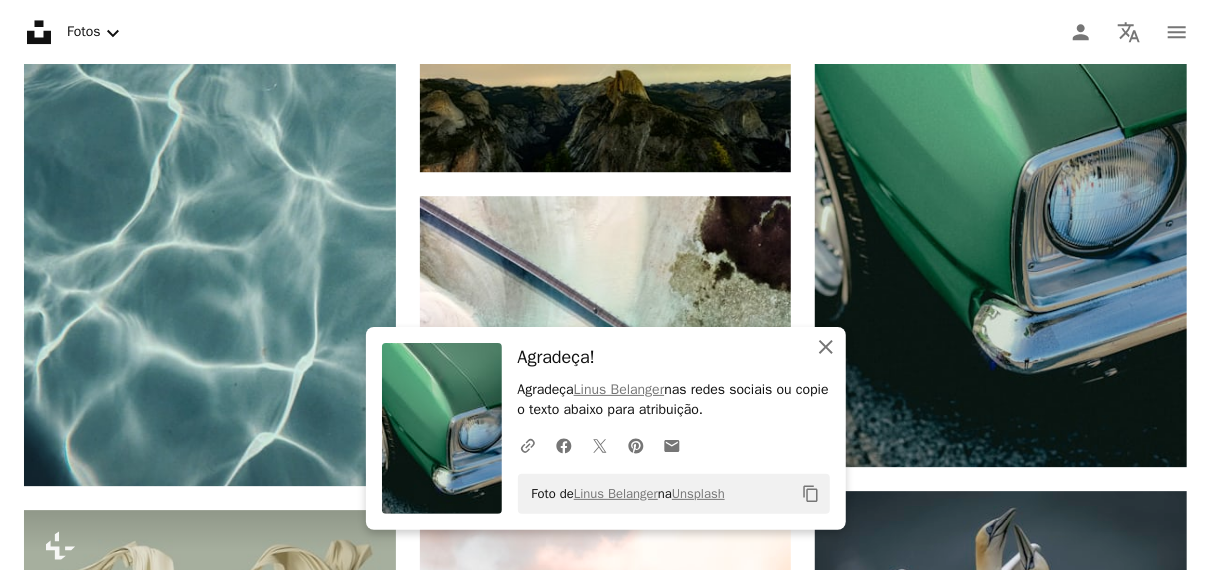 click 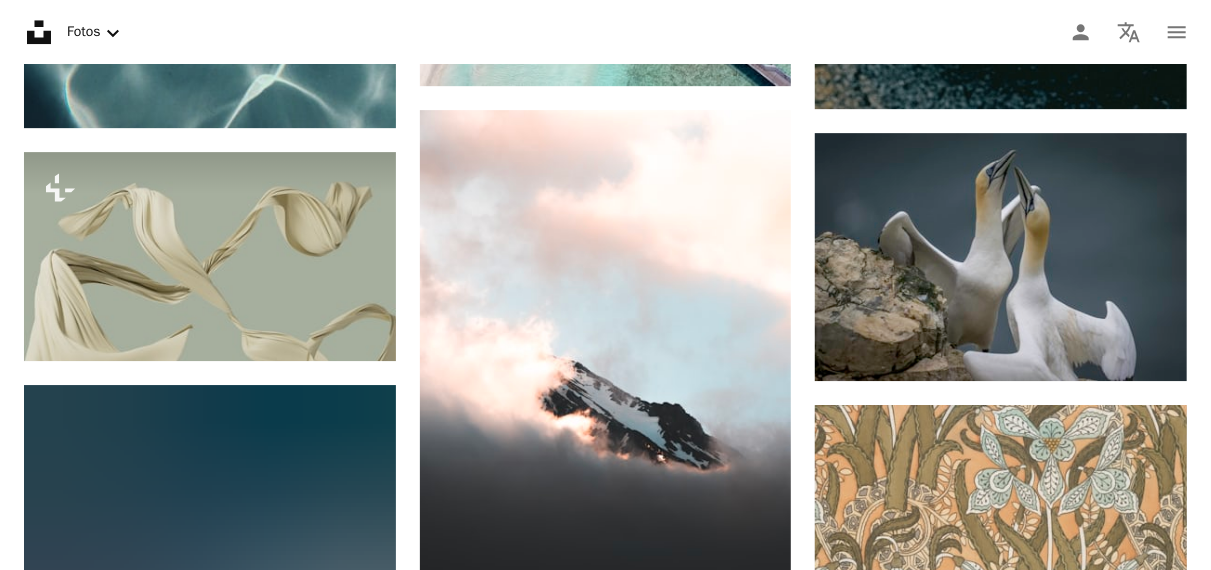 scroll, scrollTop: 17575, scrollLeft: 0, axis: vertical 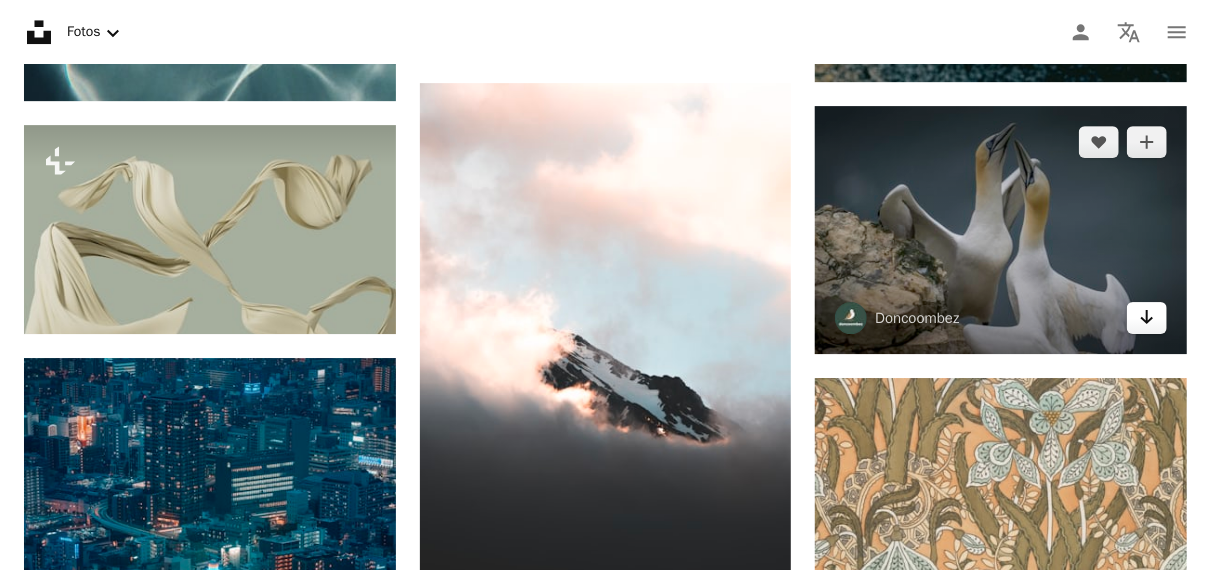 click on "Arrow pointing down" 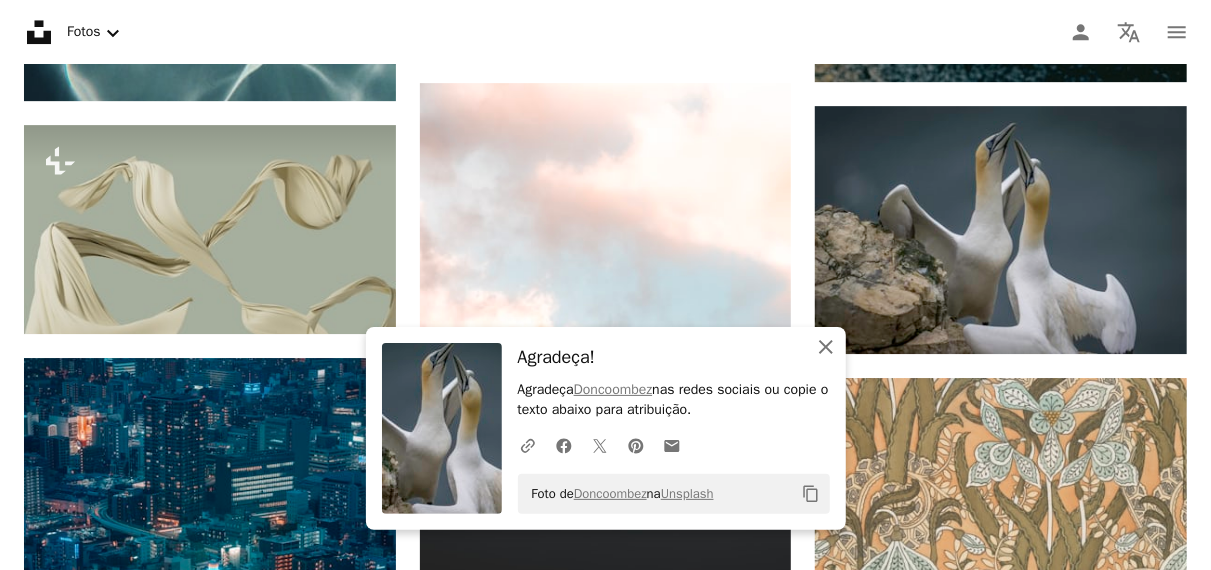 click on "An X shape" 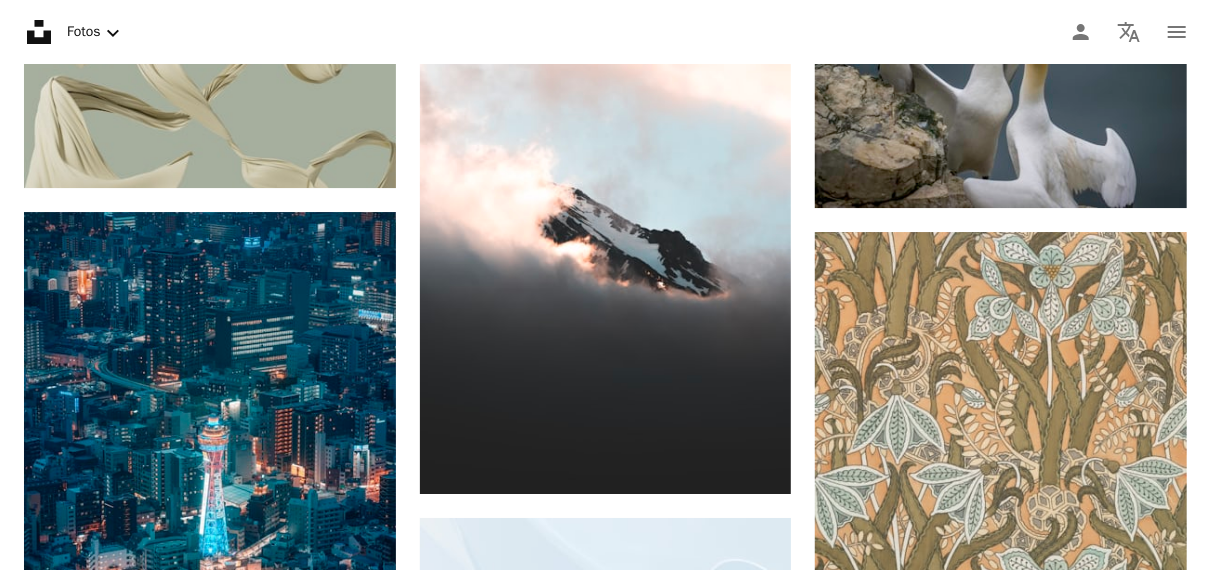 scroll, scrollTop: 17774, scrollLeft: 0, axis: vertical 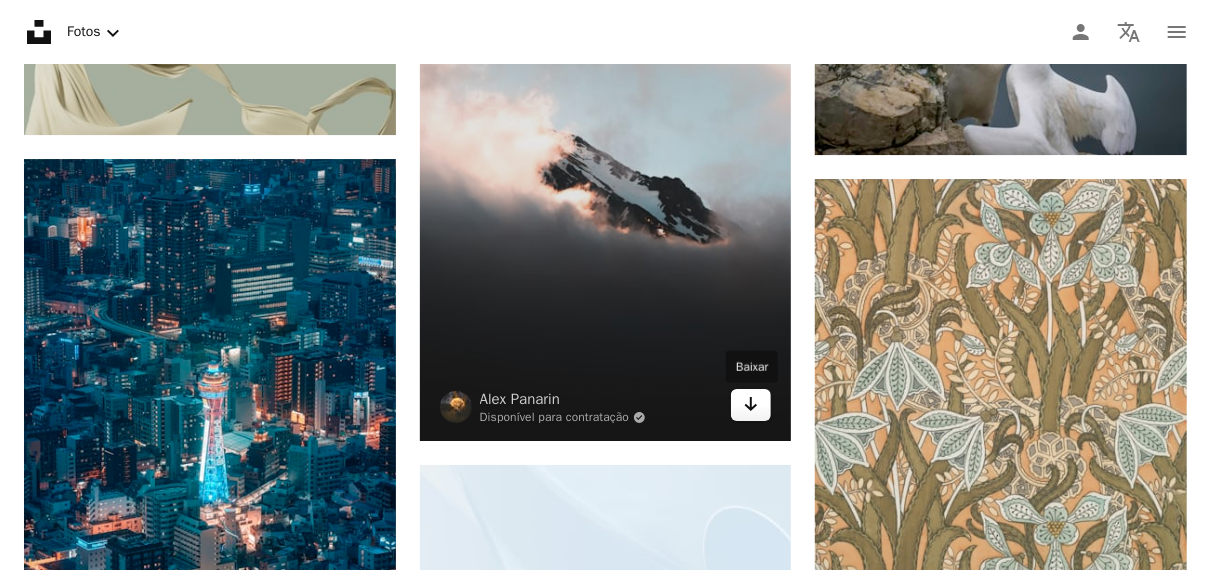 click on "Arrow pointing down" at bounding box center [751, 405] 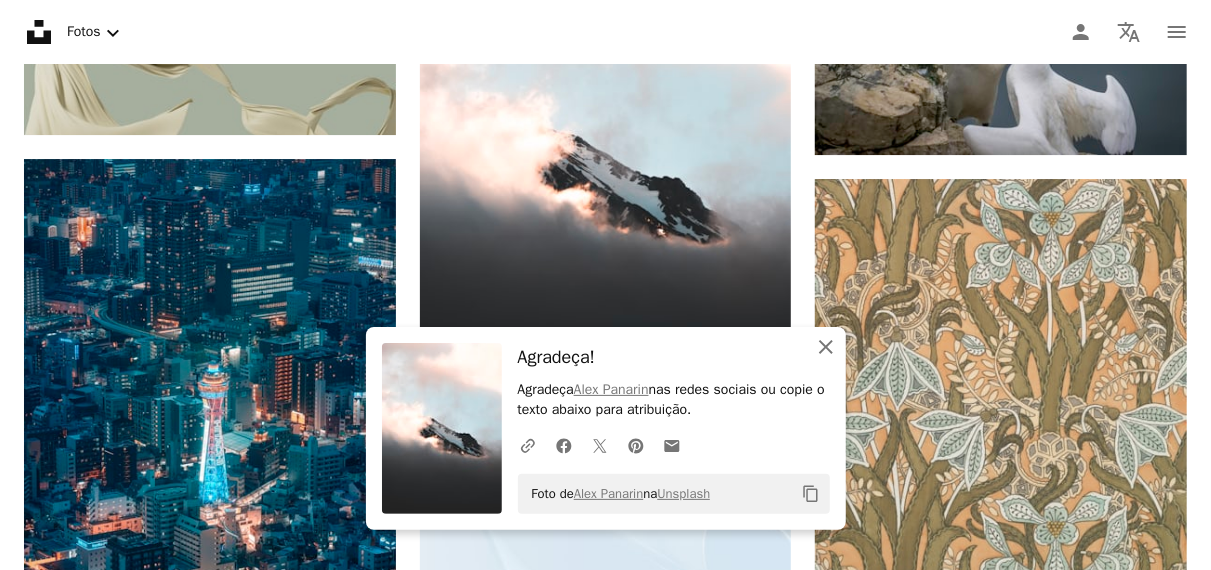click on "An X shape" 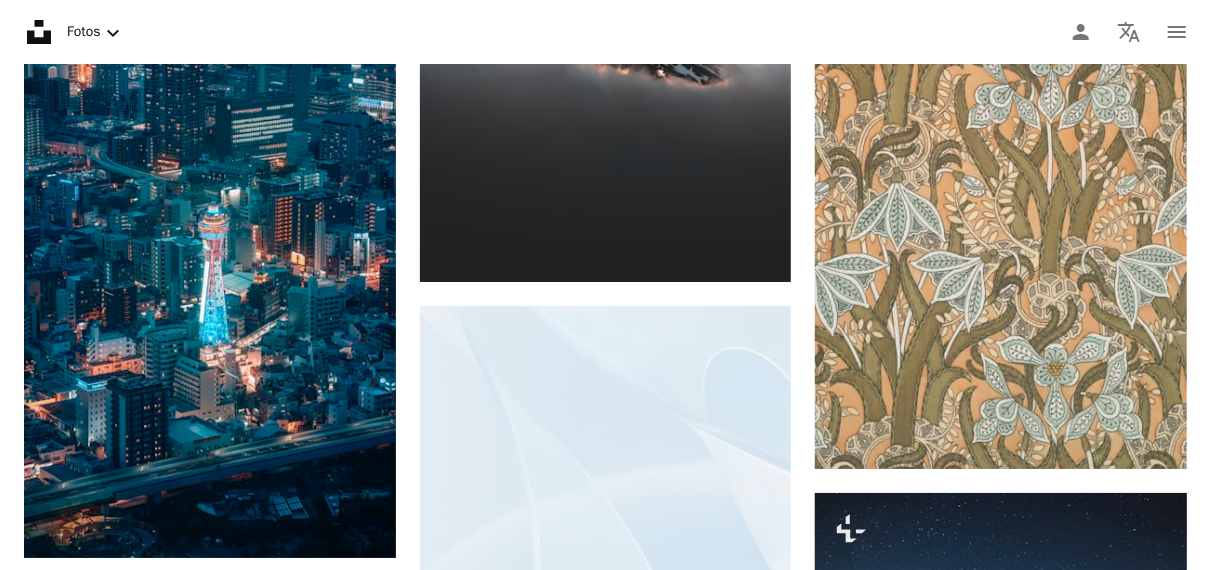 scroll, scrollTop: 17960, scrollLeft: 0, axis: vertical 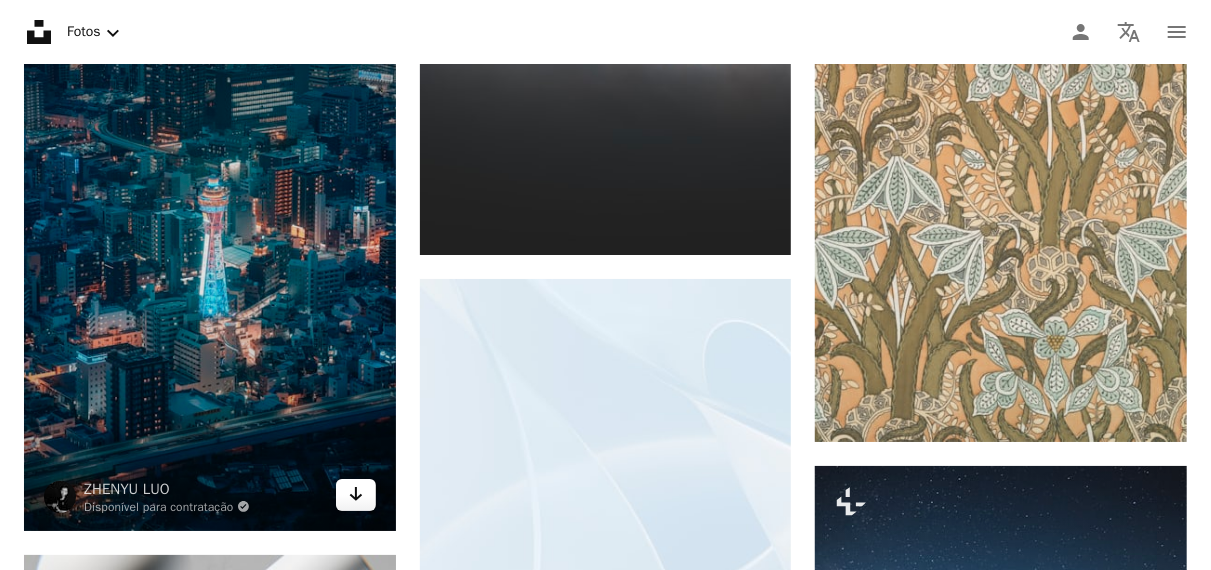 click on "Arrow pointing down" 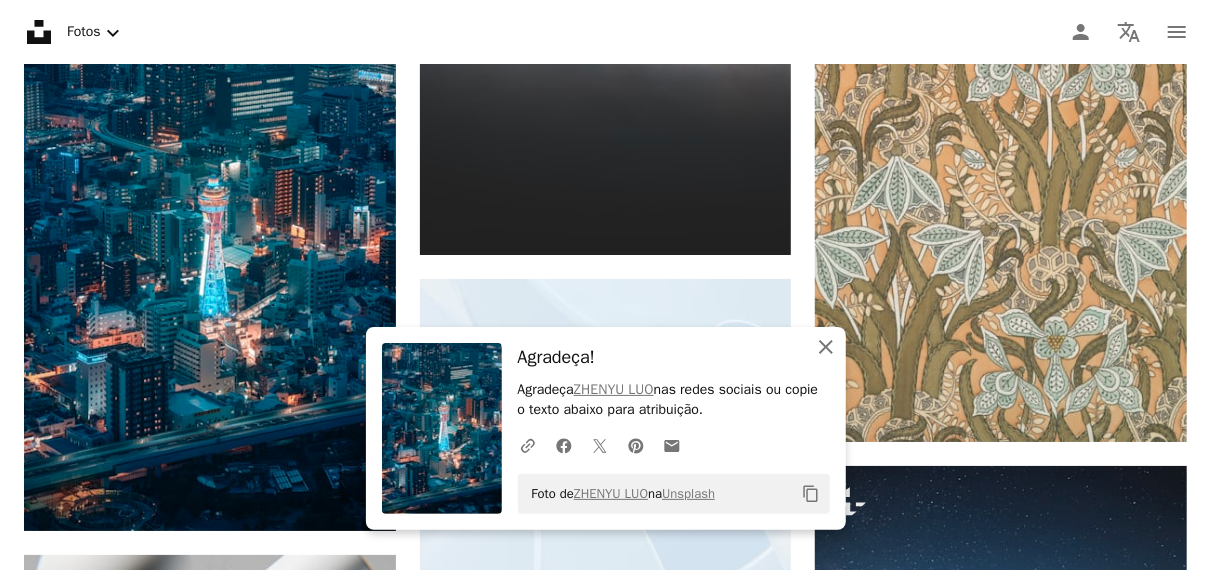 click on "An X shape" 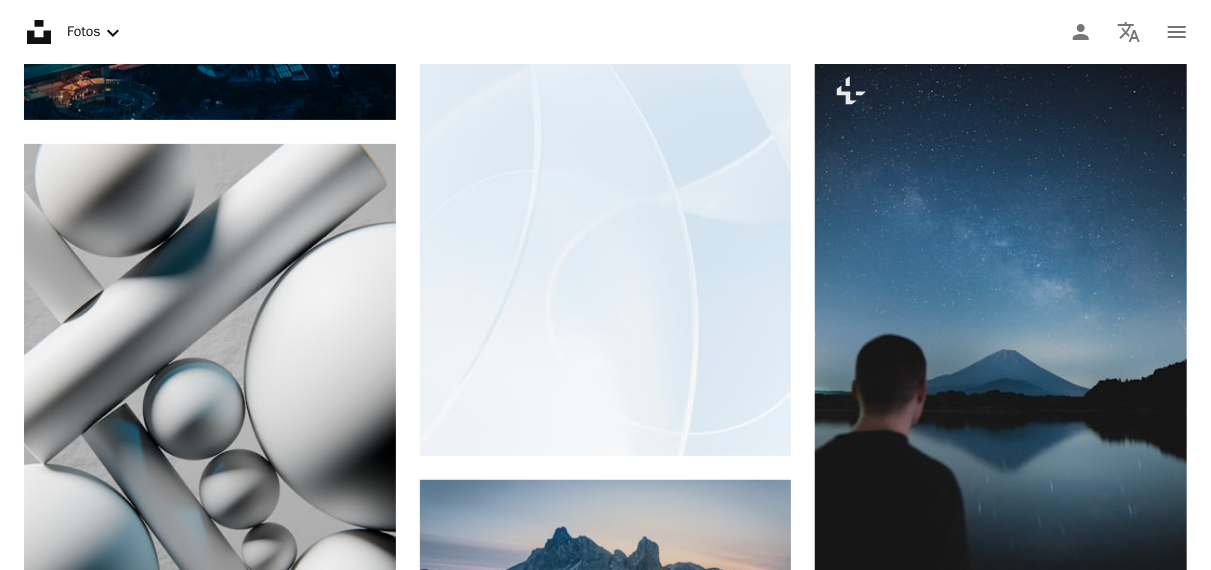 scroll, scrollTop: 18504, scrollLeft: 0, axis: vertical 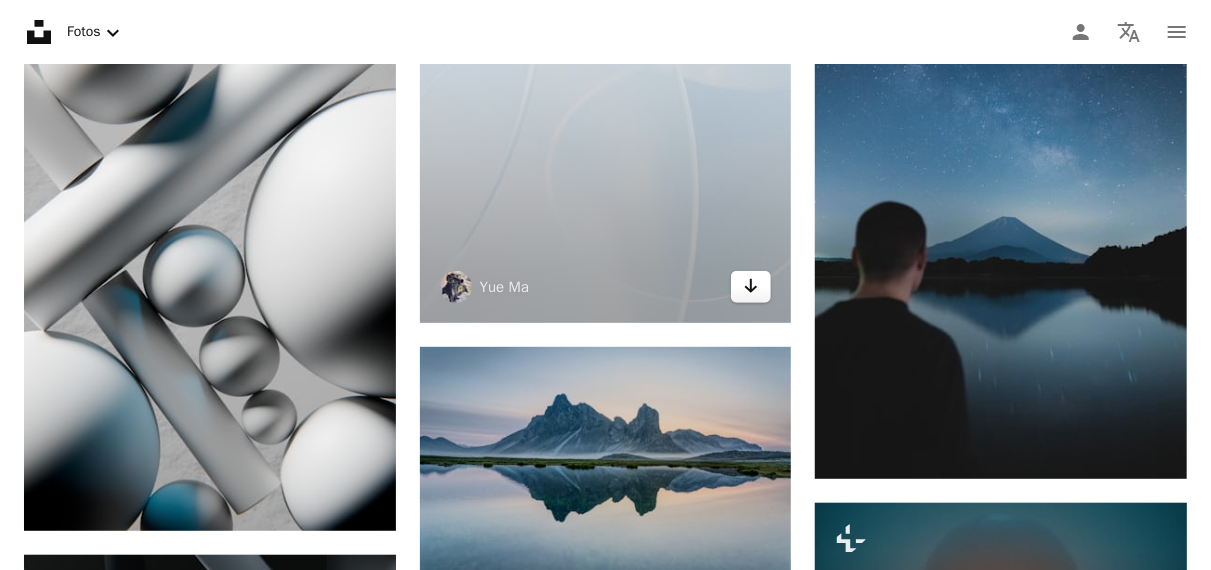 click on "Arrow pointing down" at bounding box center (751, 287) 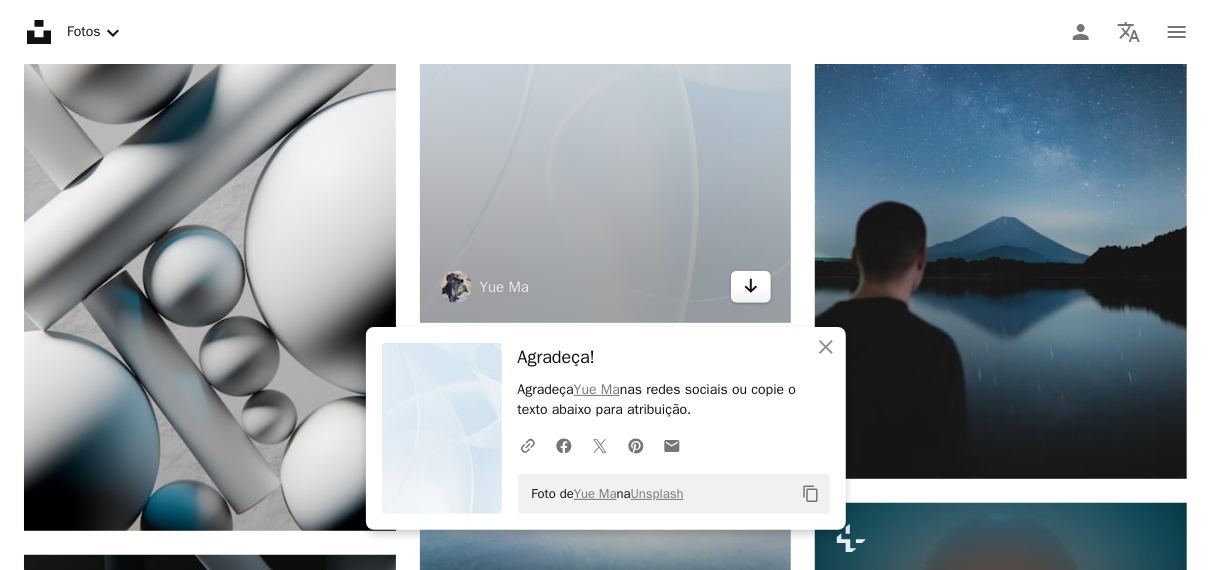 click 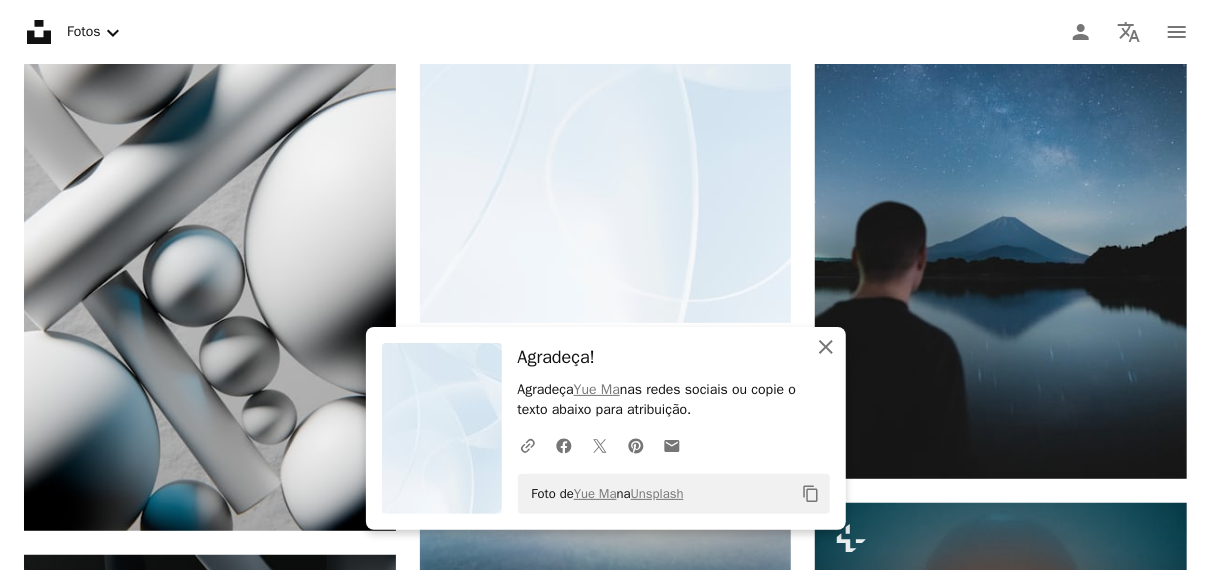 click on "An X shape" 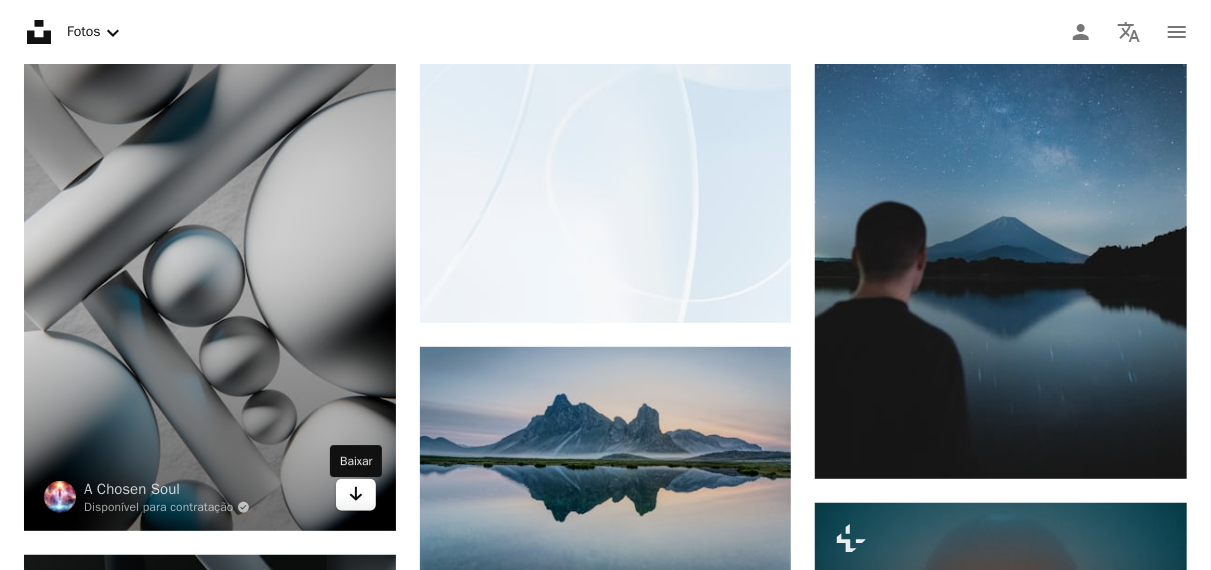 click on "Arrow pointing down" at bounding box center (356, 495) 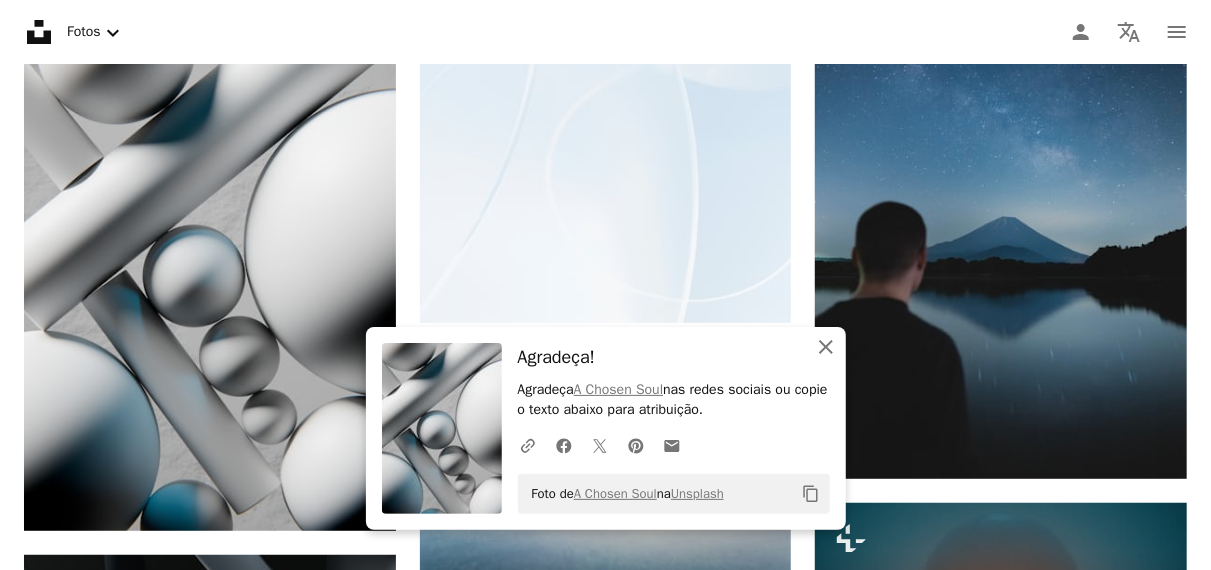 click on "An X shape" 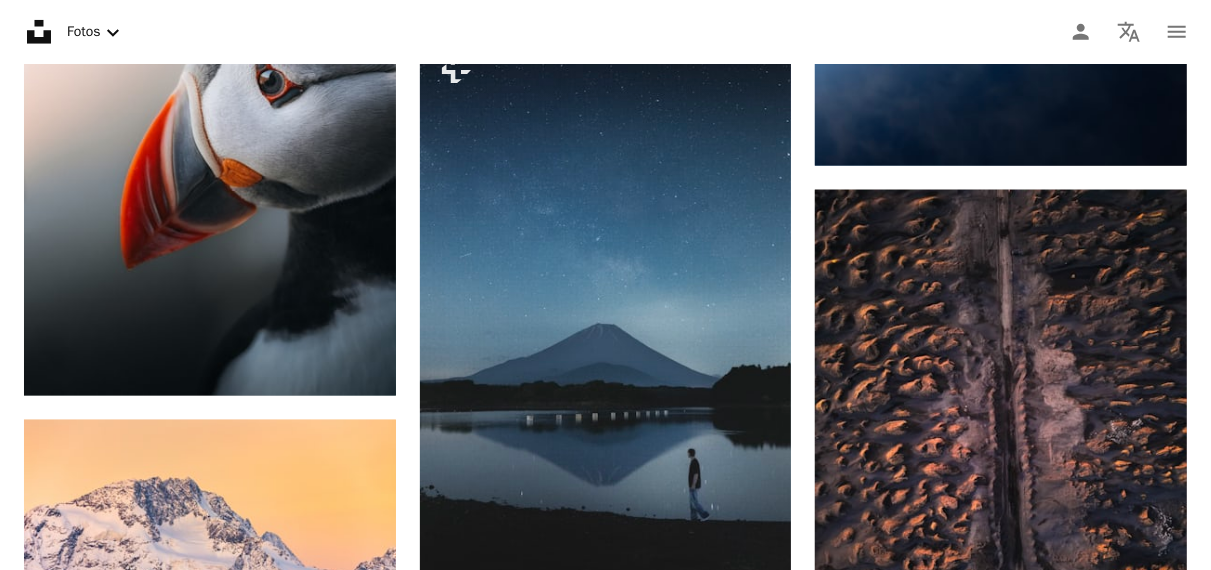 scroll, scrollTop: 19332, scrollLeft: 0, axis: vertical 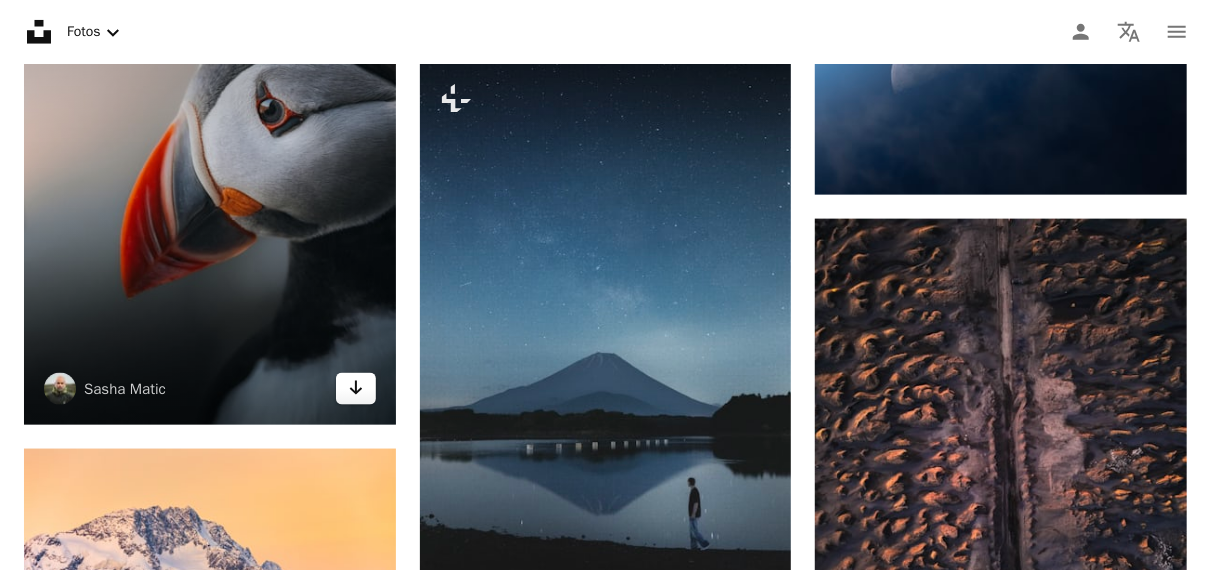 click on "Arrow pointing down" 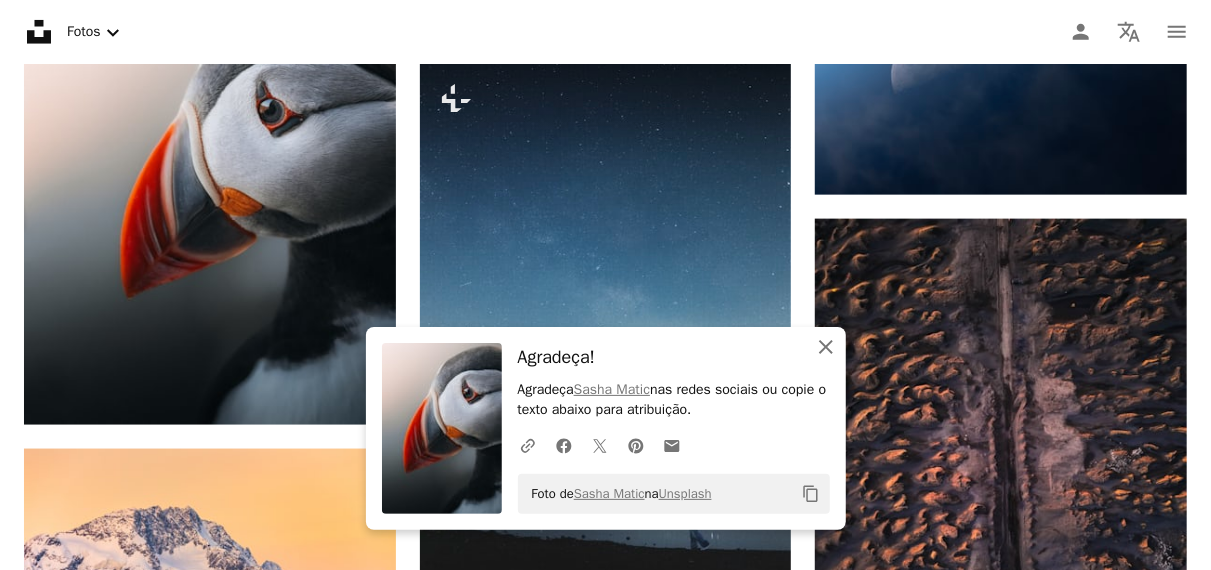 click on "An X shape" 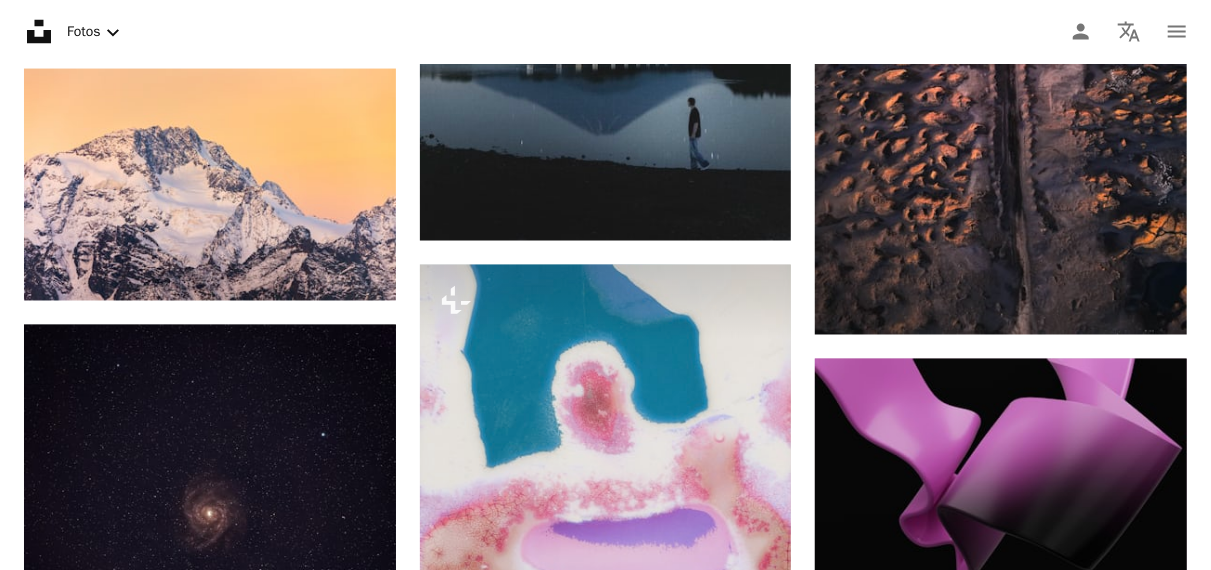 scroll, scrollTop: 19741, scrollLeft: 0, axis: vertical 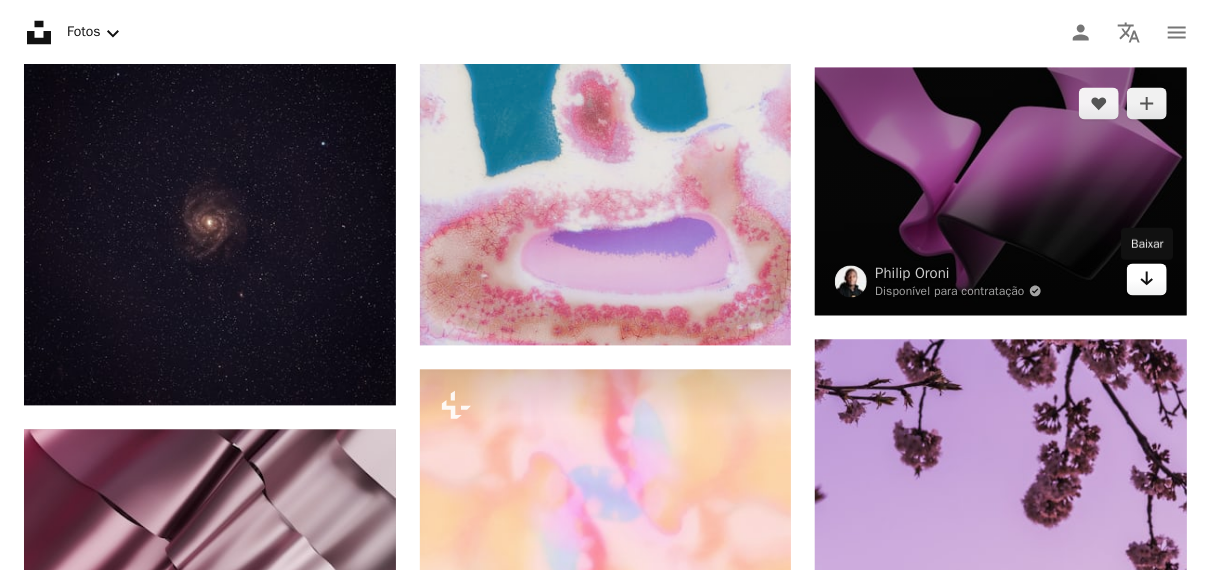 click 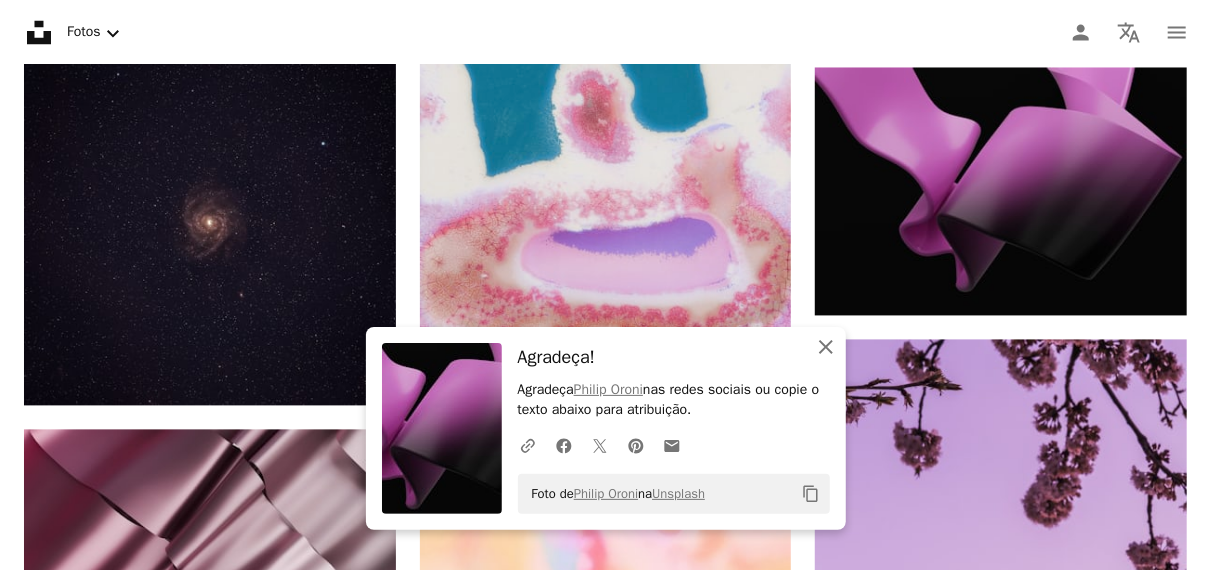 click 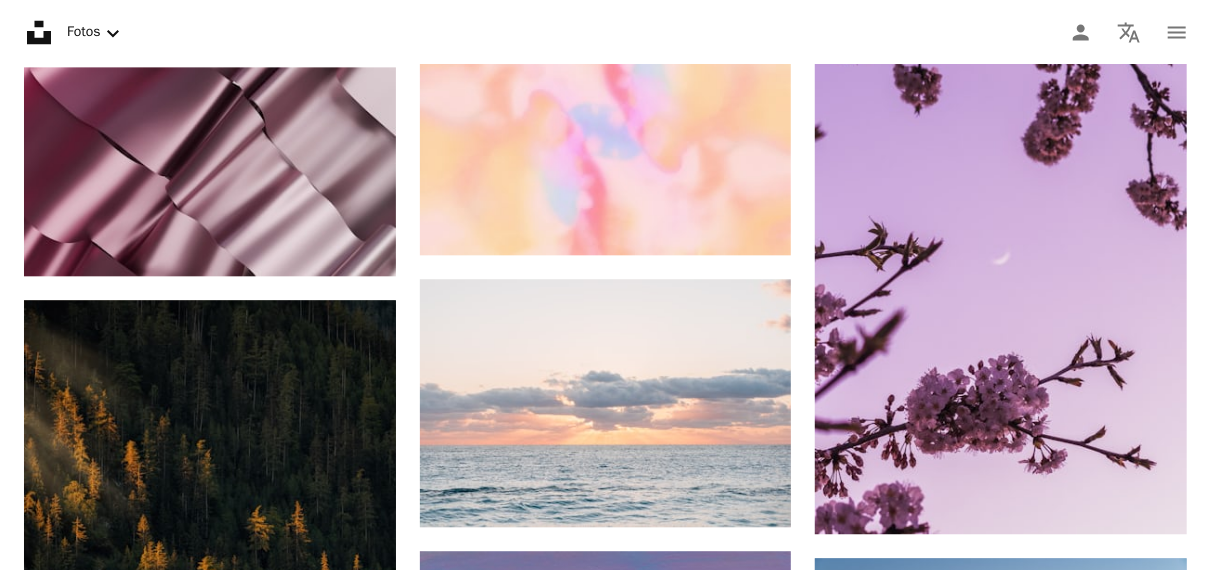 scroll, scrollTop: 20396, scrollLeft: 0, axis: vertical 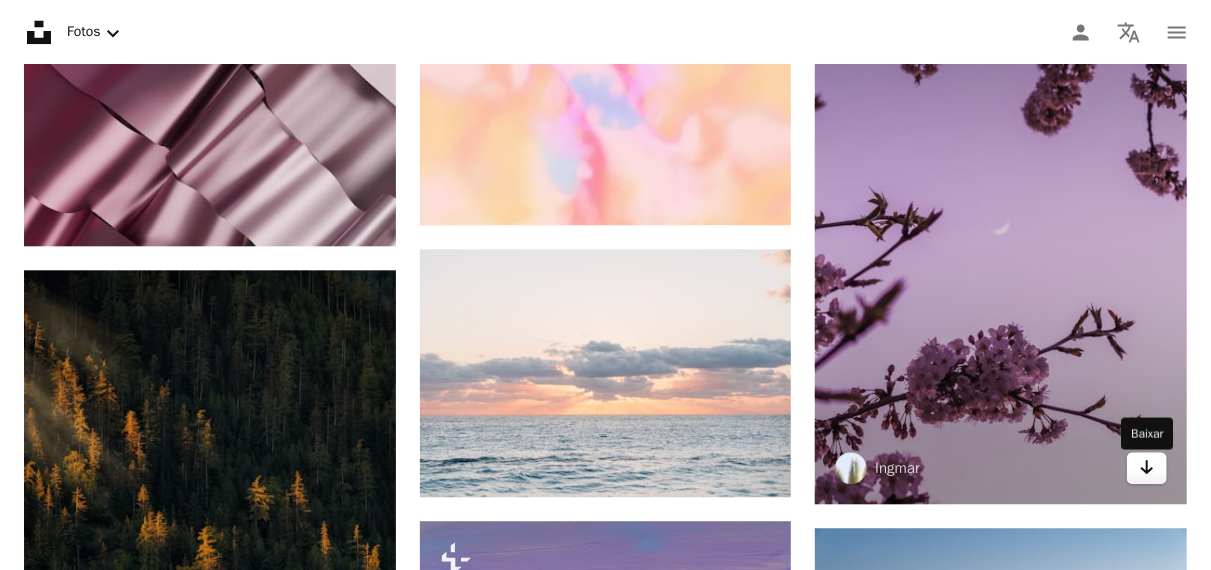 click 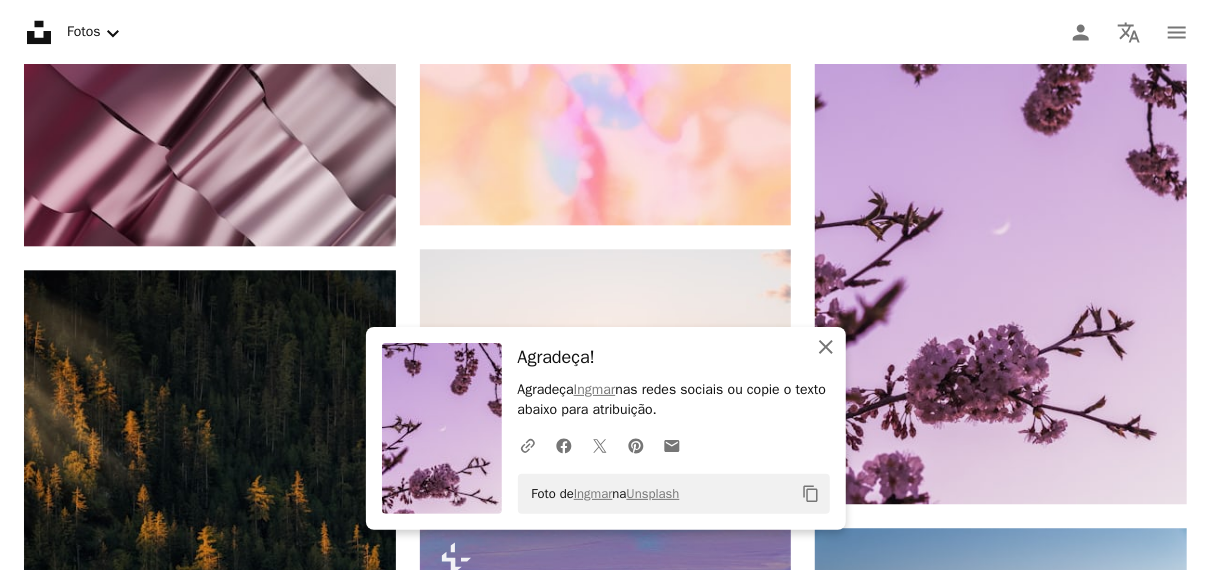 click 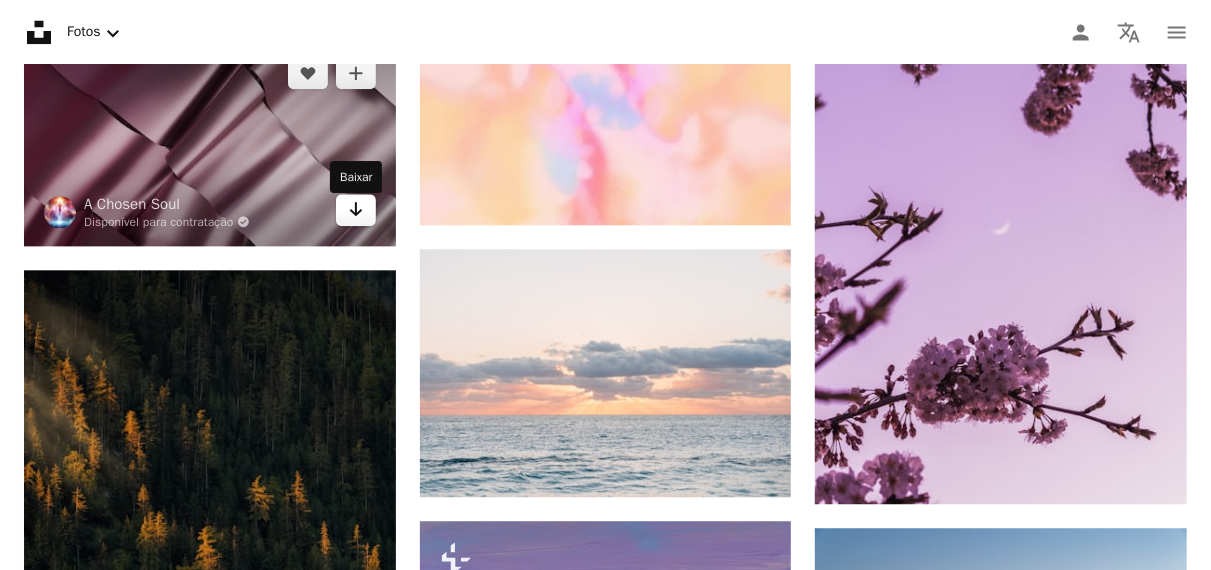 click on "Arrow pointing down" 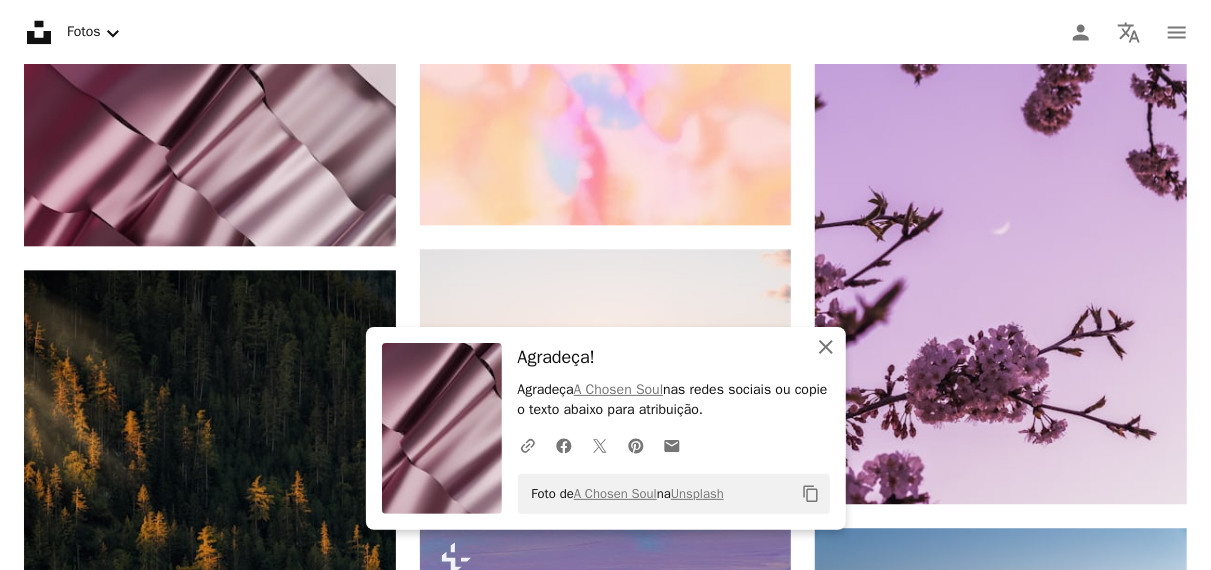 click 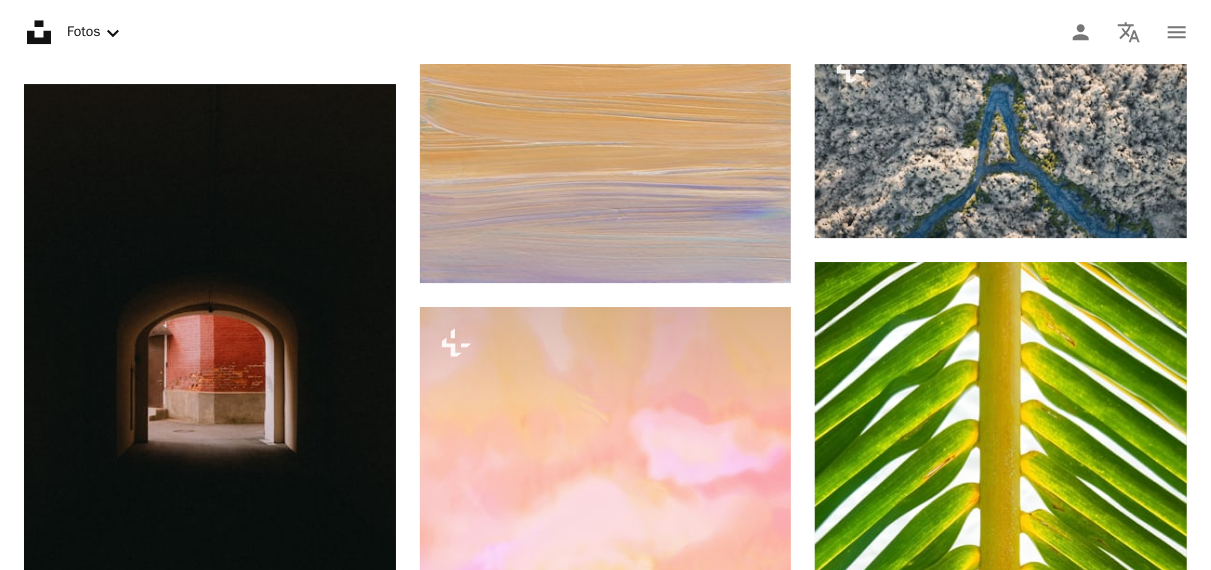 scroll, scrollTop: 21100, scrollLeft: 0, axis: vertical 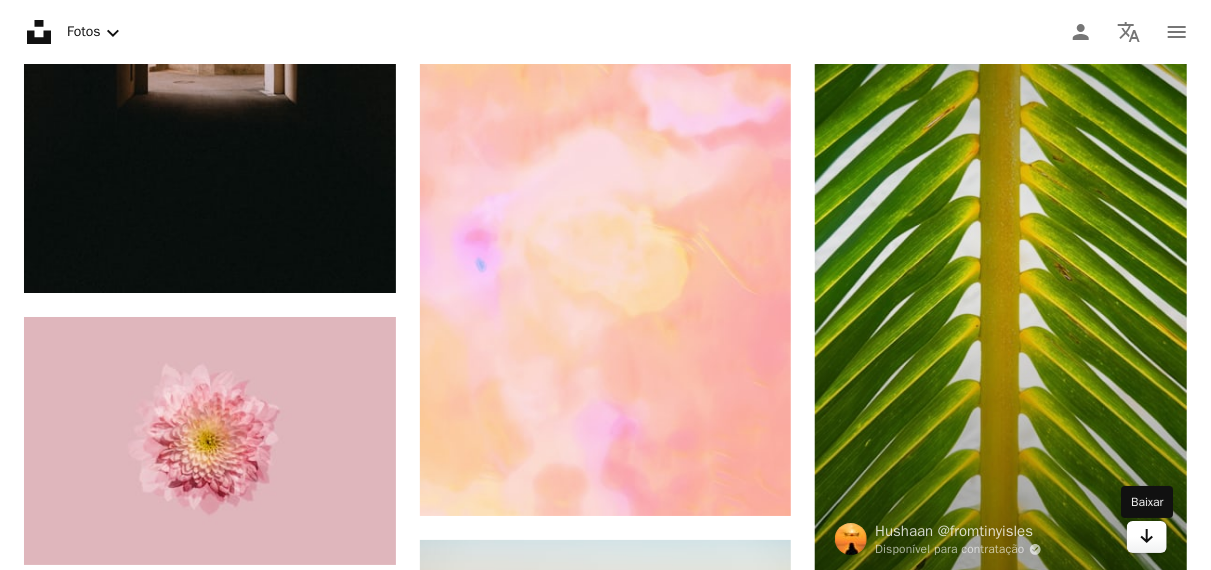 click 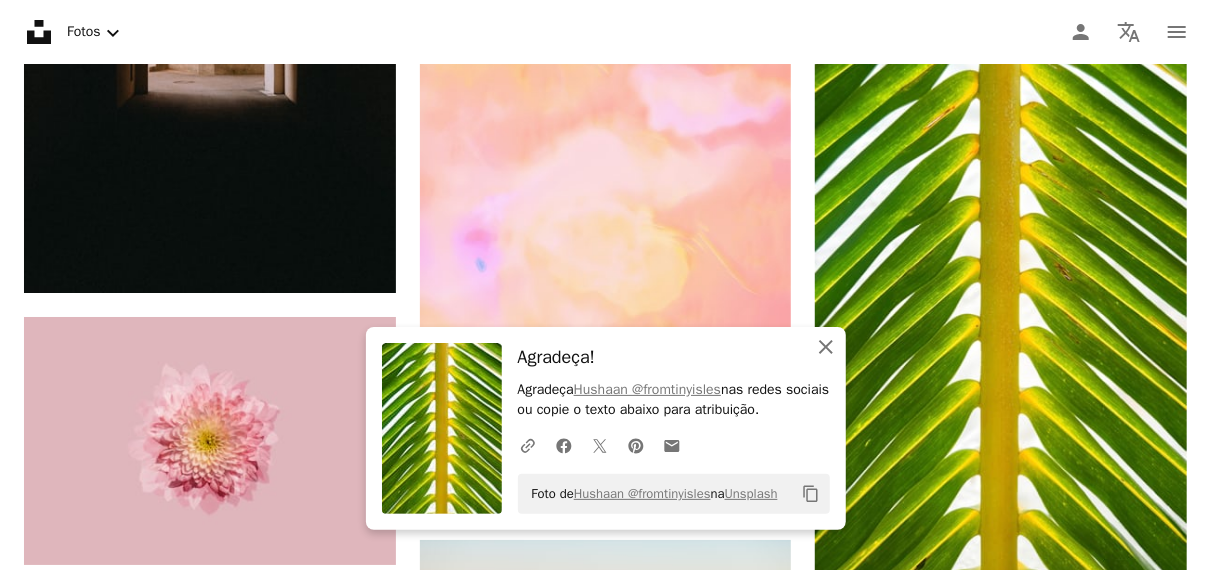 click 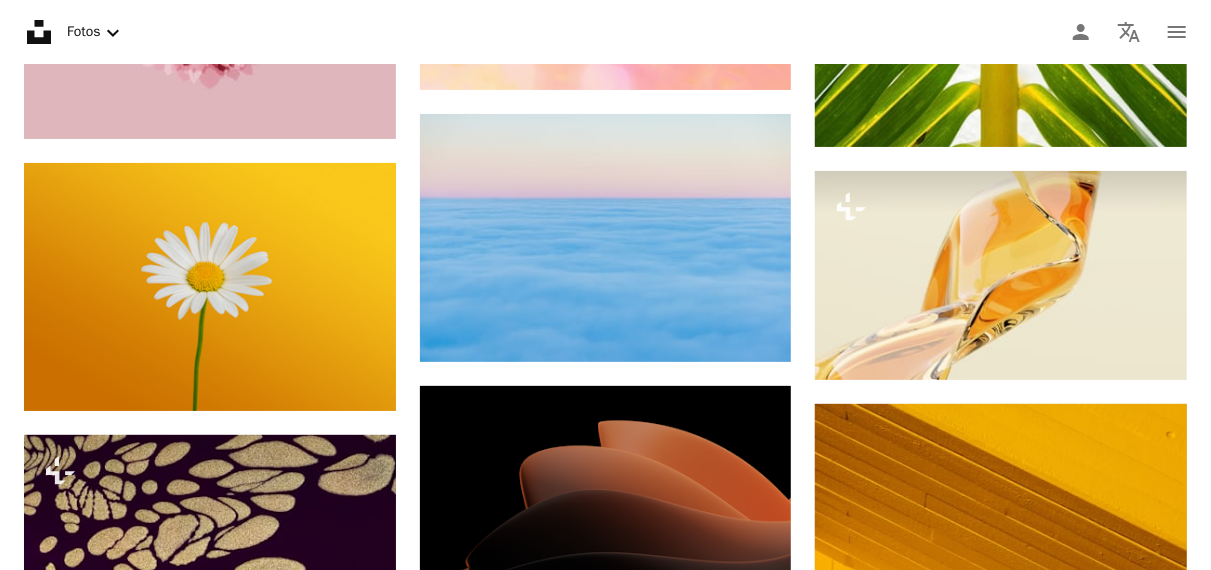 scroll, scrollTop: 21970, scrollLeft: 0, axis: vertical 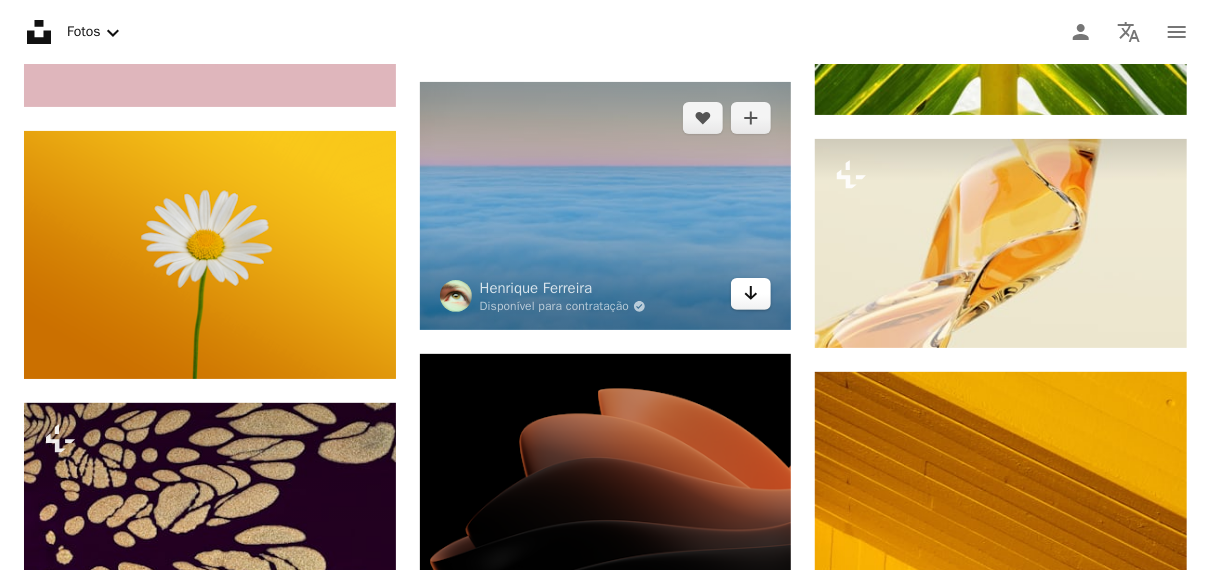 click on "Arrow pointing down" at bounding box center [751, 294] 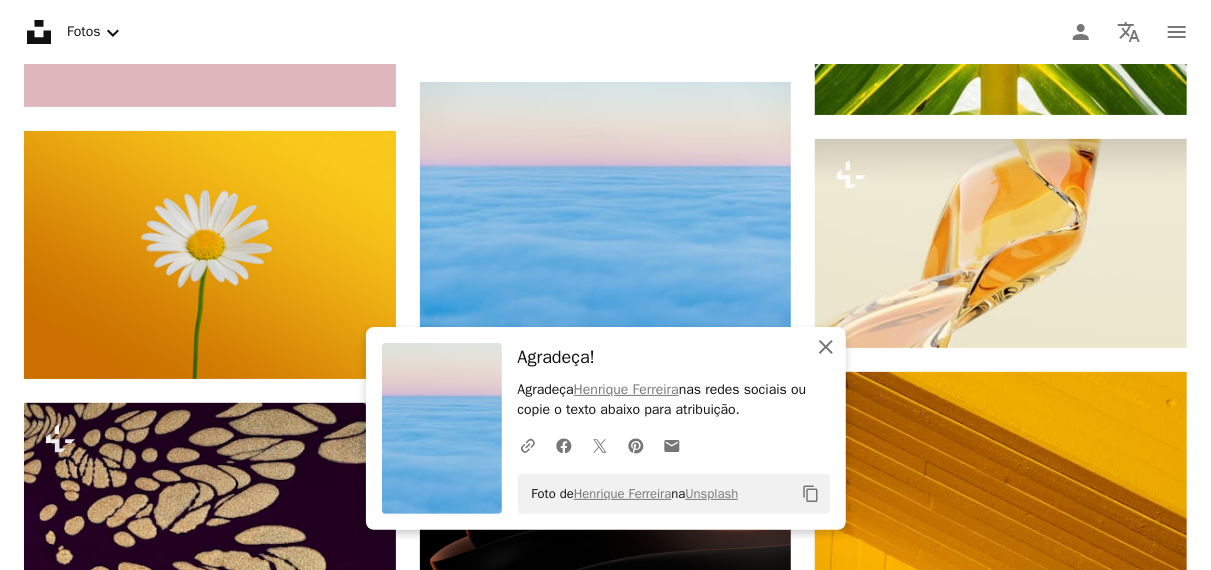 click 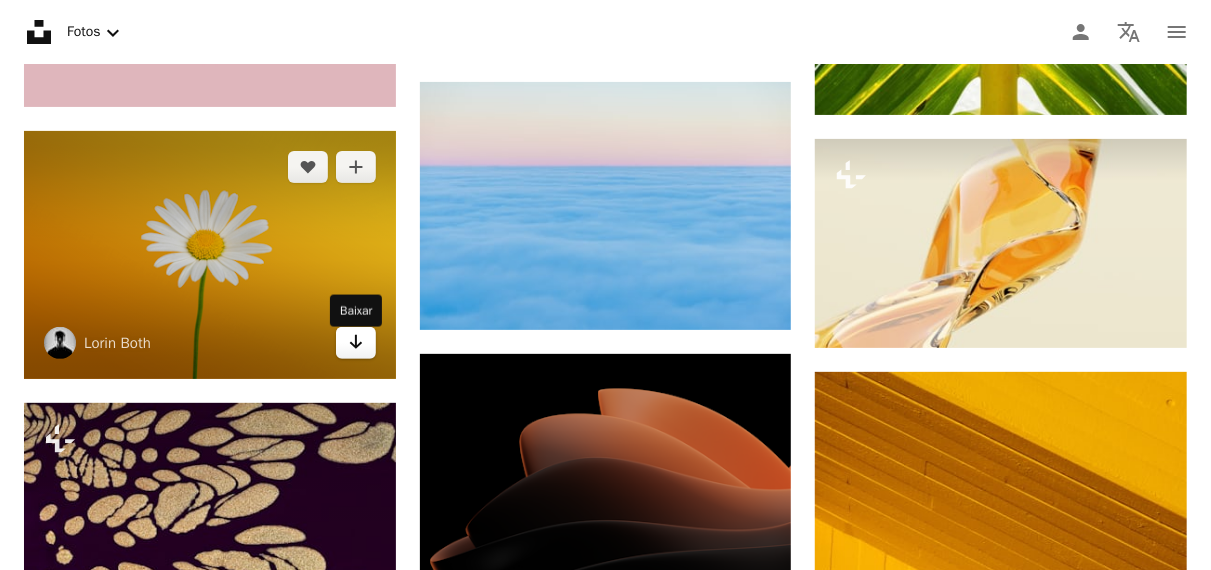 click on "Arrow pointing down" 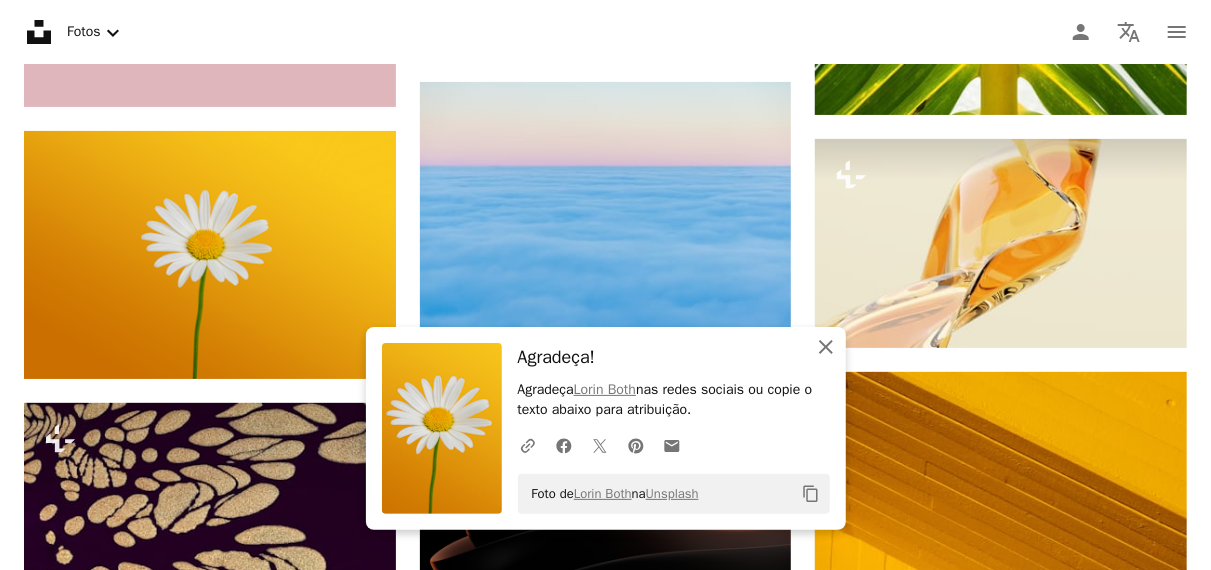 click on "An X shape" 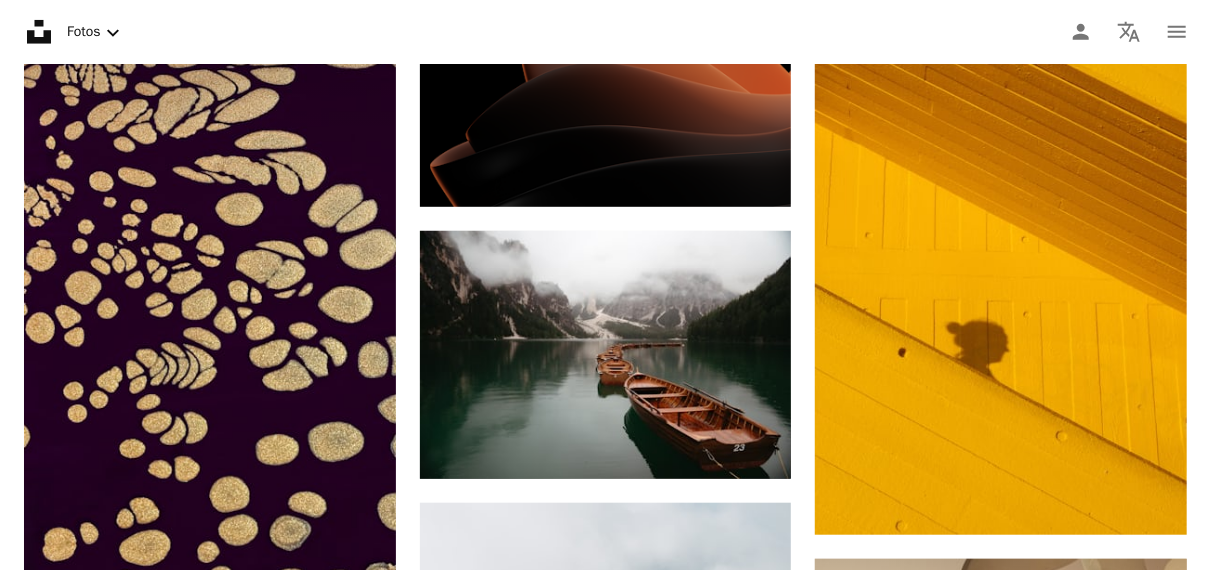 scroll, scrollTop: 22398, scrollLeft: 0, axis: vertical 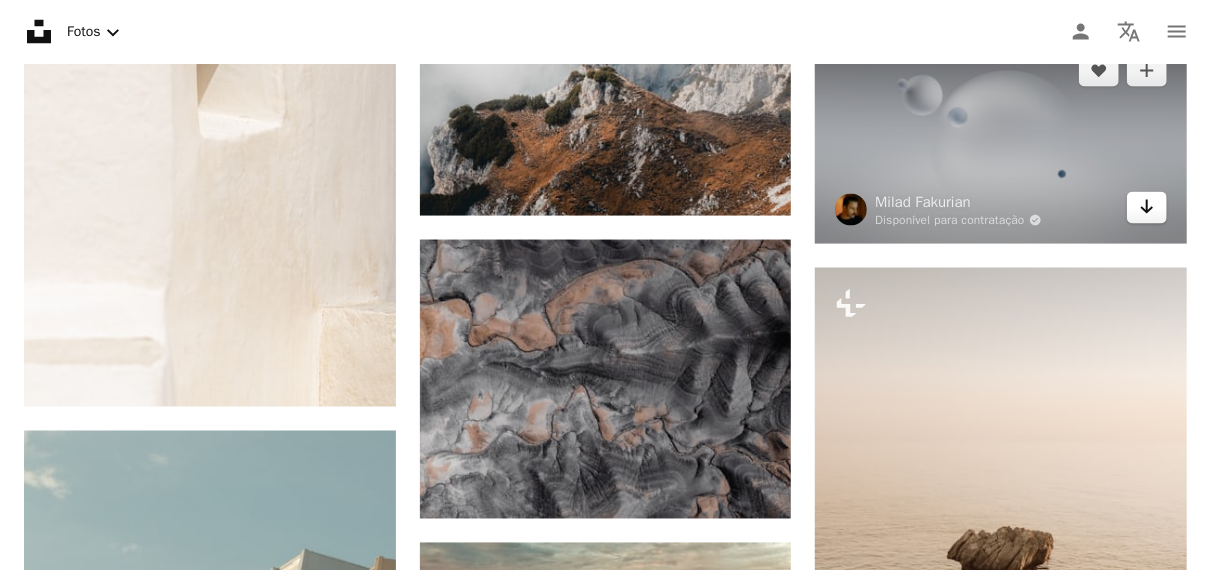 click 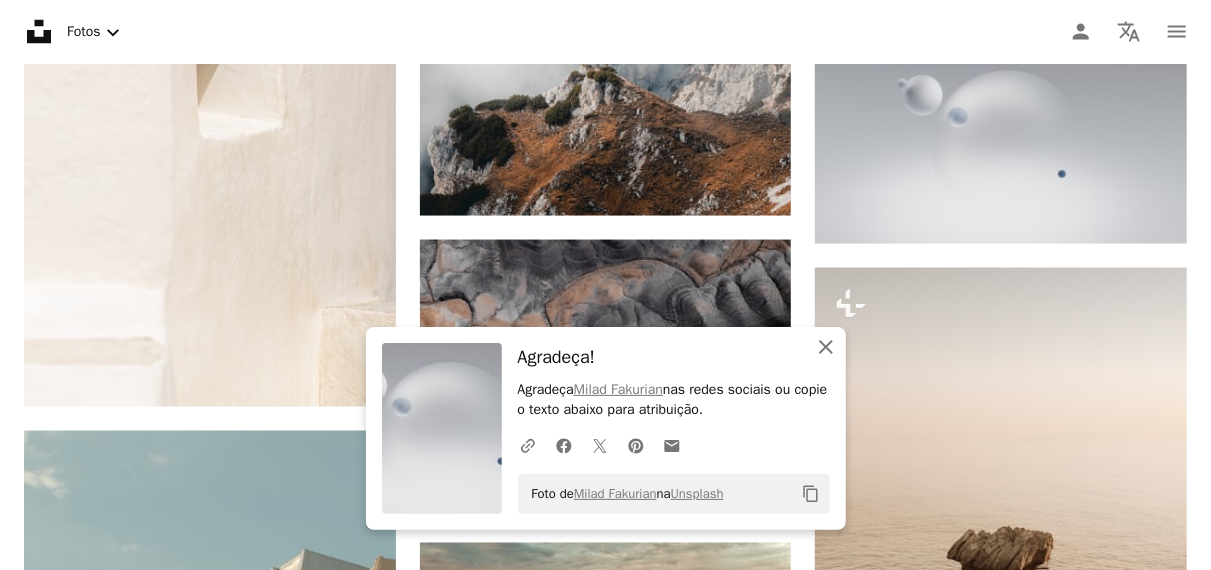 click 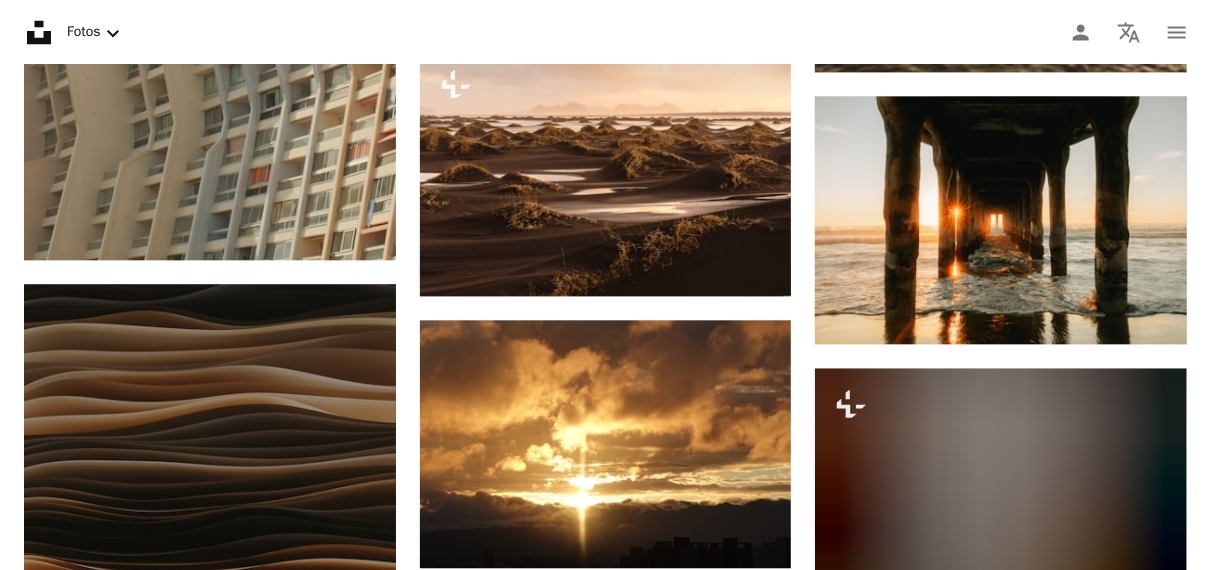 scroll, scrollTop: 24042, scrollLeft: 0, axis: vertical 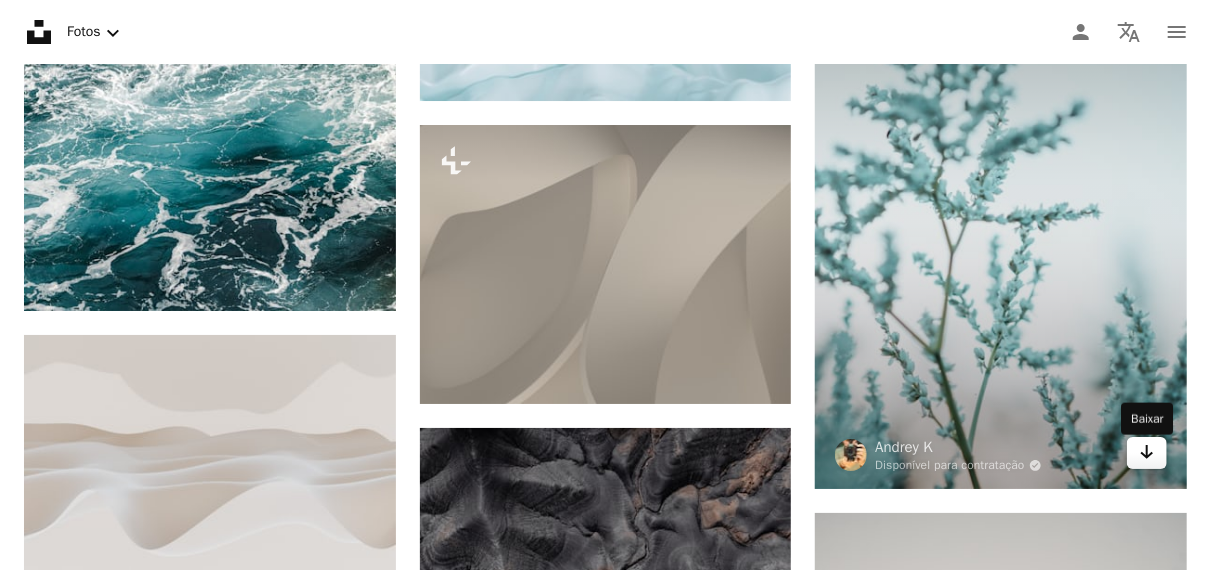 click 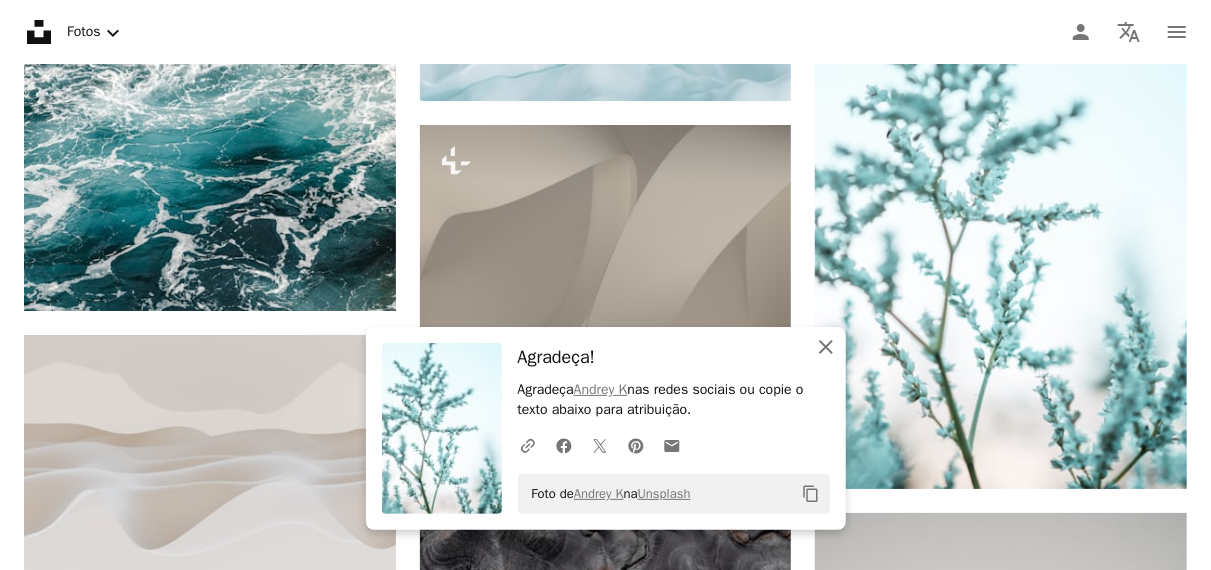 click 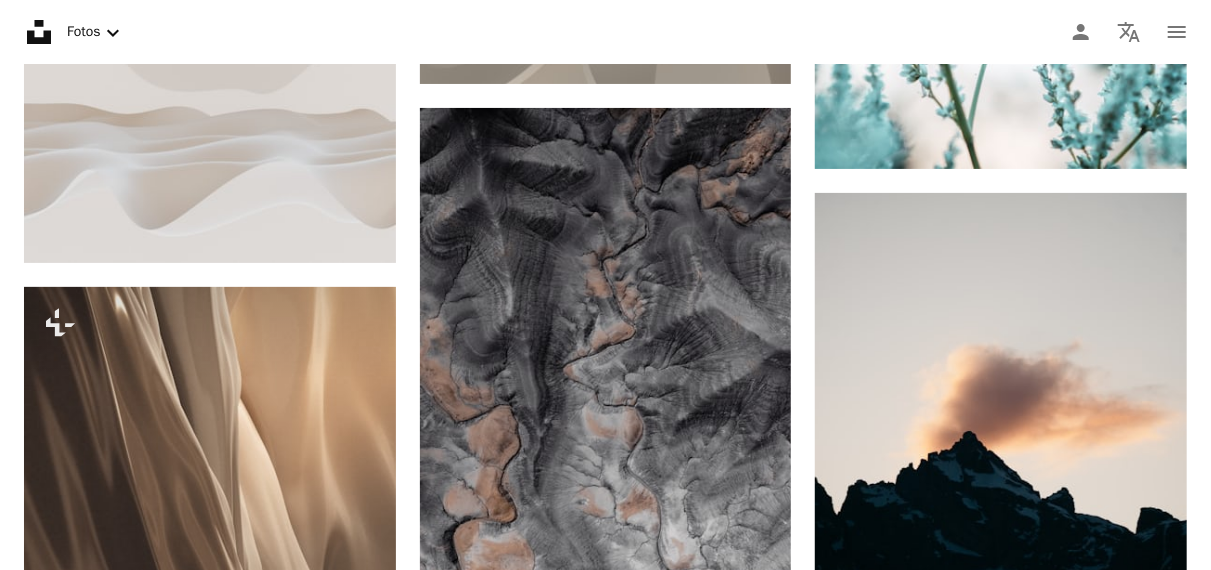 scroll, scrollTop: 25465, scrollLeft: 0, axis: vertical 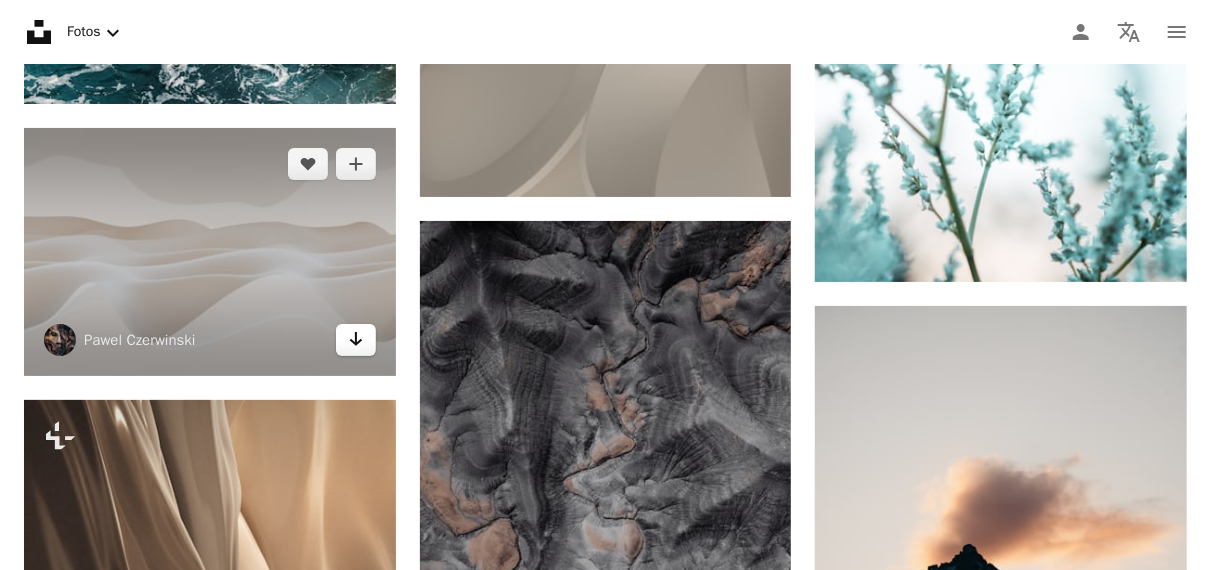 click on "Arrow pointing down" 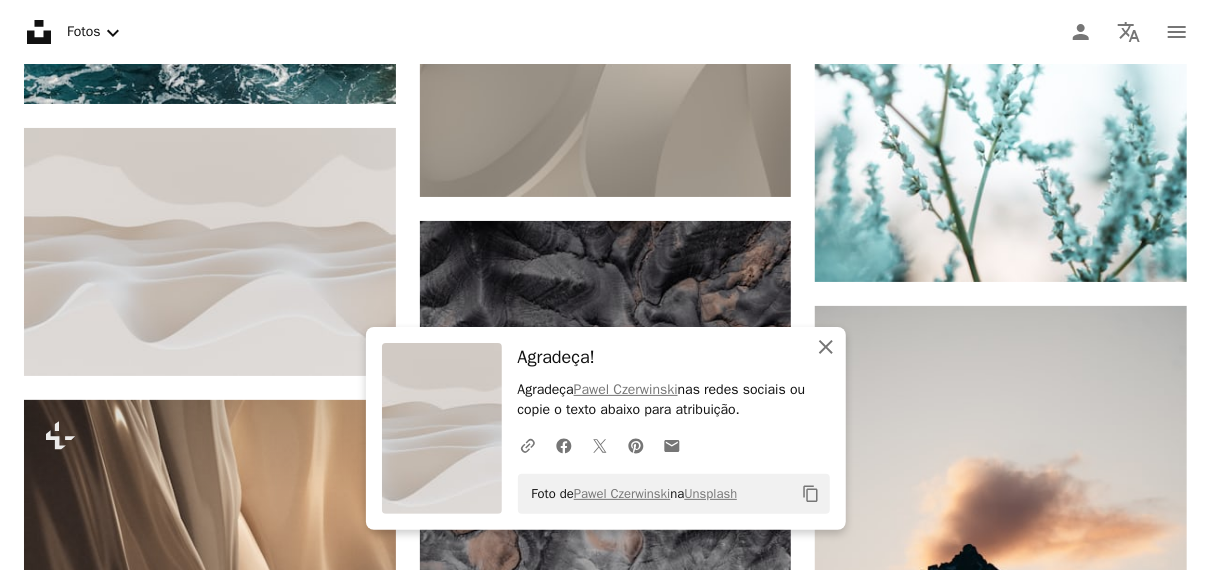 click on "An X shape" 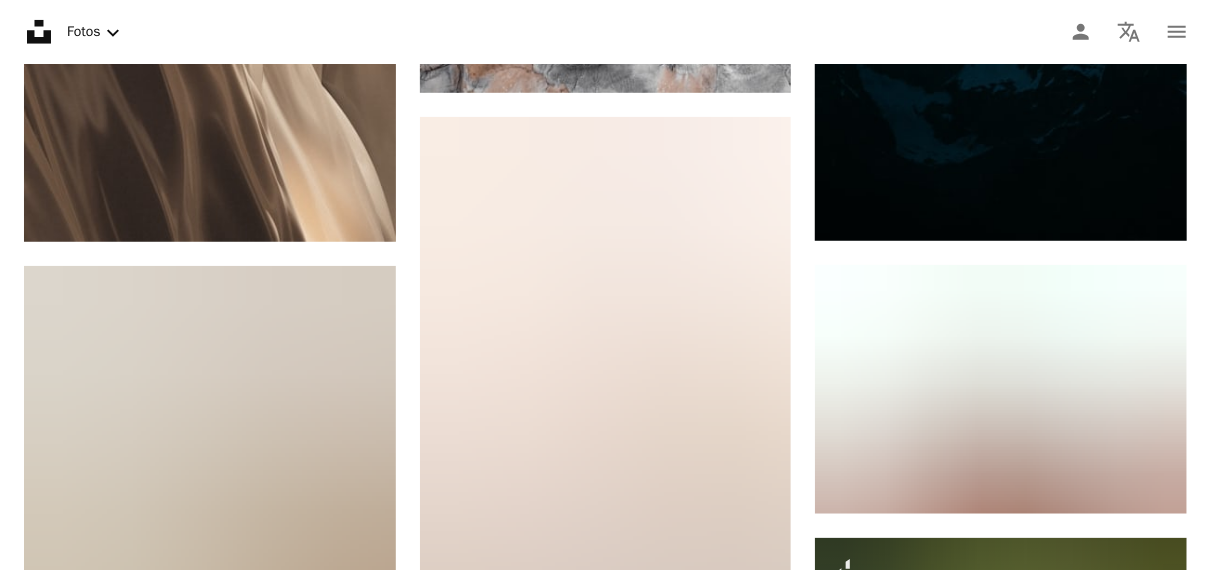scroll, scrollTop: 26126, scrollLeft: 0, axis: vertical 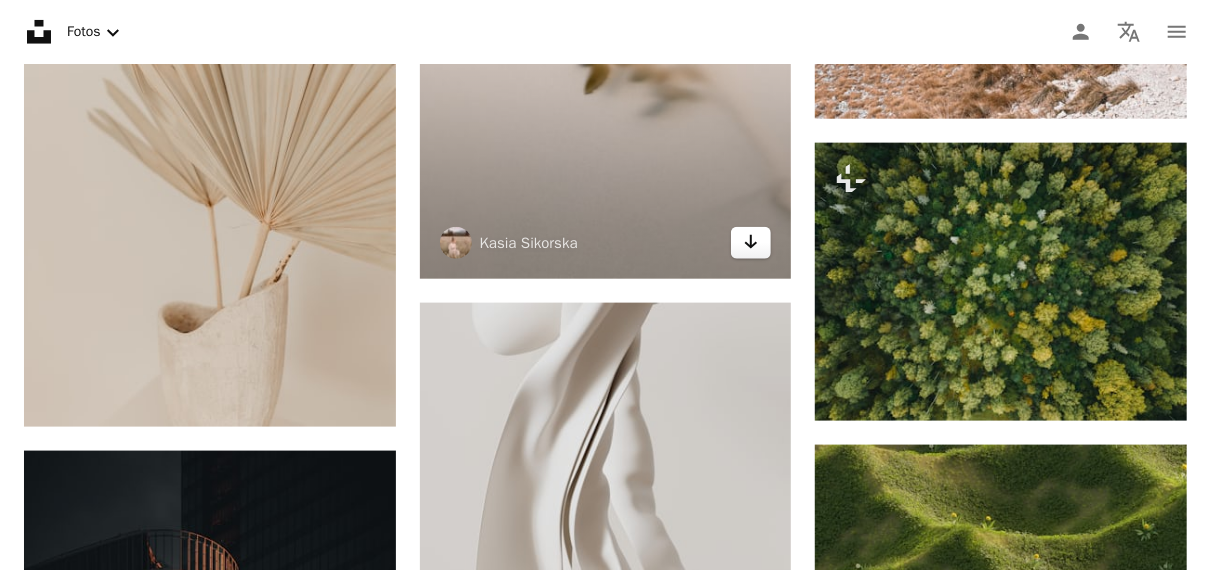 click on "Arrow pointing down" at bounding box center (751, 243) 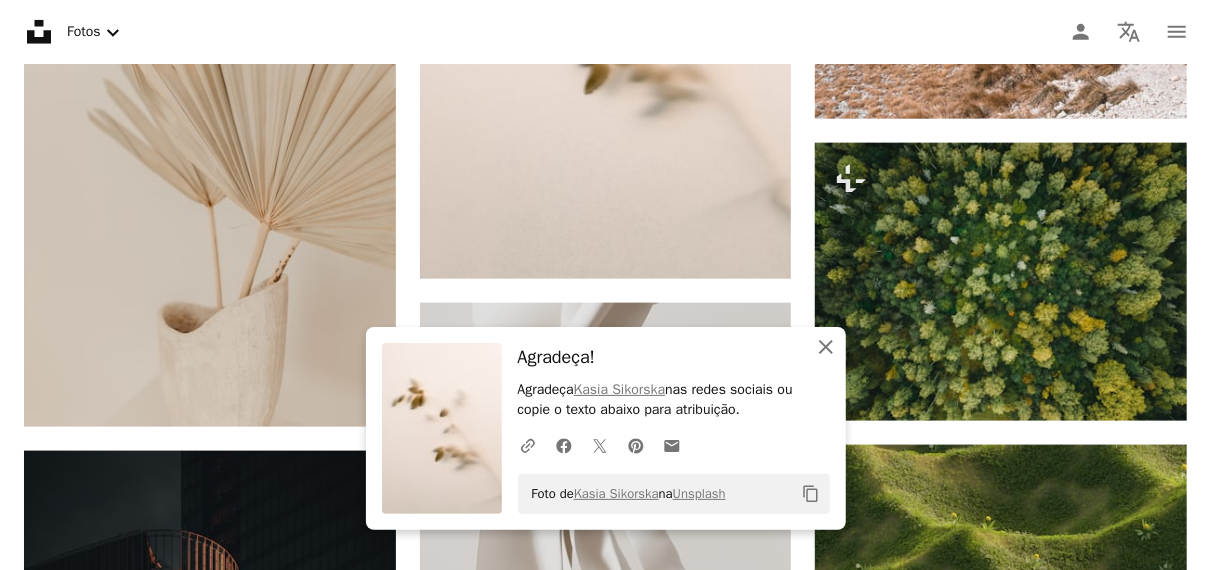 click 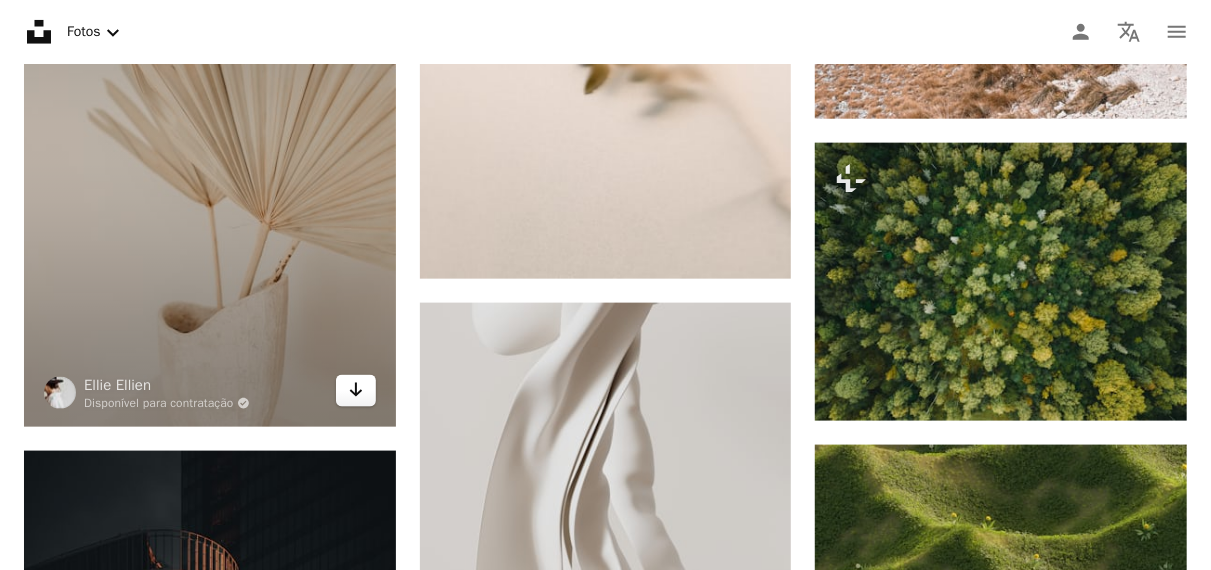 click on "Arrow pointing down" 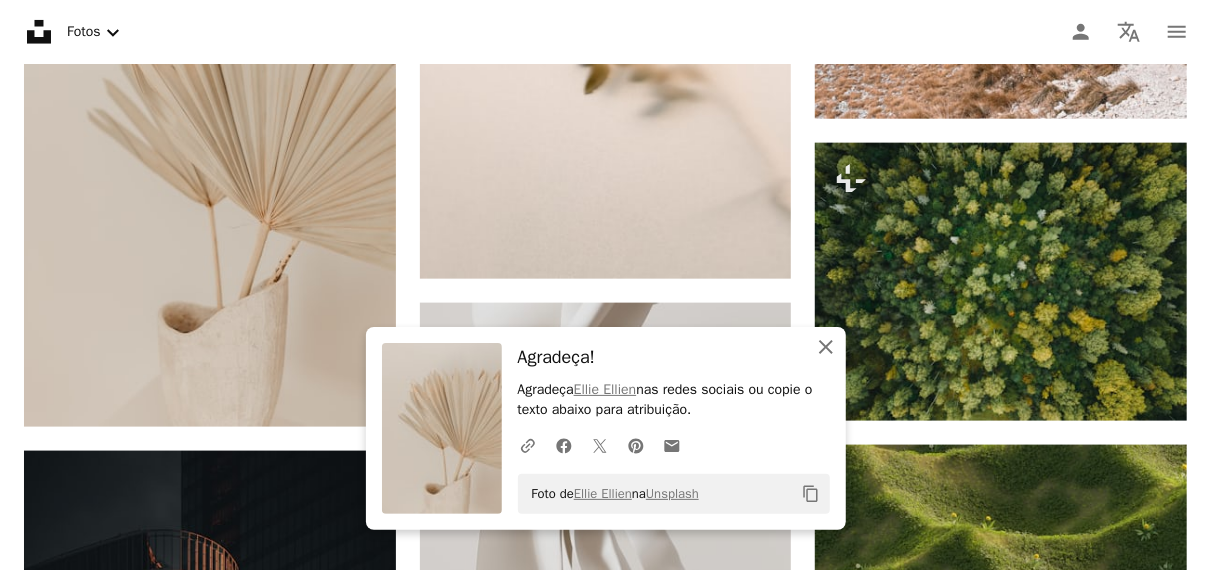 click 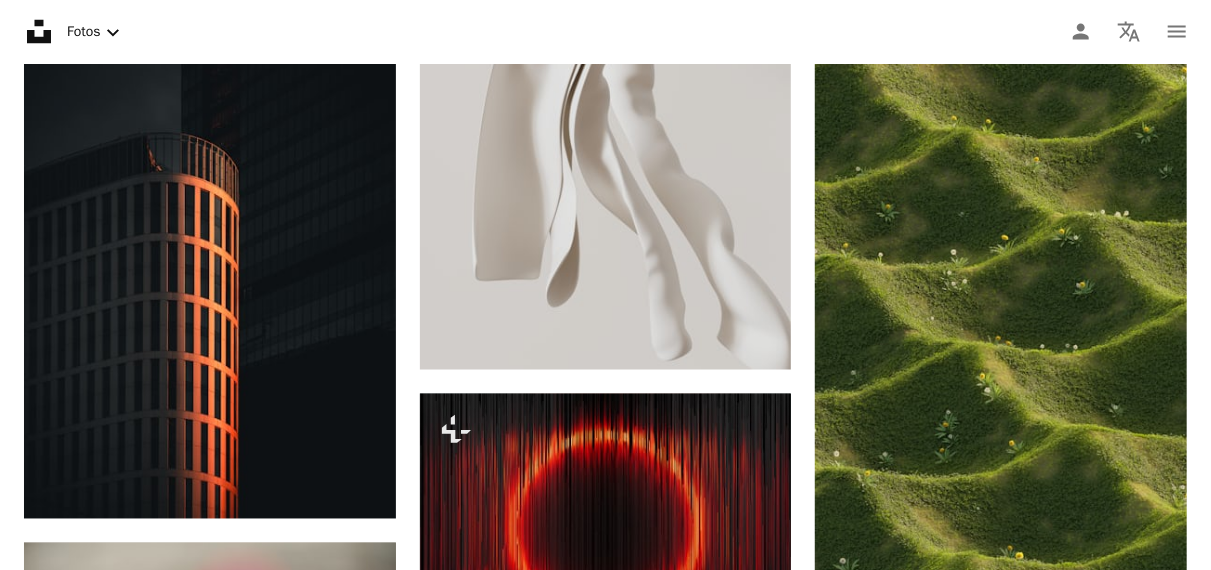 scroll, scrollTop: 26919, scrollLeft: 0, axis: vertical 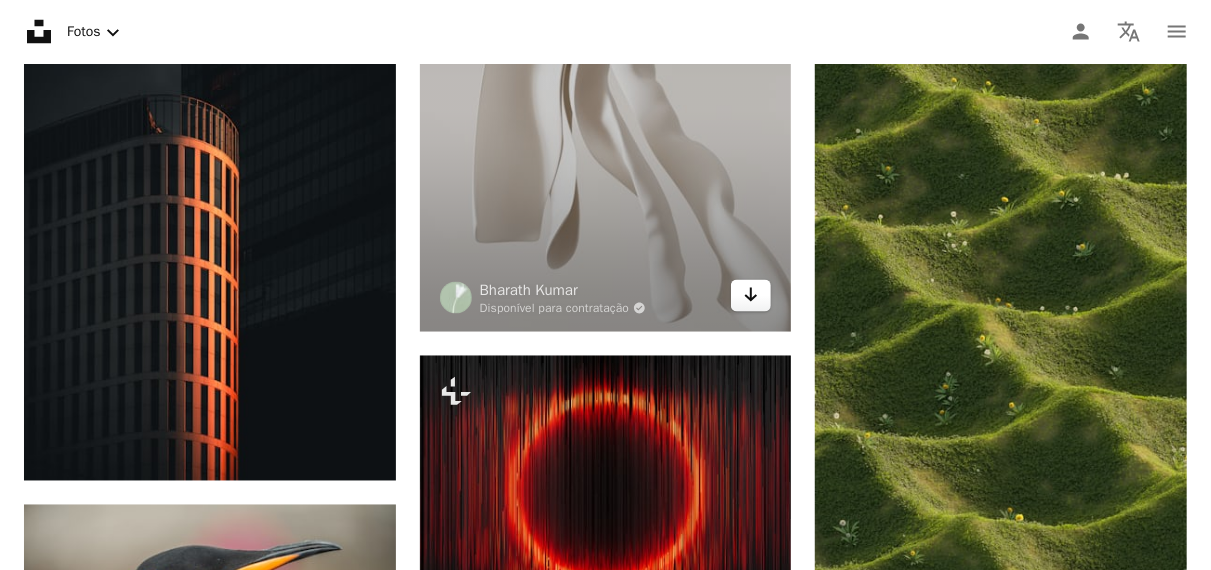 click 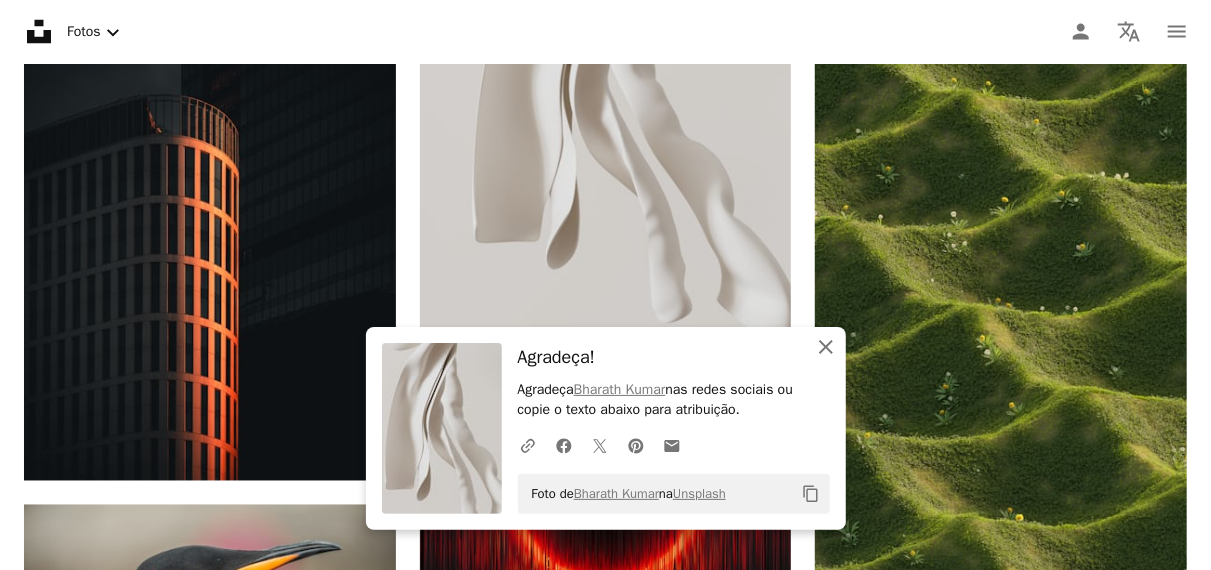 click 